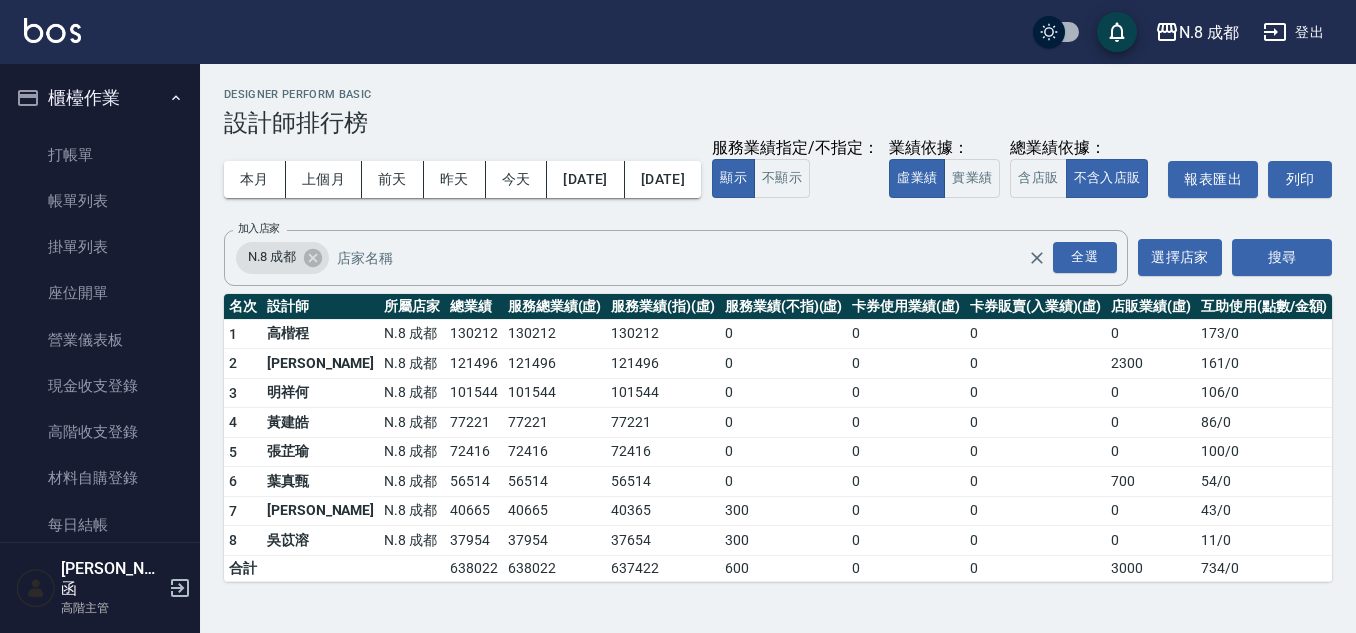scroll, scrollTop: 12, scrollLeft: 0, axis: vertical 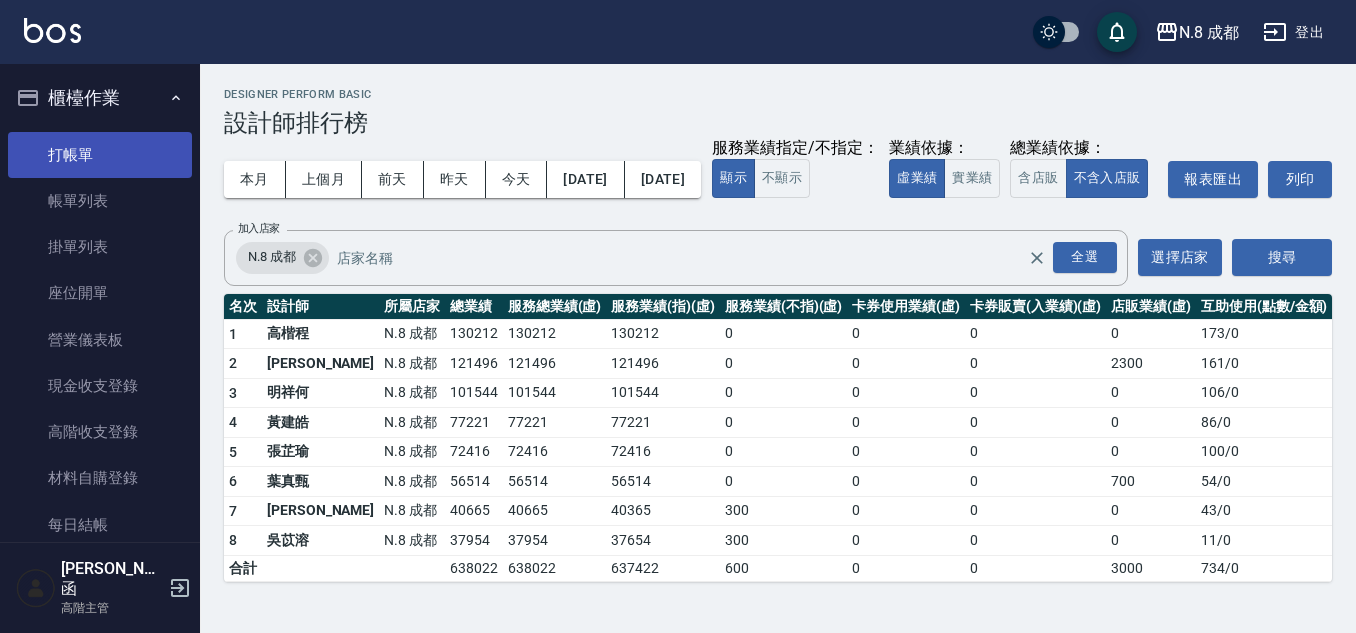 click on "打帳單" at bounding box center [100, 155] 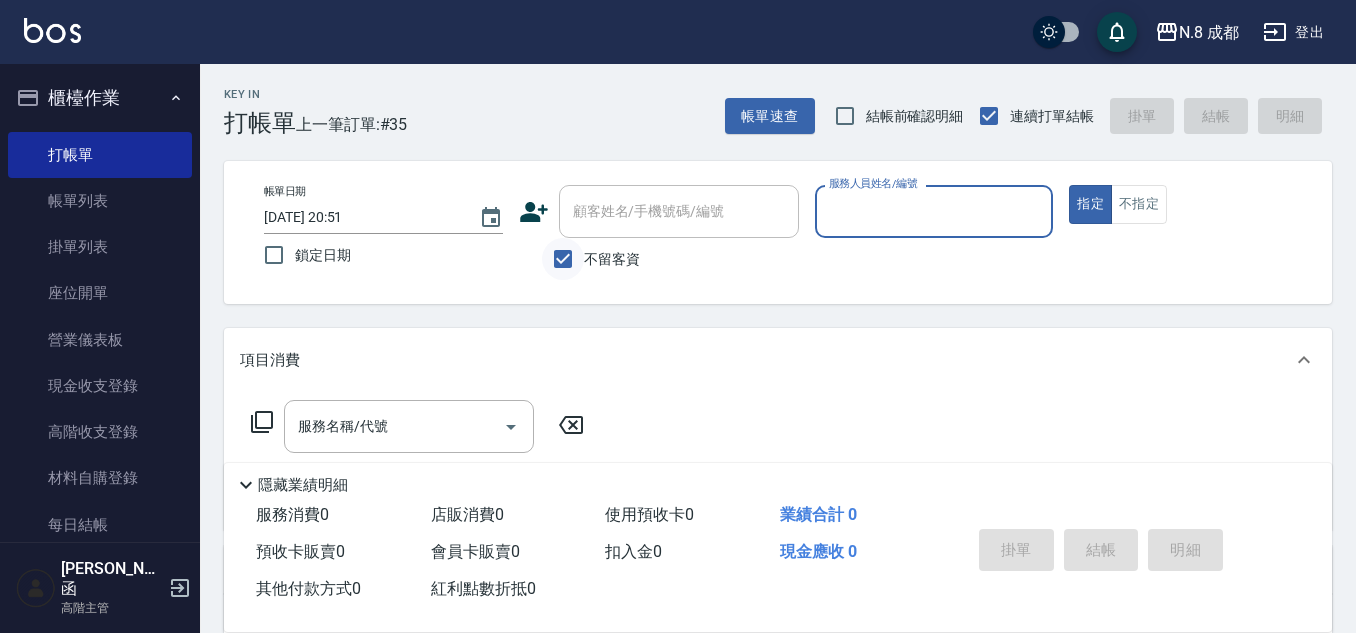 click on "不留客資" at bounding box center (563, 259) 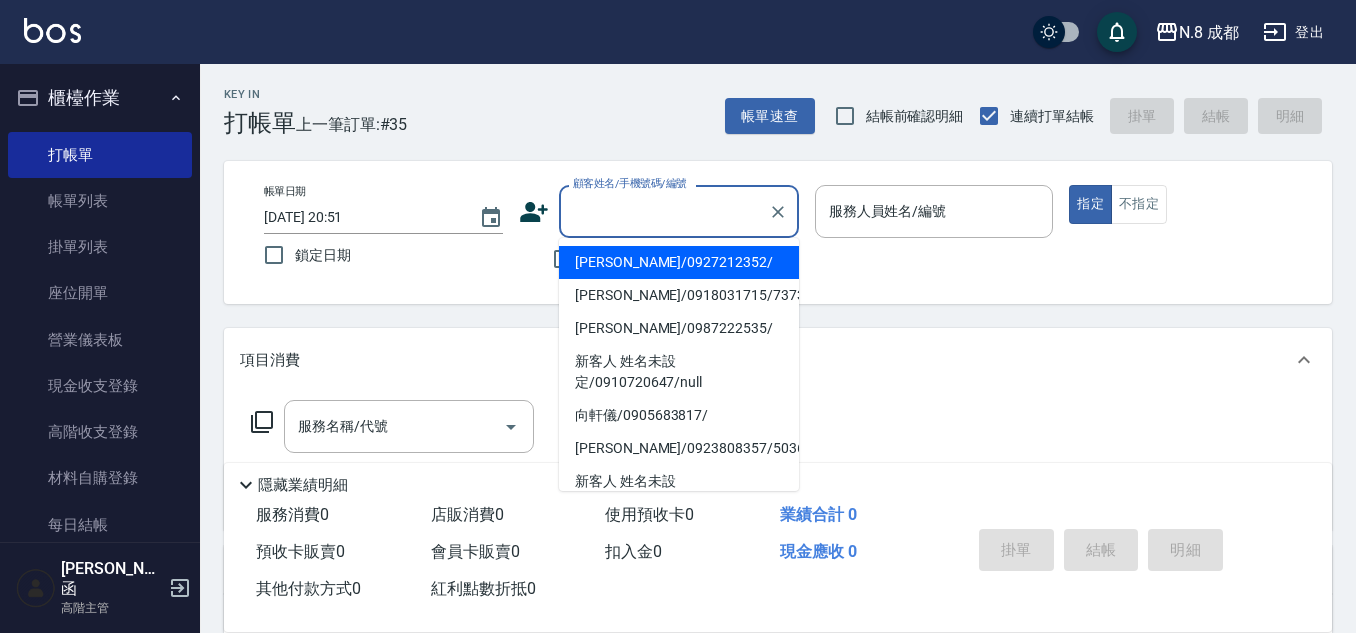 click on "顧客姓名/手機號碼/編號" at bounding box center (664, 211) 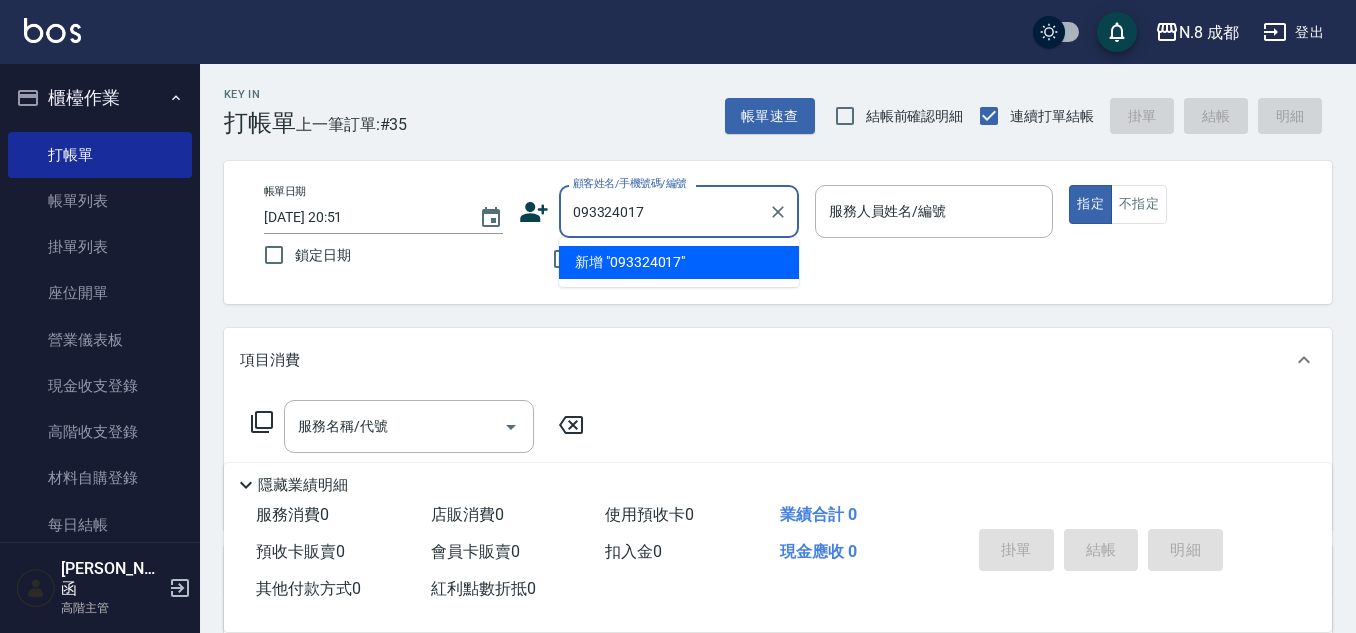 type on "0933240171" 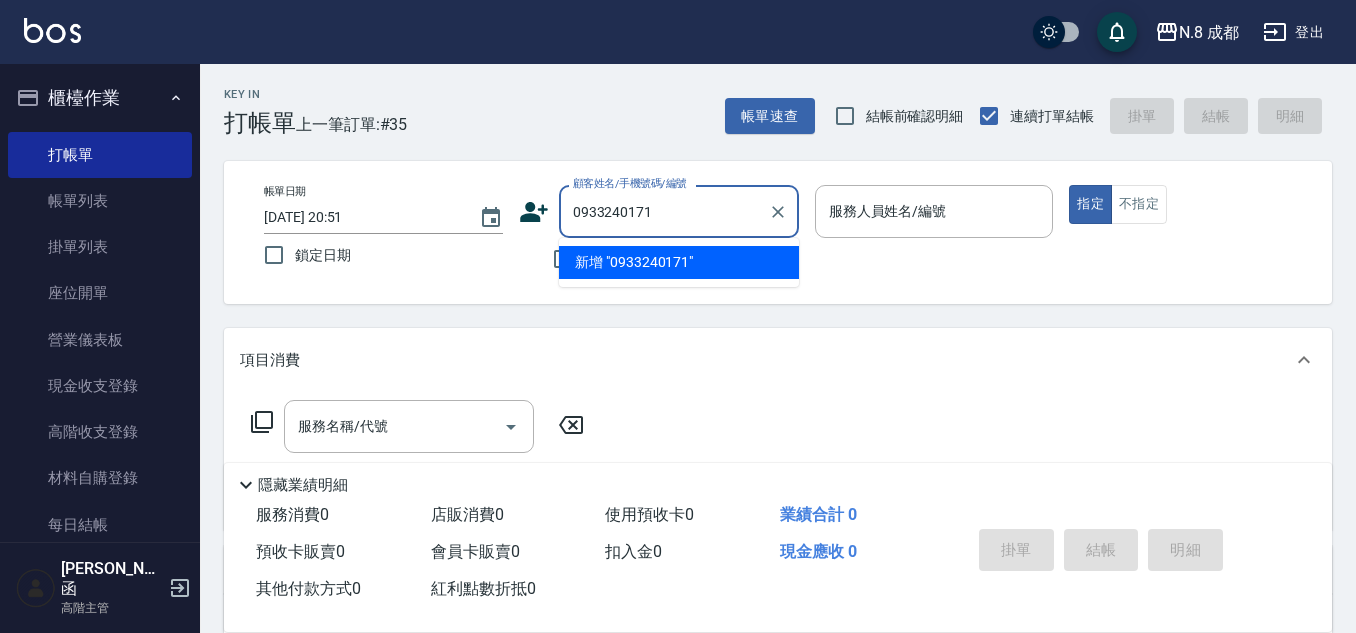 drag, startPoint x: 677, startPoint y: 220, endPoint x: 461, endPoint y: 218, distance: 216.00926 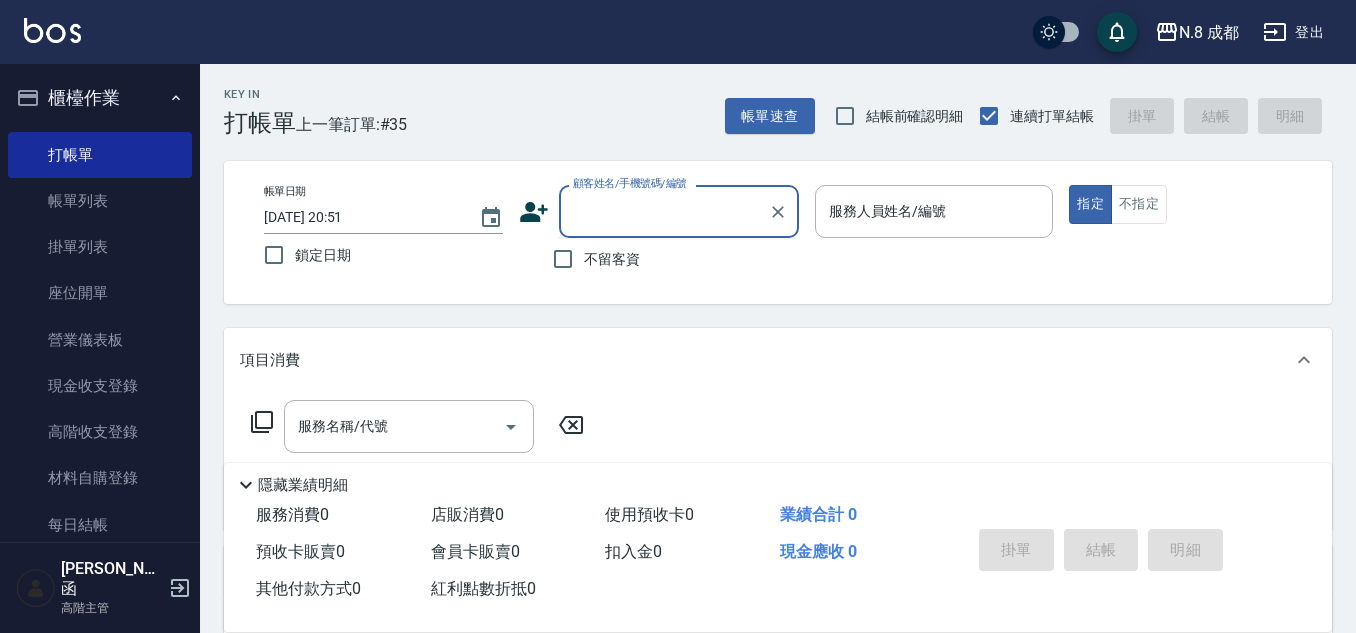 click 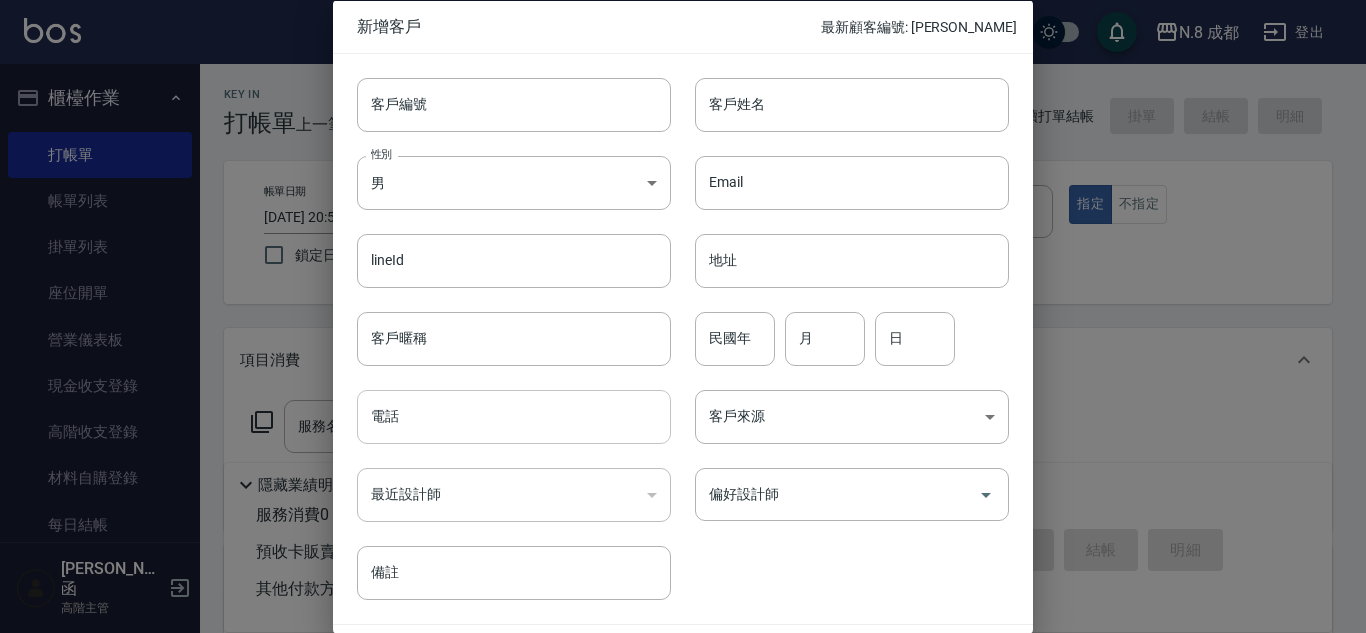 click on "電話" at bounding box center [514, 417] 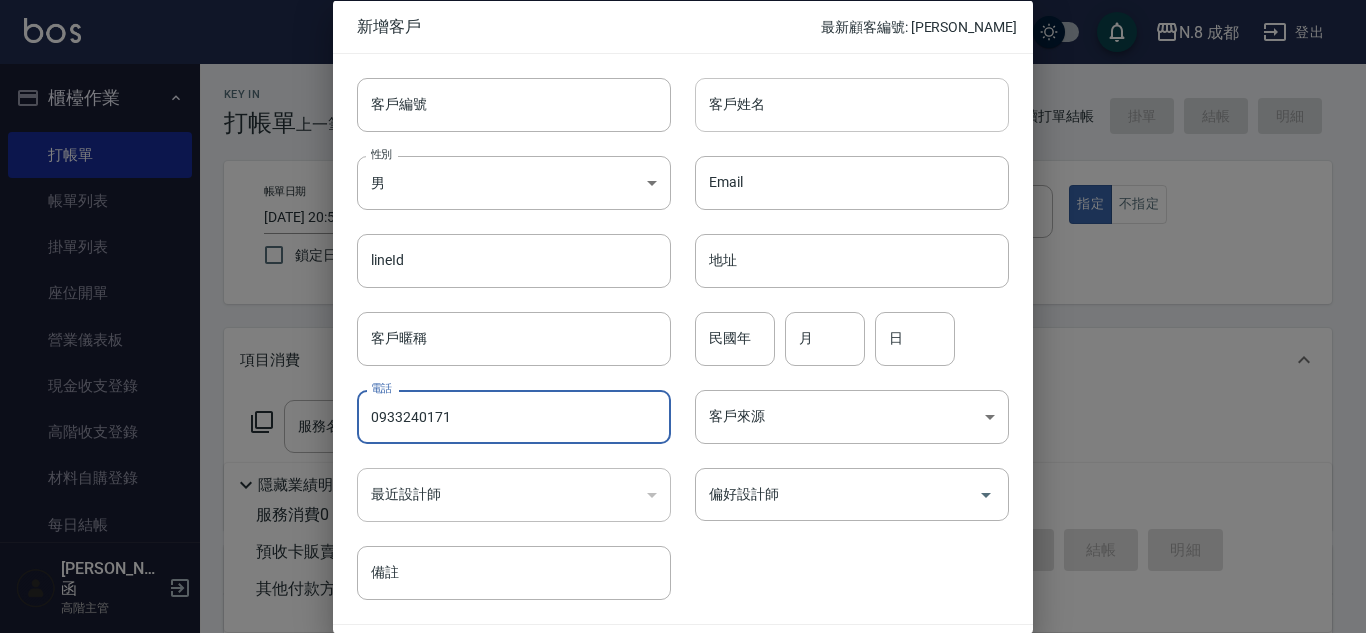 type on "0933240171" 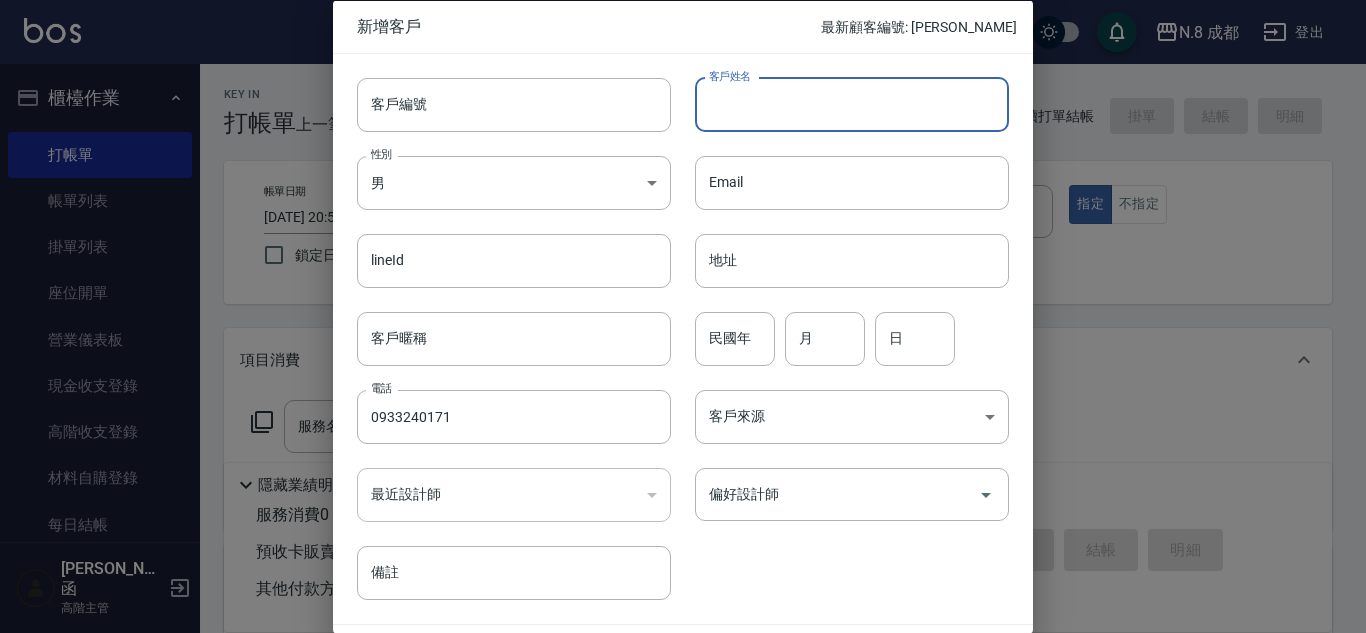 click on "客戶姓名" at bounding box center (852, 104) 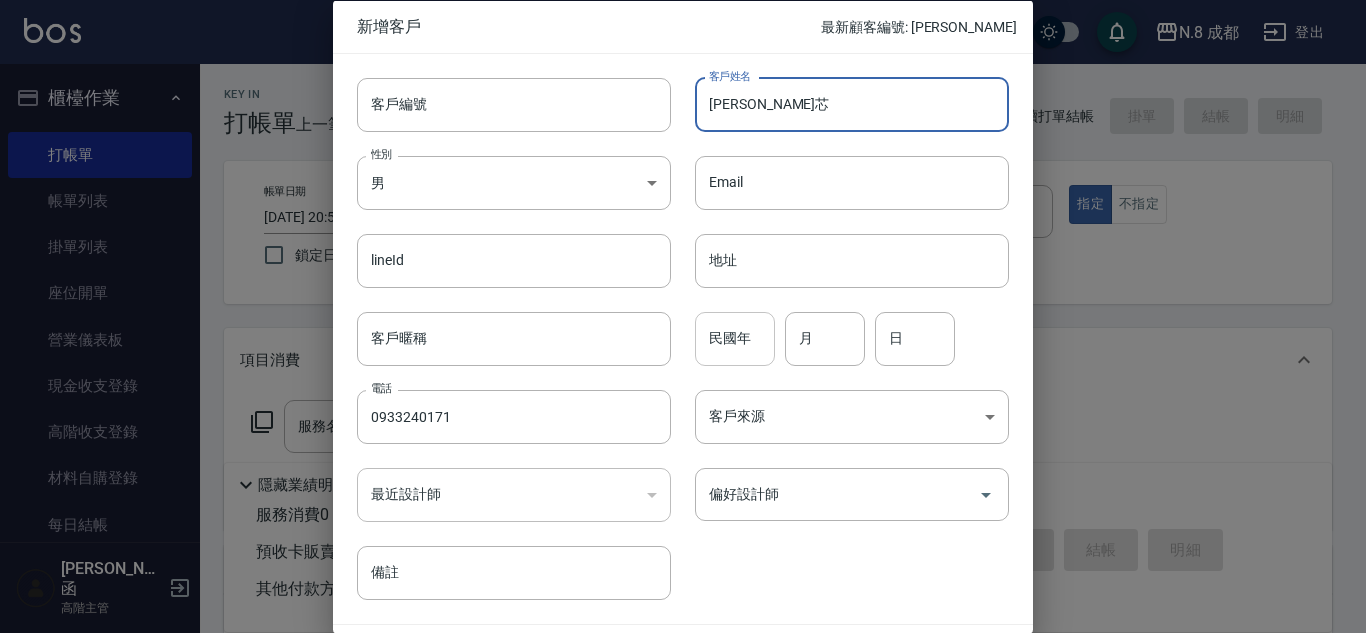 type on "[PERSON_NAME]芯" 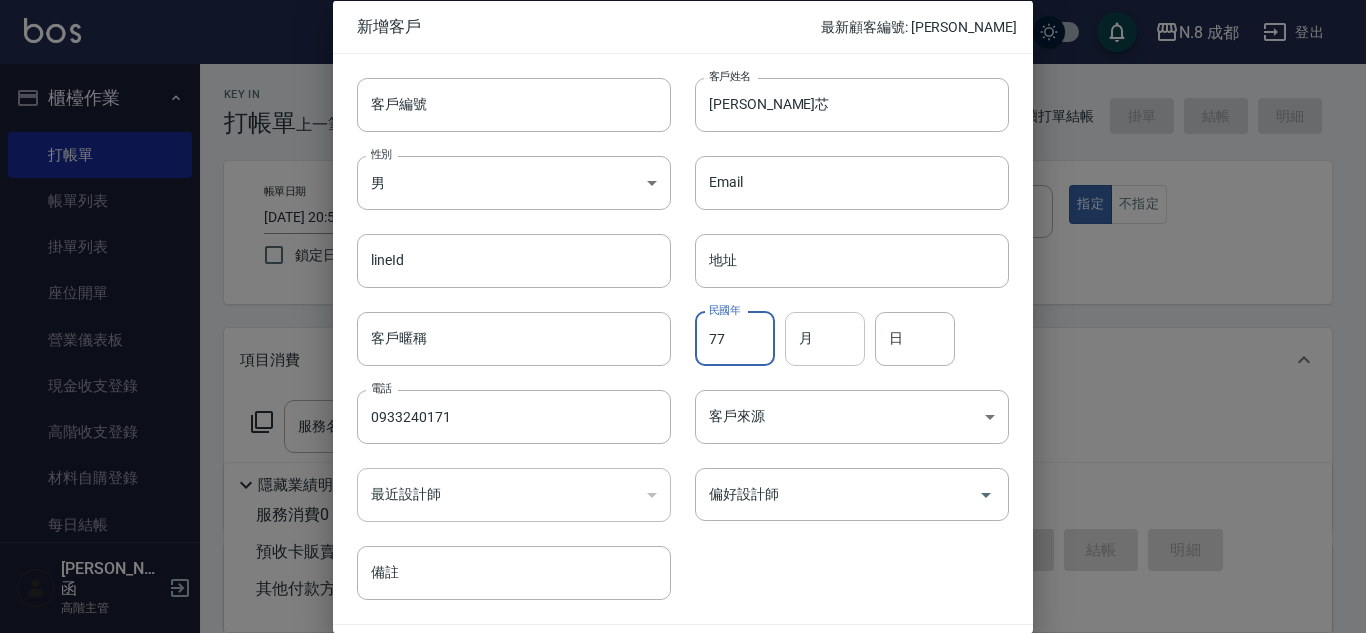 type on "77" 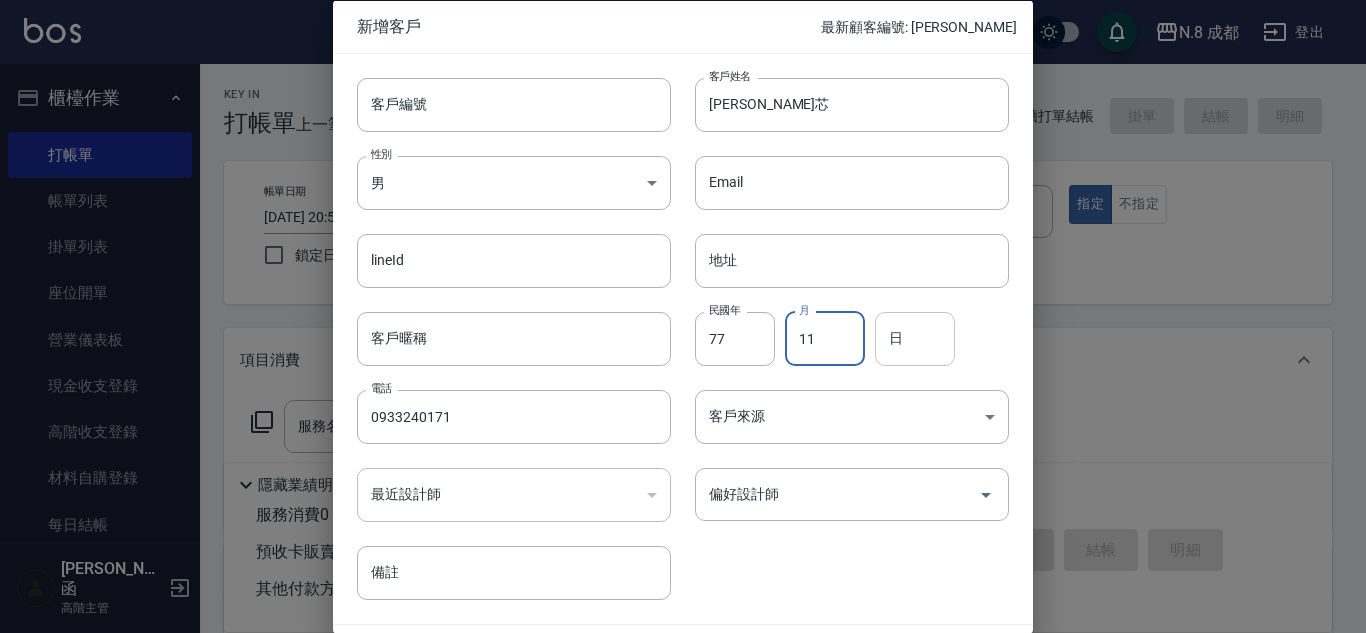 type on "11" 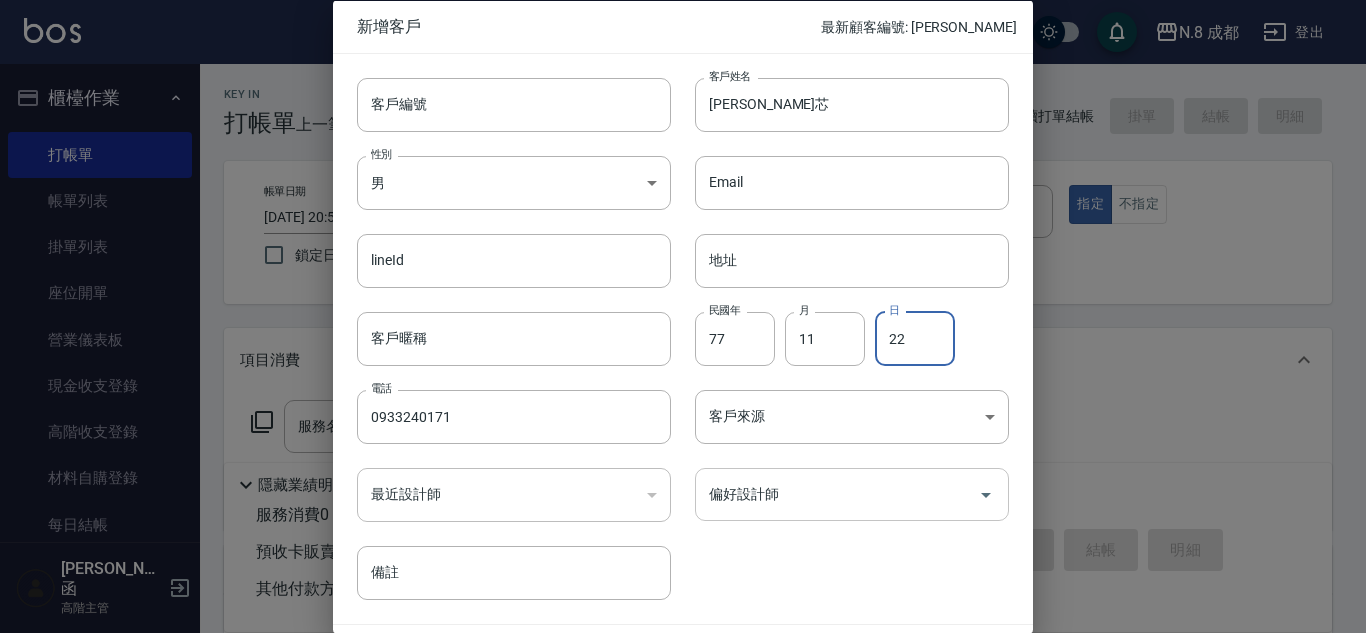 type on "22" 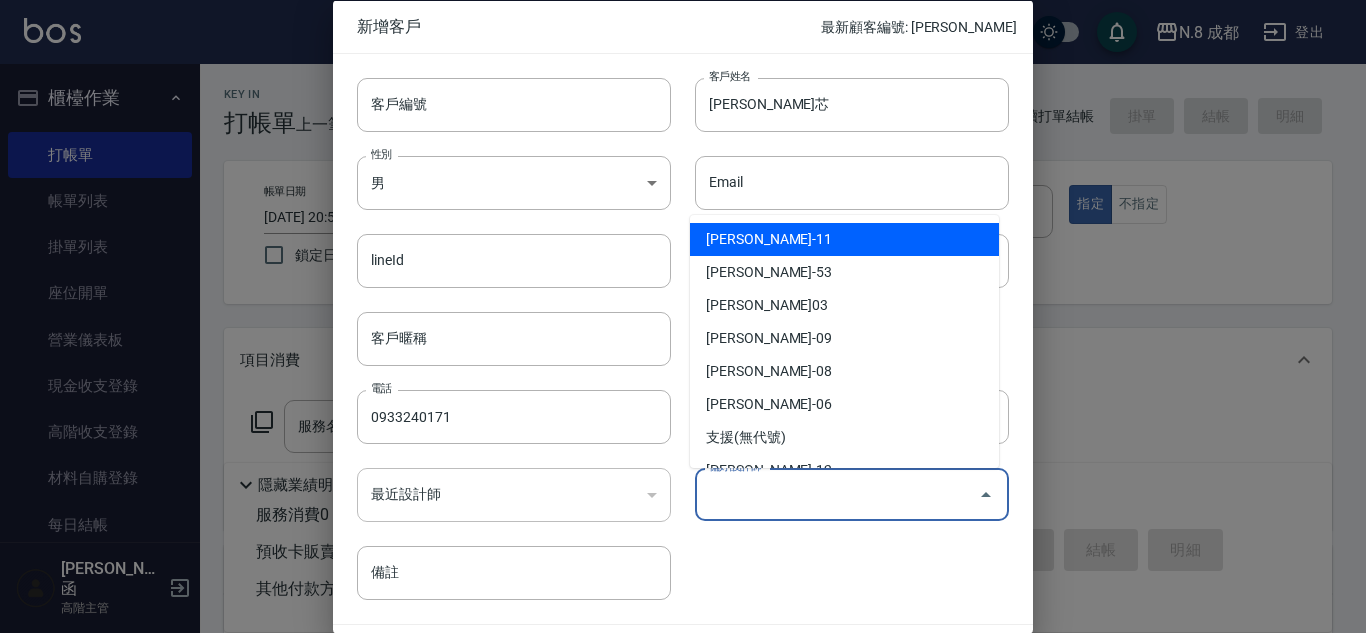 click on "偏好設計師" at bounding box center [837, 494] 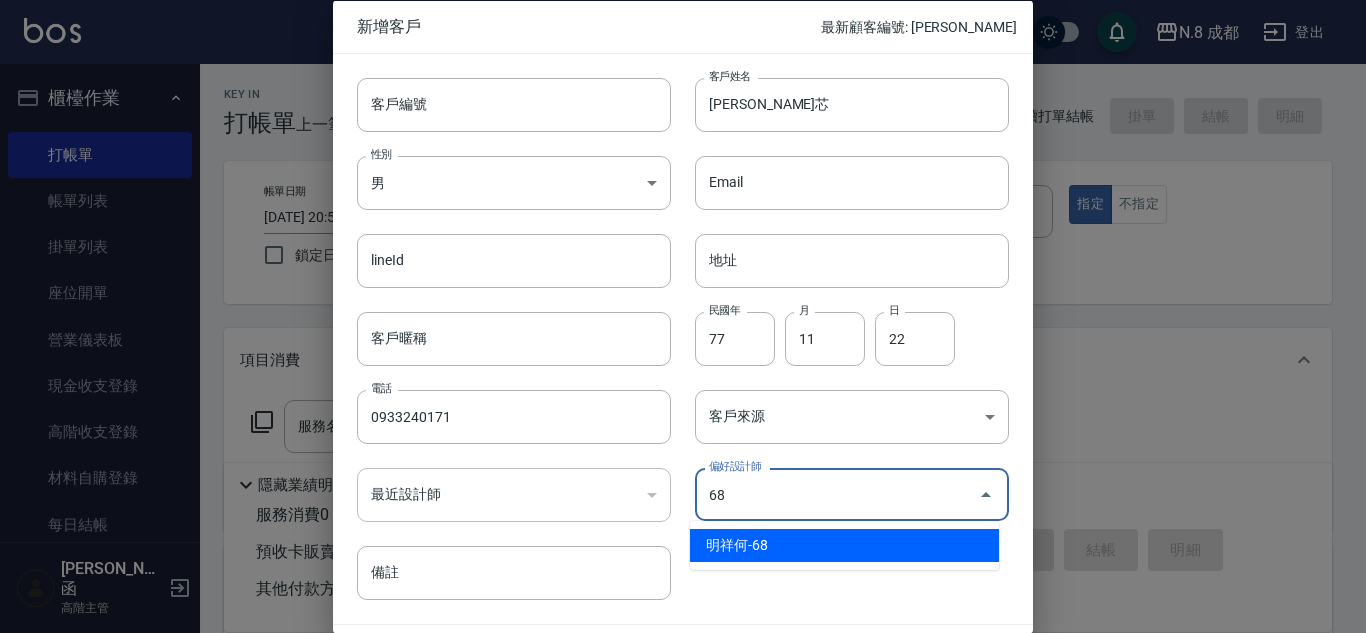 click on "明祥何-68" at bounding box center (844, 545) 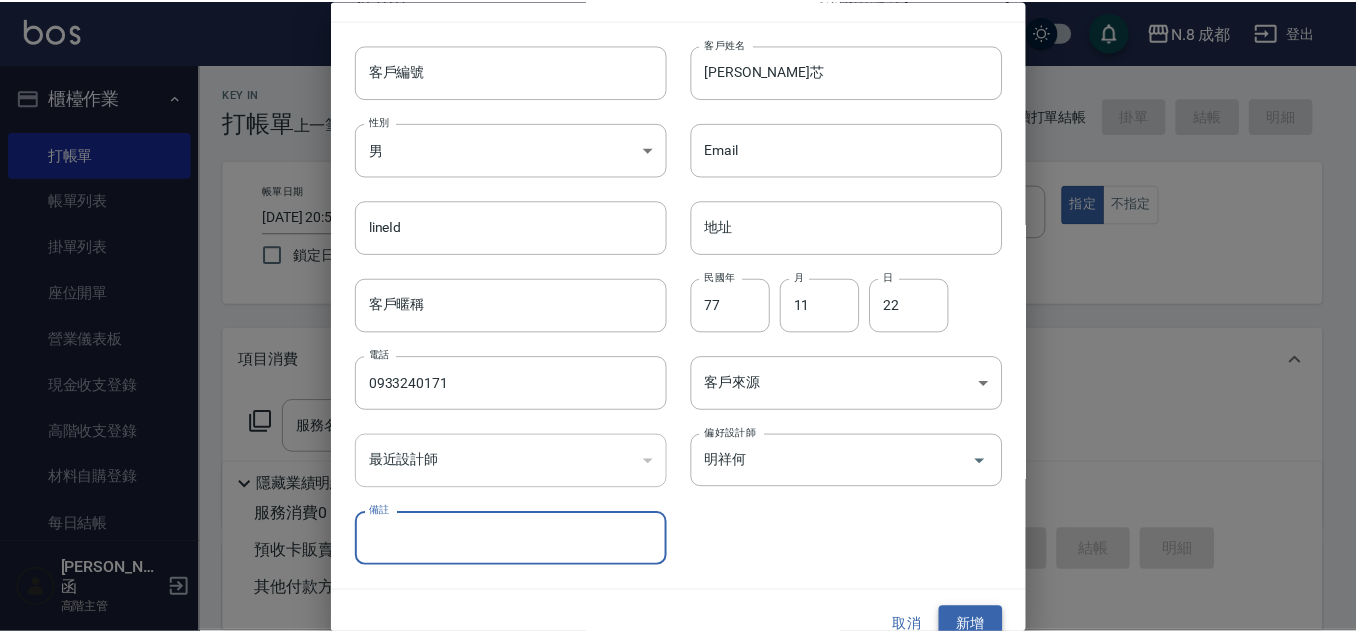 scroll, scrollTop: 60, scrollLeft: 0, axis: vertical 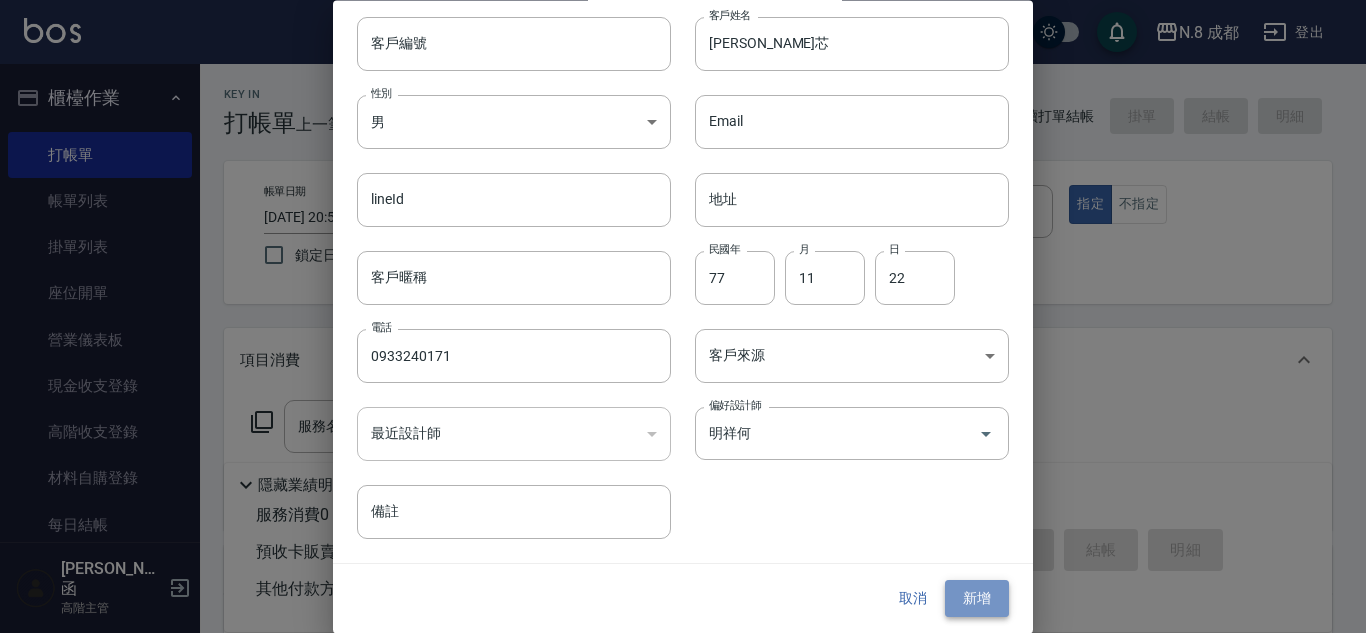 click on "新增" at bounding box center [977, 599] 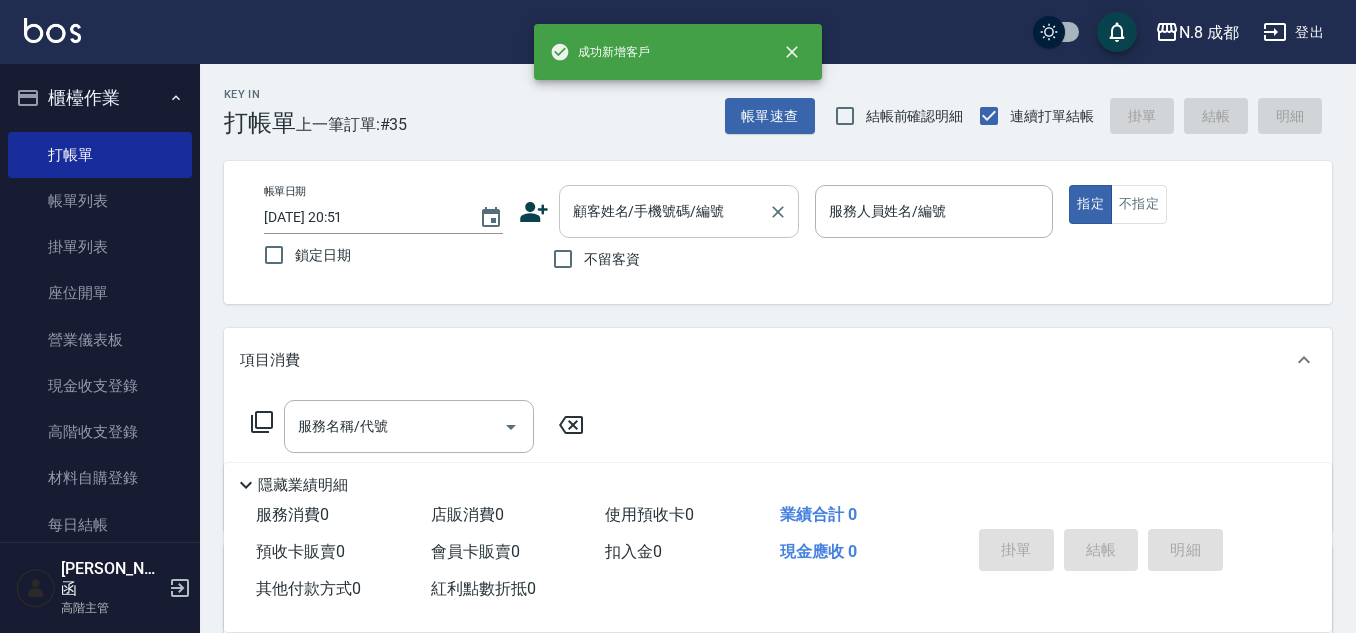 click on "顧客姓名/手機號碼/編號 顧客姓名/手機號碼/編號" at bounding box center (679, 211) 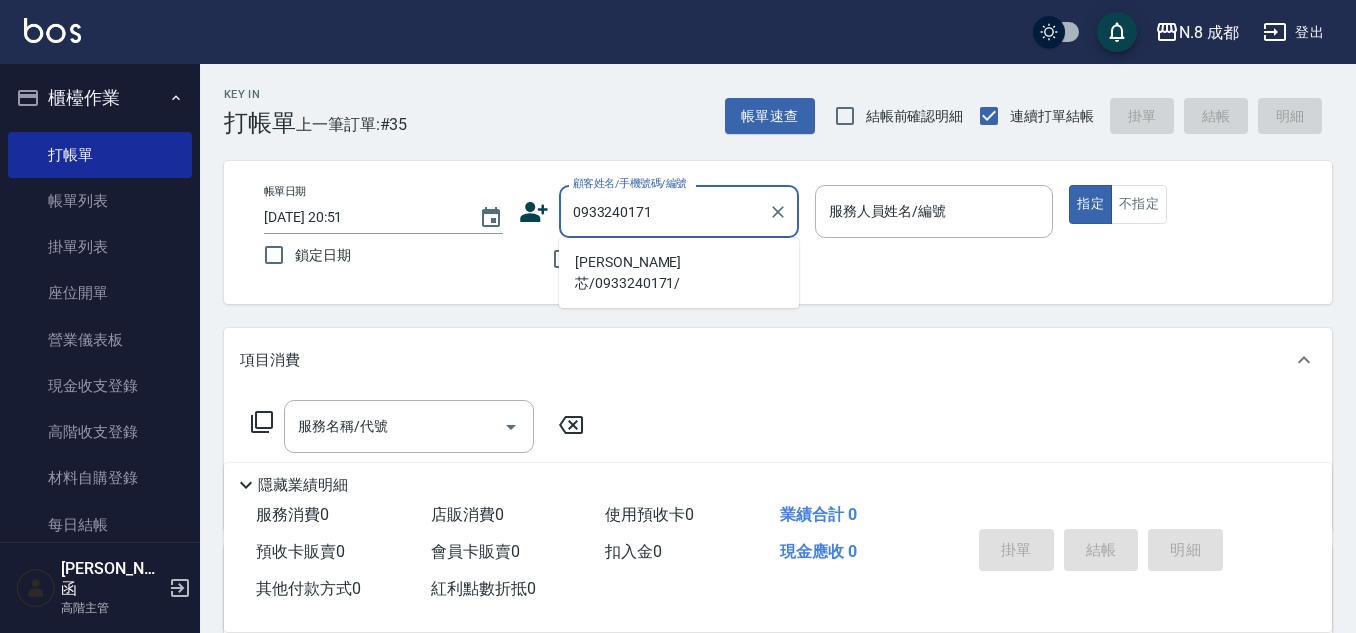 click on "[PERSON_NAME]芯/0933240171/" at bounding box center (679, 273) 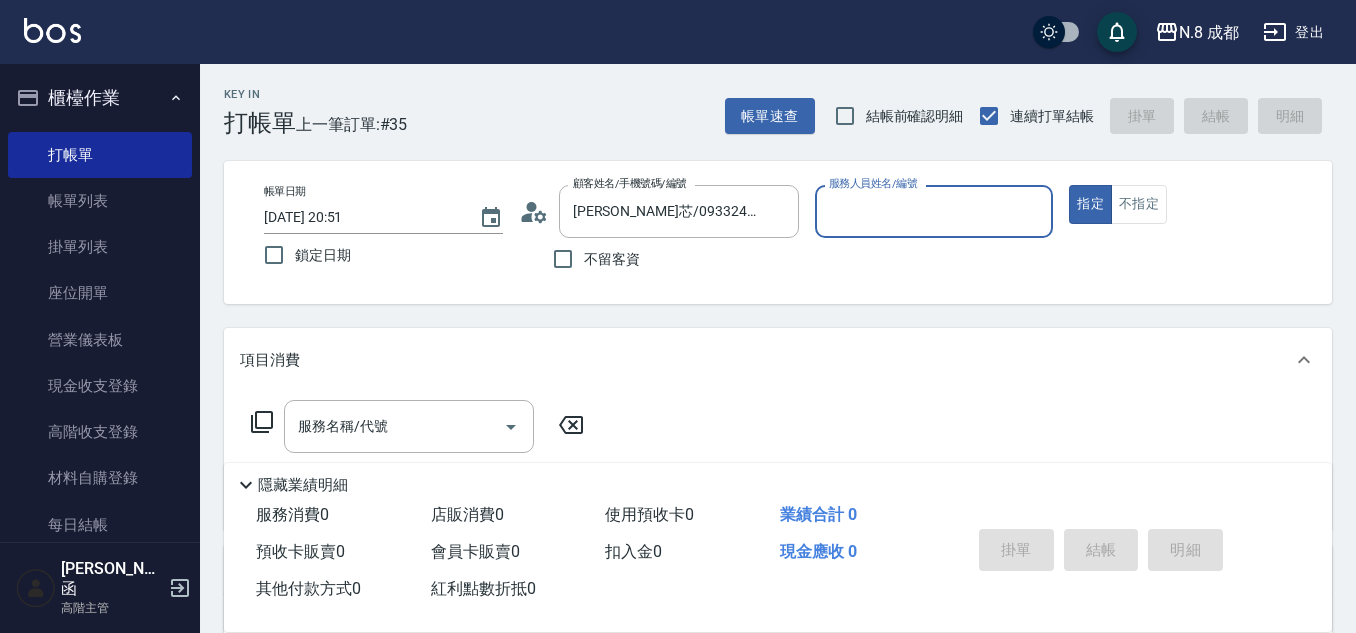type on "明祥何-68" 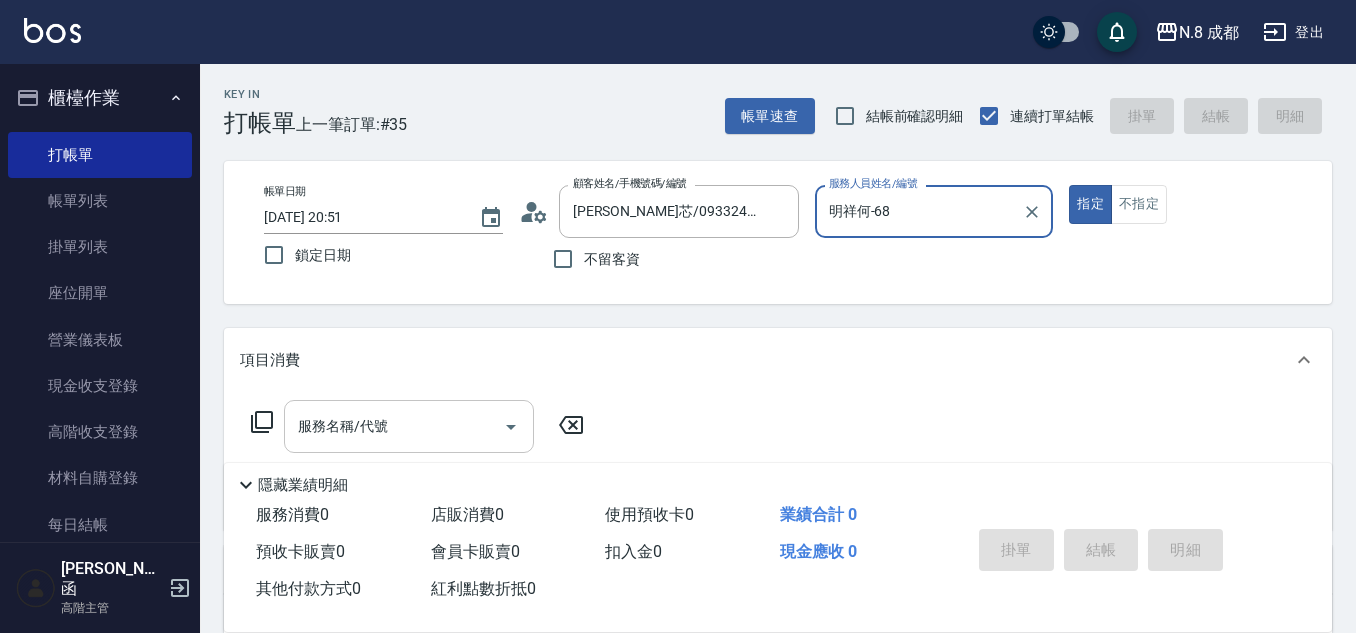 click on "服務名稱/代號" at bounding box center (394, 426) 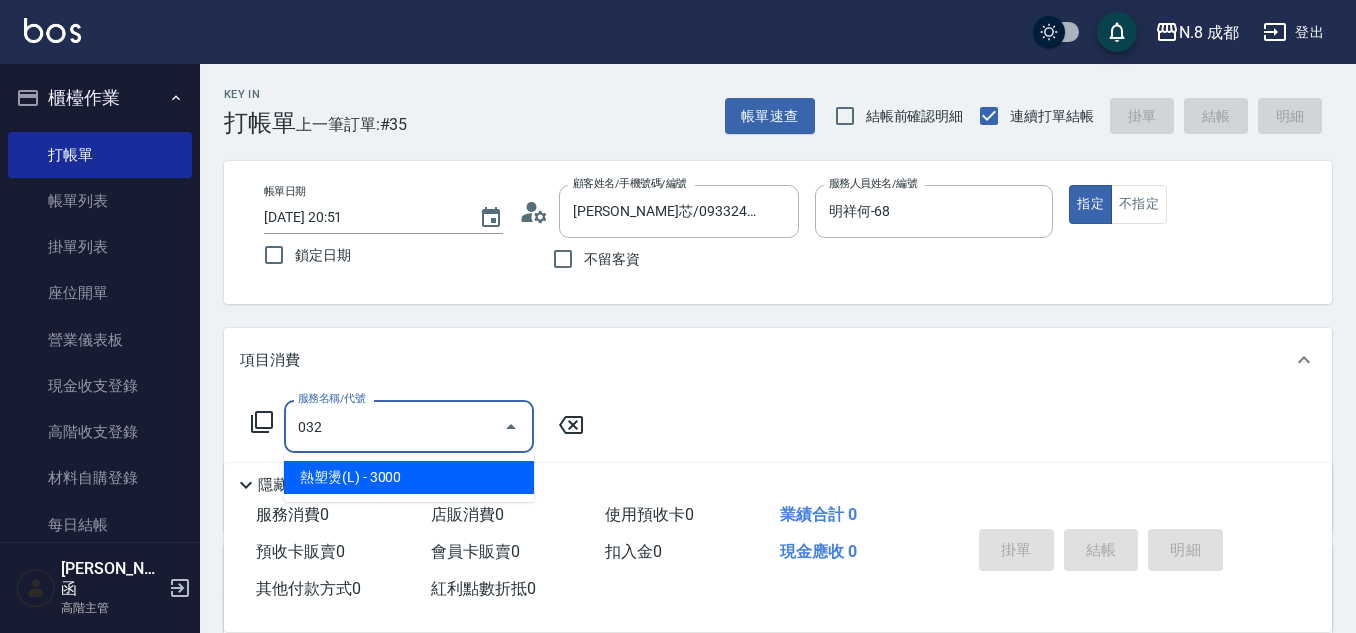 click on "熱塑燙(L) - 3000" at bounding box center (409, 477) 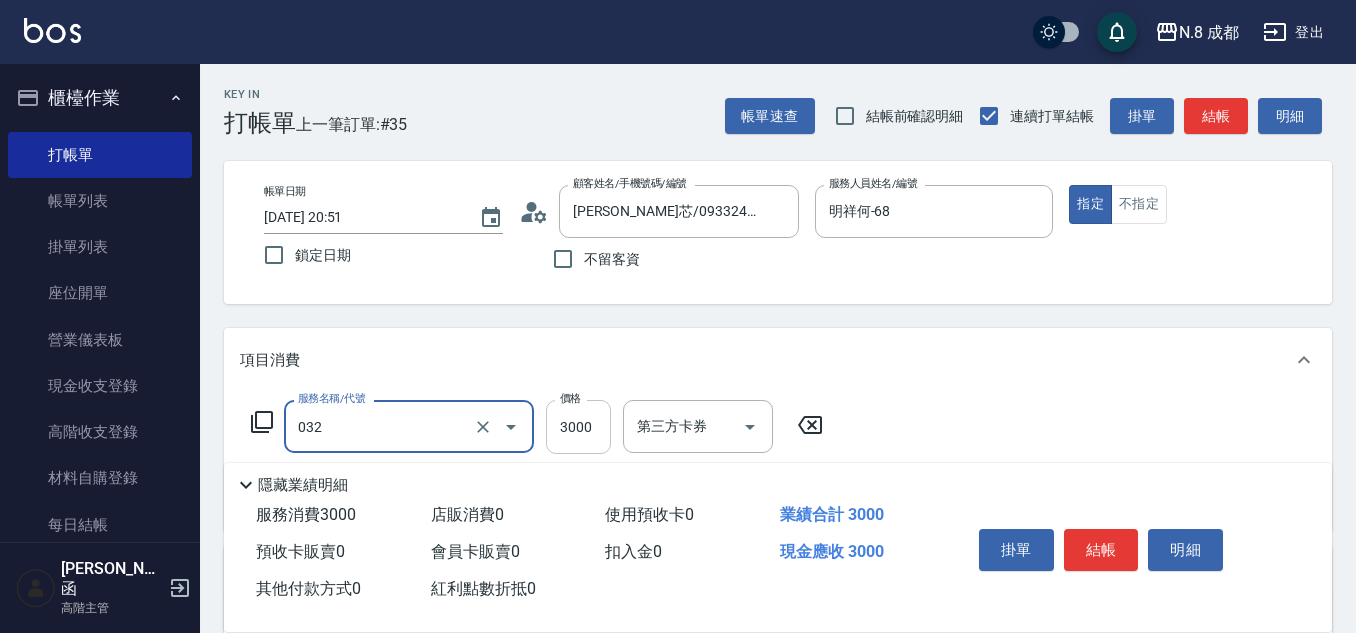 type on "熱塑燙(L)(032)" 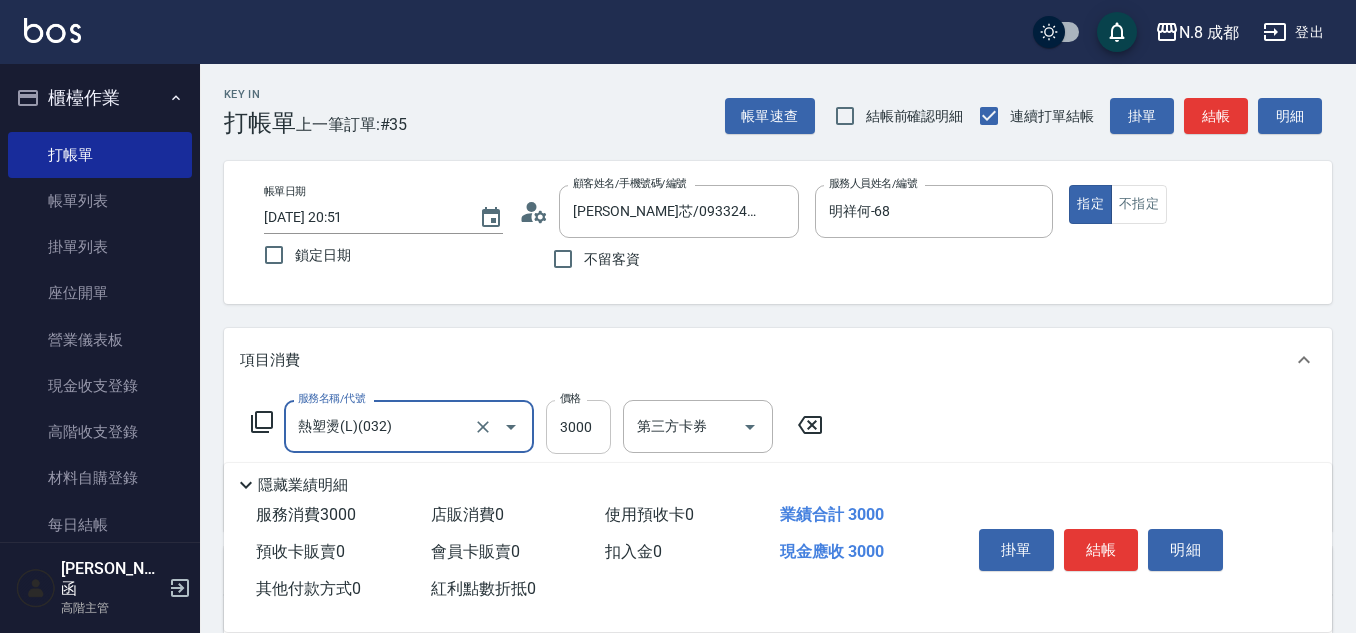 click on "3000" at bounding box center (578, 427) 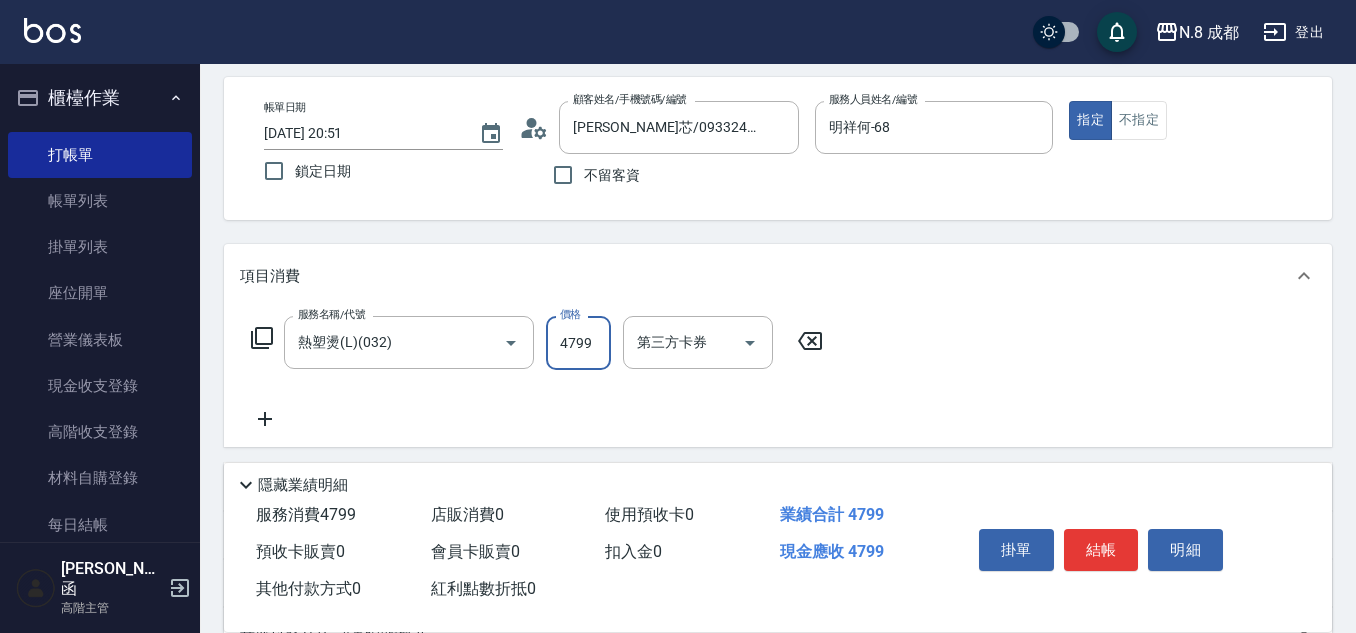 scroll, scrollTop: 200, scrollLeft: 0, axis: vertical 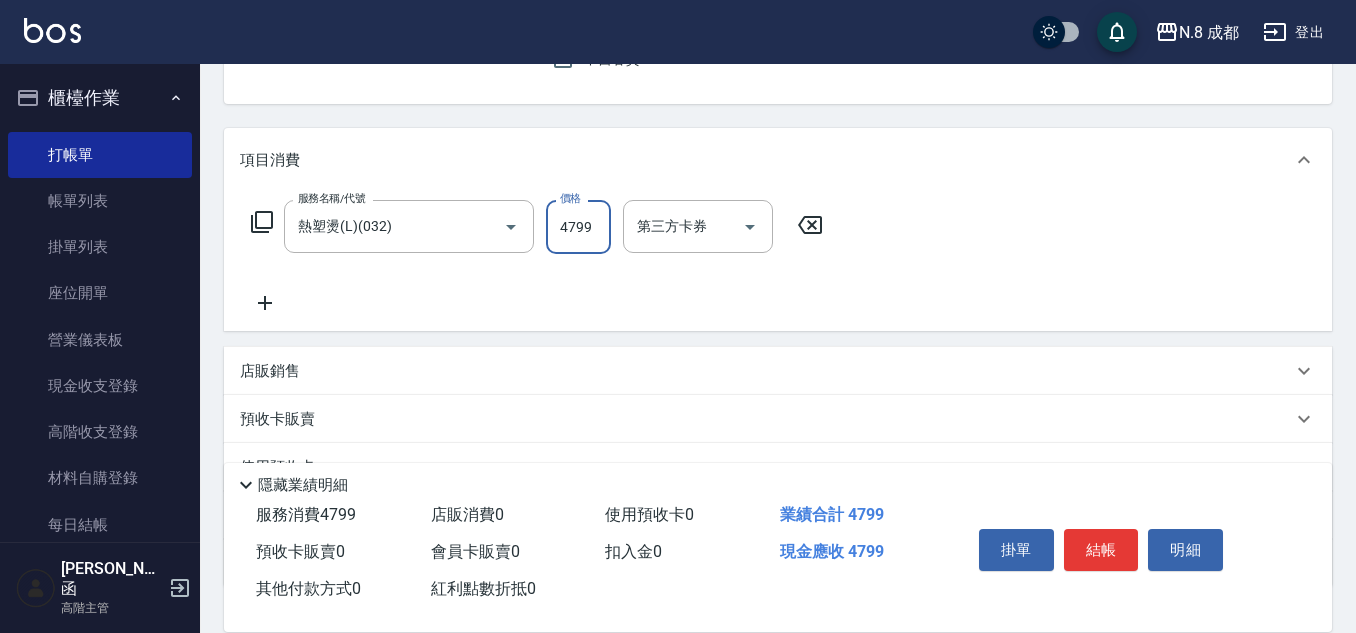 type on "4799" 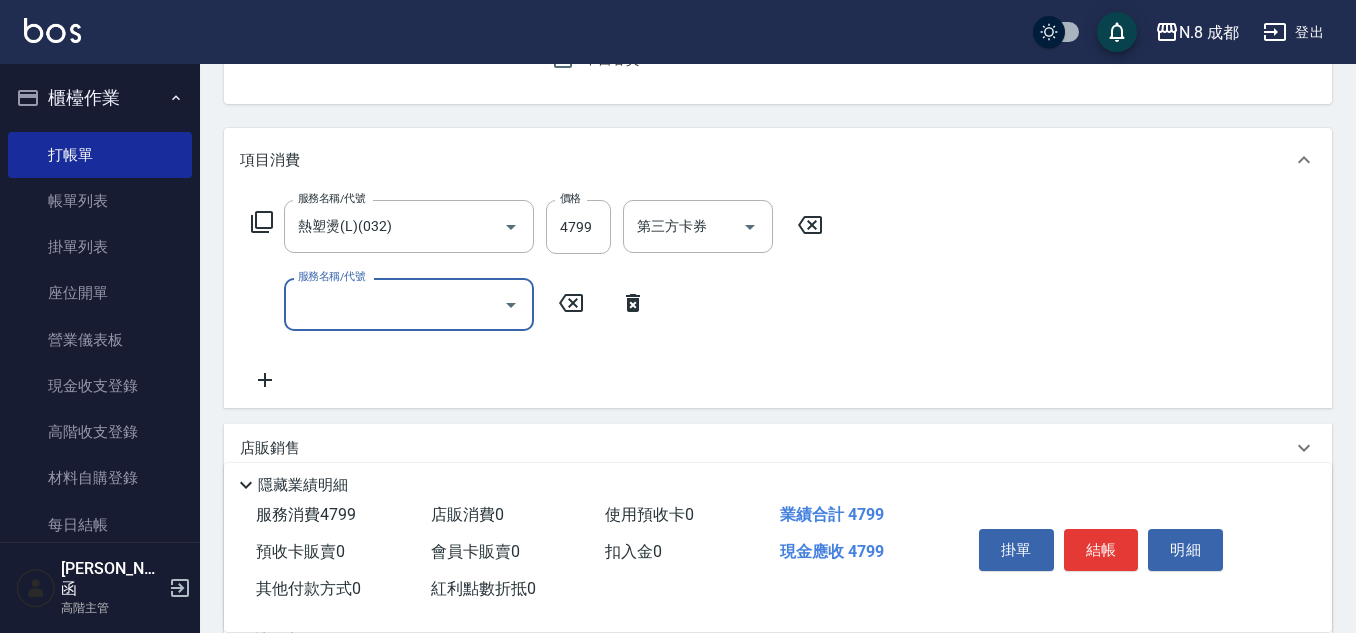 click on "服務名稱/代號" at bounding box center [394, 304] 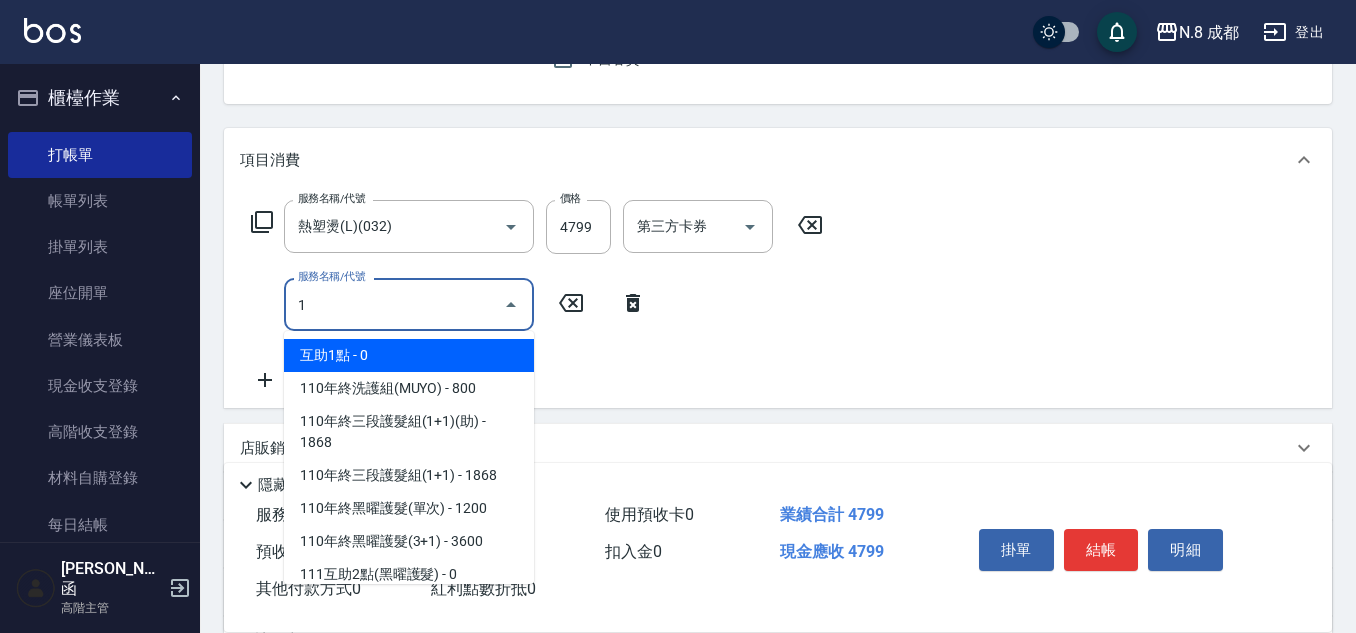drag, startPoint x: 400, startPoint y: 344, endPoint x: 587, endPoint y: 346, distance: 187.0107 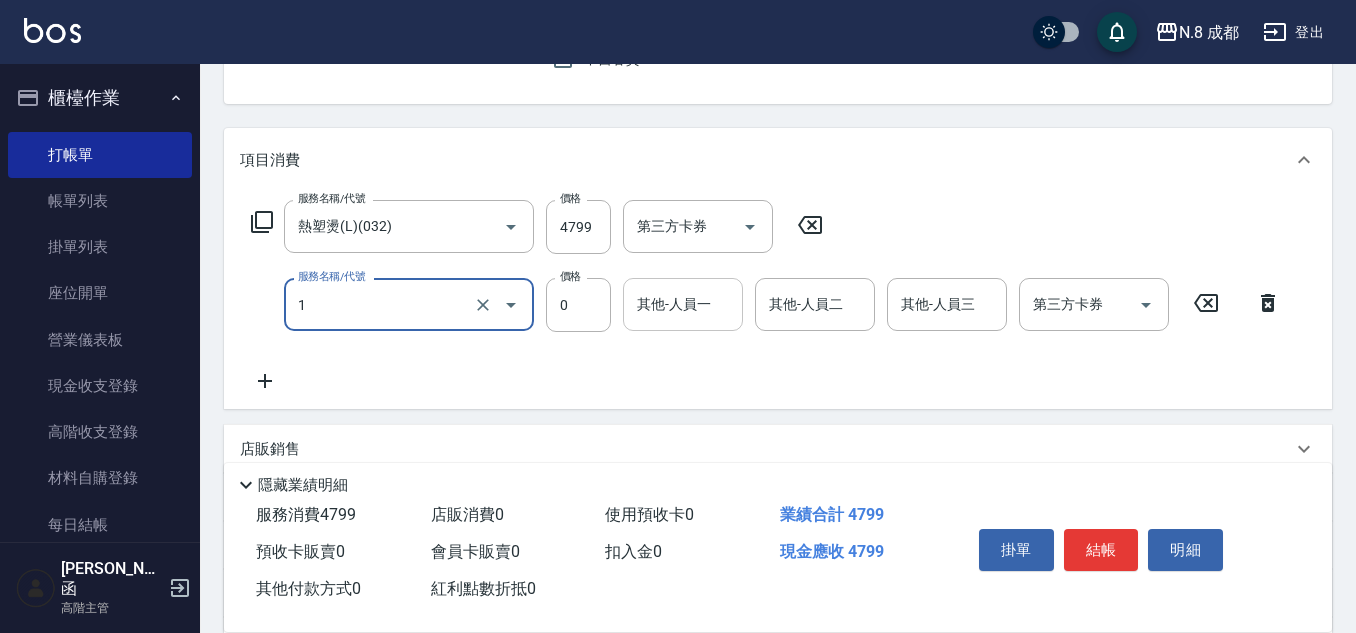 type on "互助1點(1)" 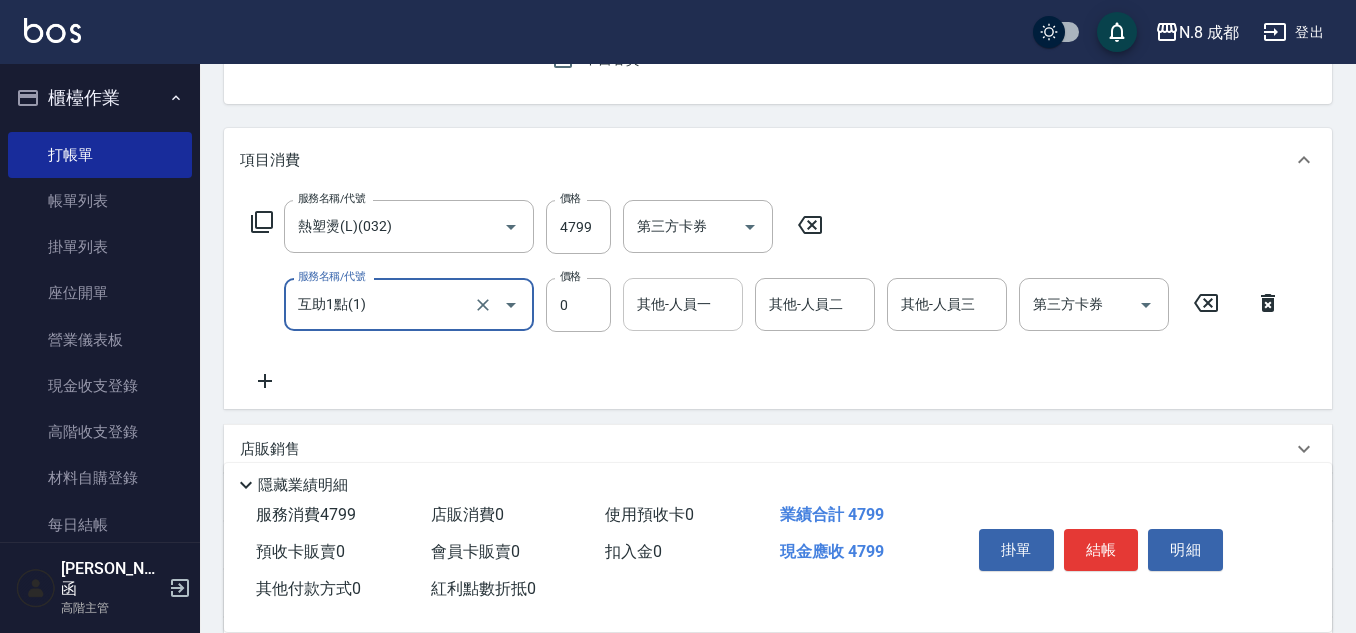 click on "其他-人員一" at bounding box center [683, 304] 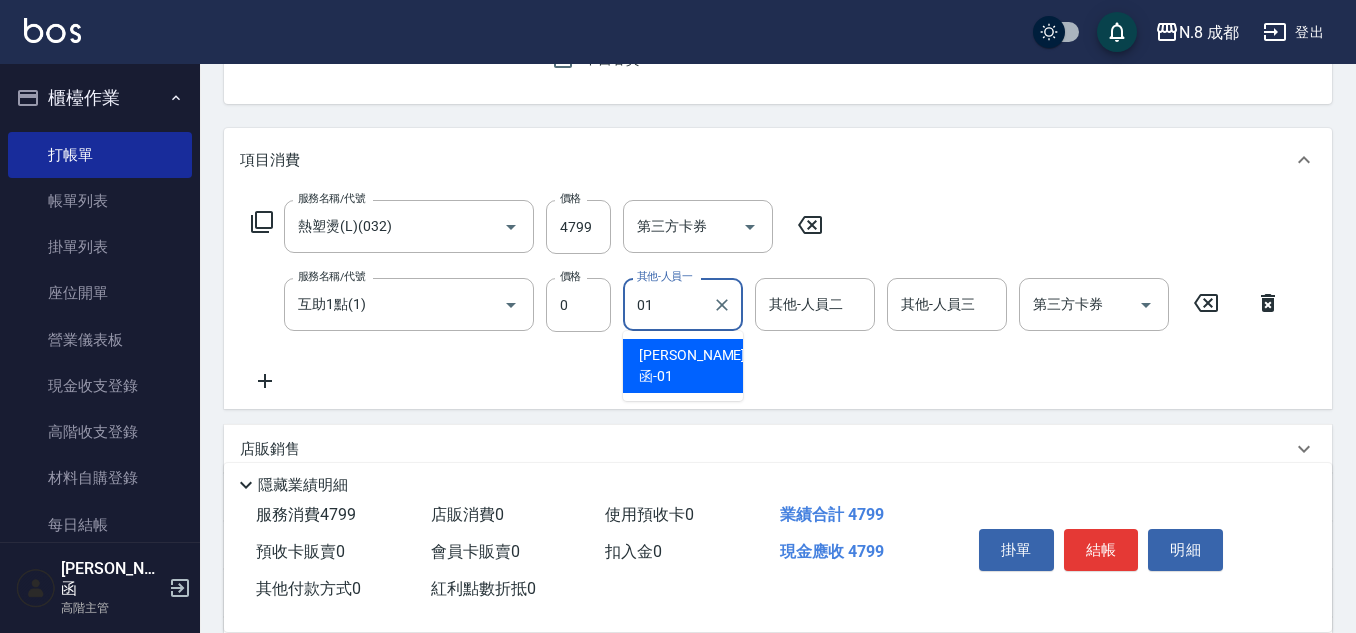 click on "[PERSON_NAME]函 -01" at bounding box center (692, 366) 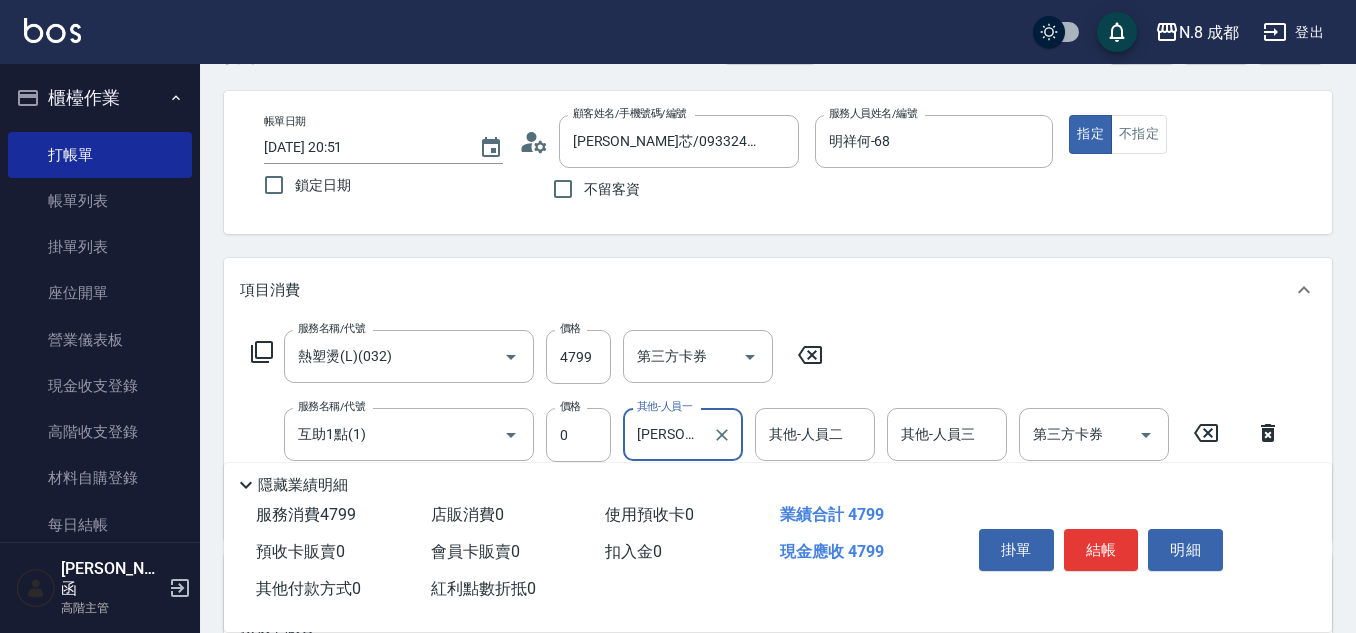 scroll, scrollTop: 0, scrollLeft: 0, axis: both 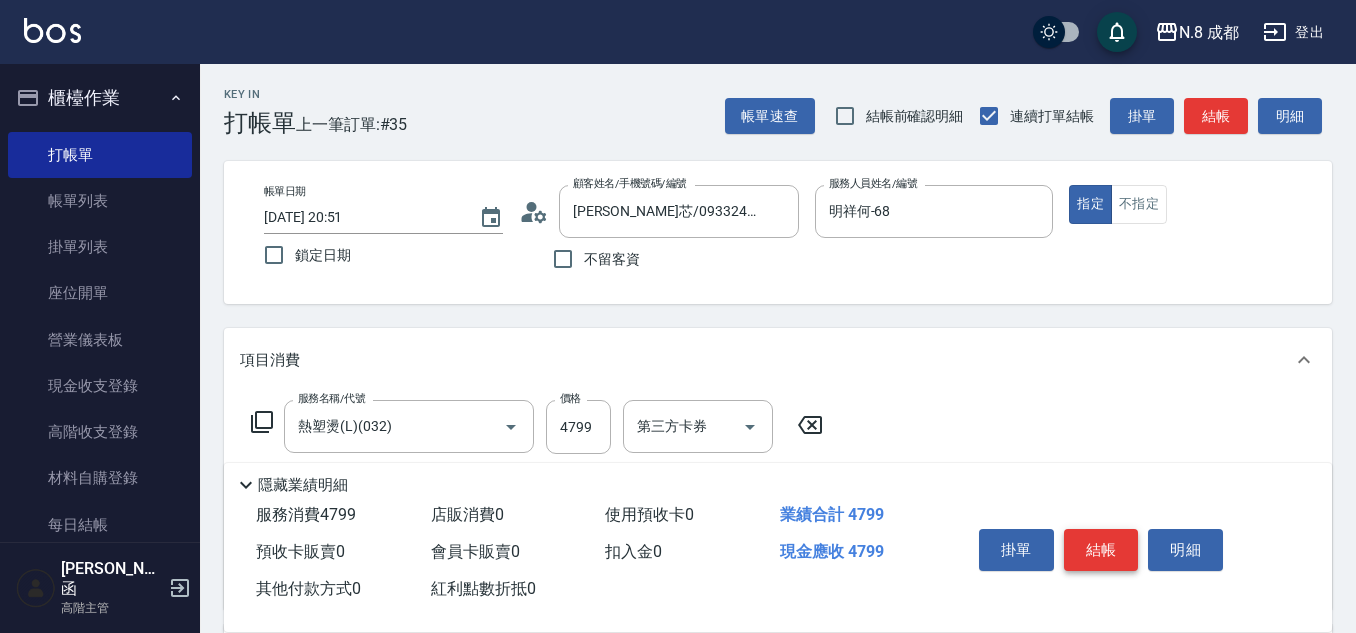 type on "[PERSON_NAME]函-01" 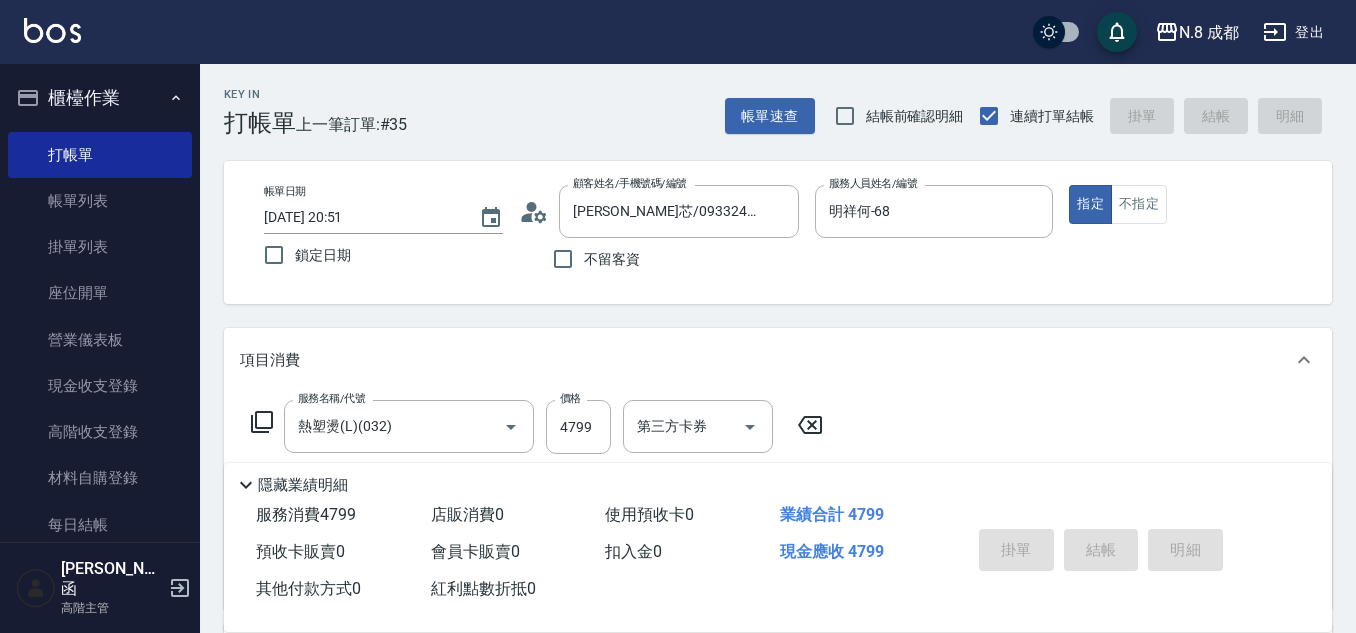 type on "[DATE] 20:52" 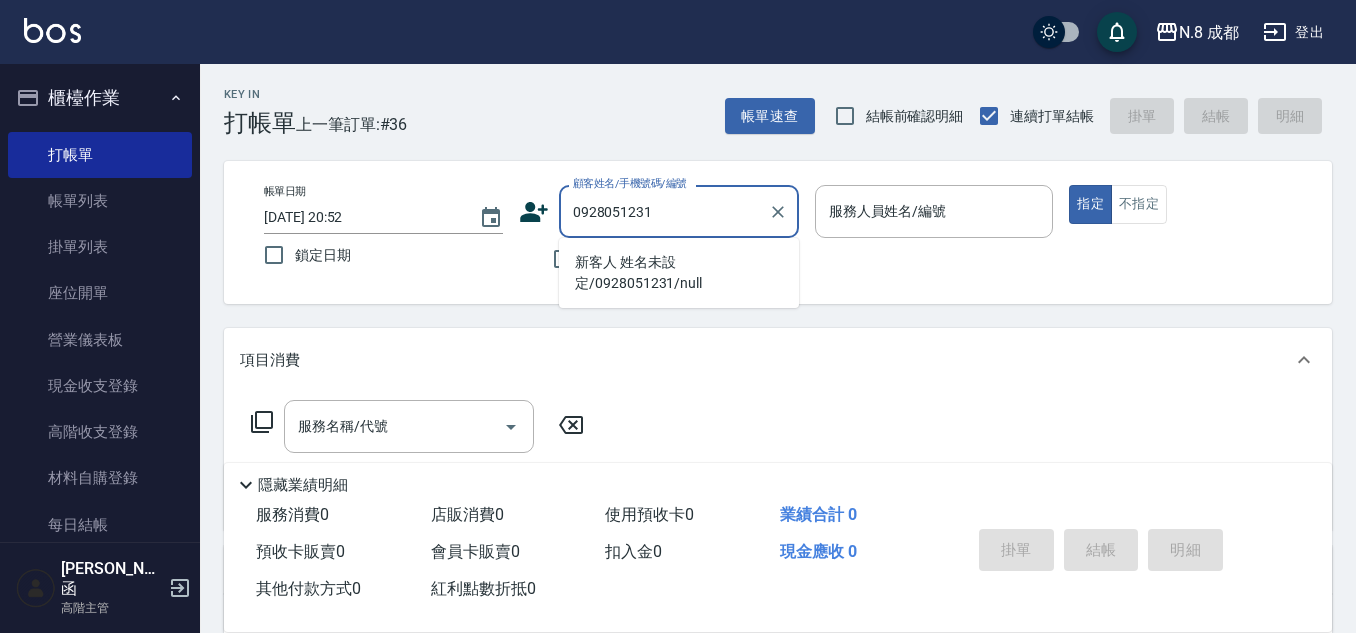 click on "新客人 姓名未設定/0928051231/null" at bounding box center (679, 273) 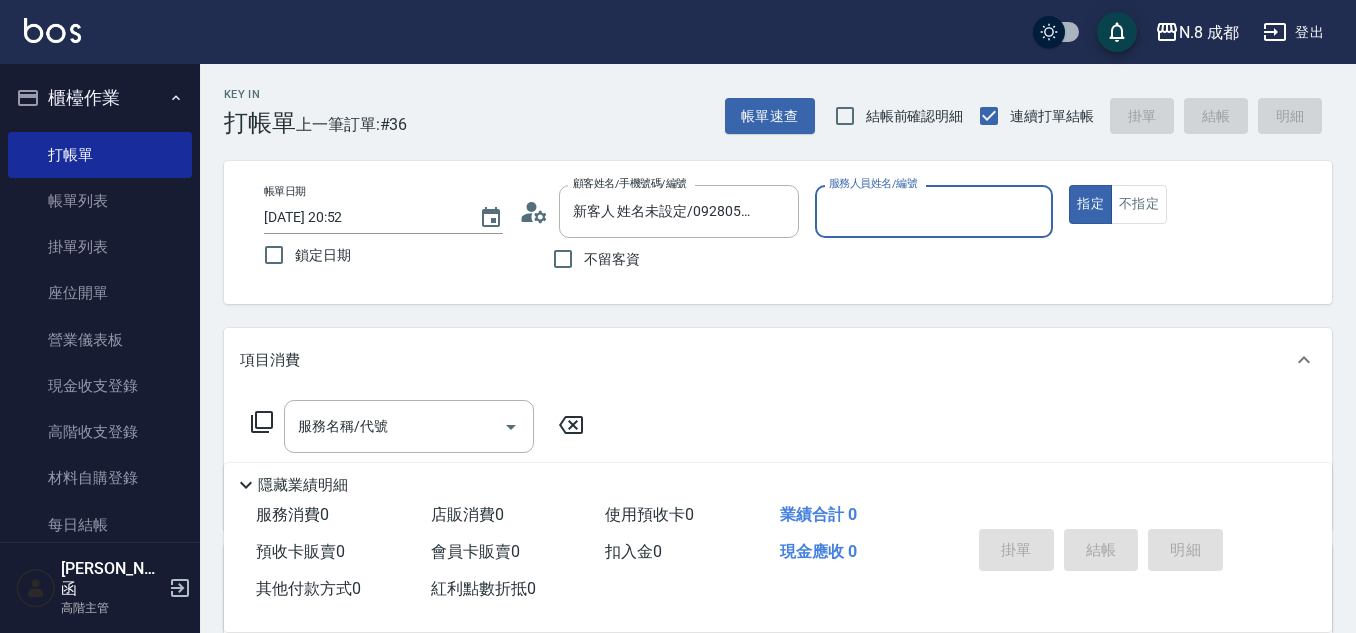 click on "服務人員姓名/編號" at bounding box center [934, 211] 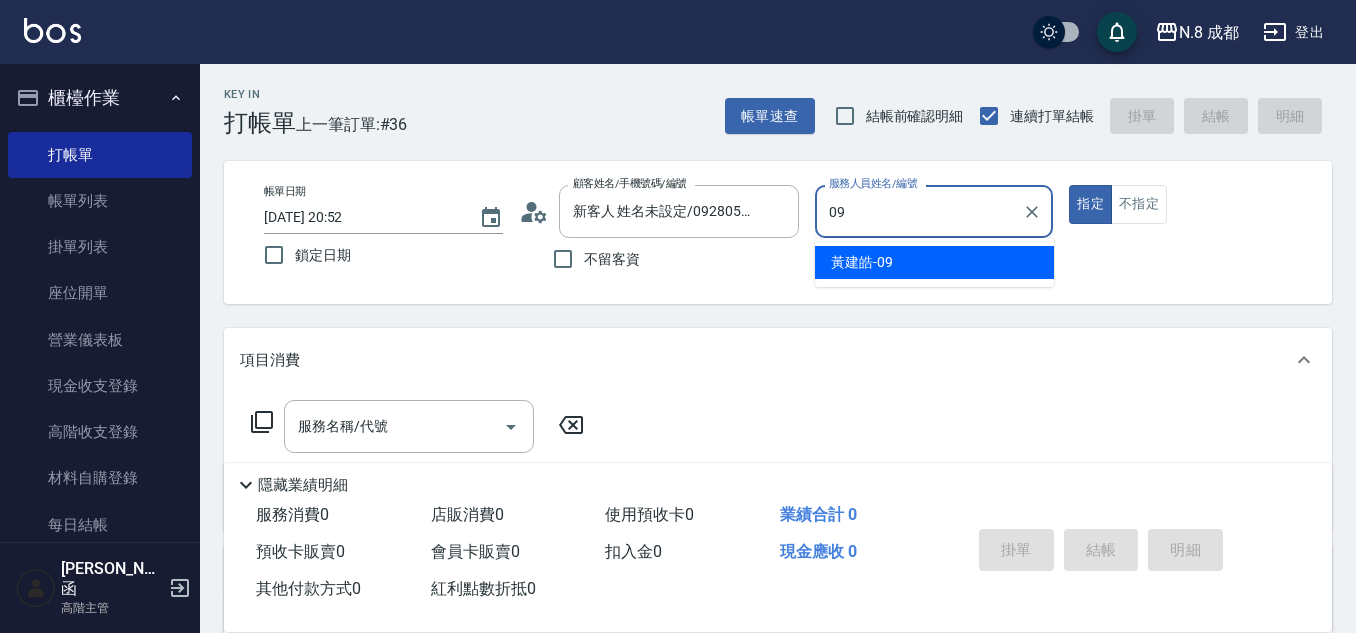 click on "[PERSON_NAME]-09" at bounding box center [862, 262] 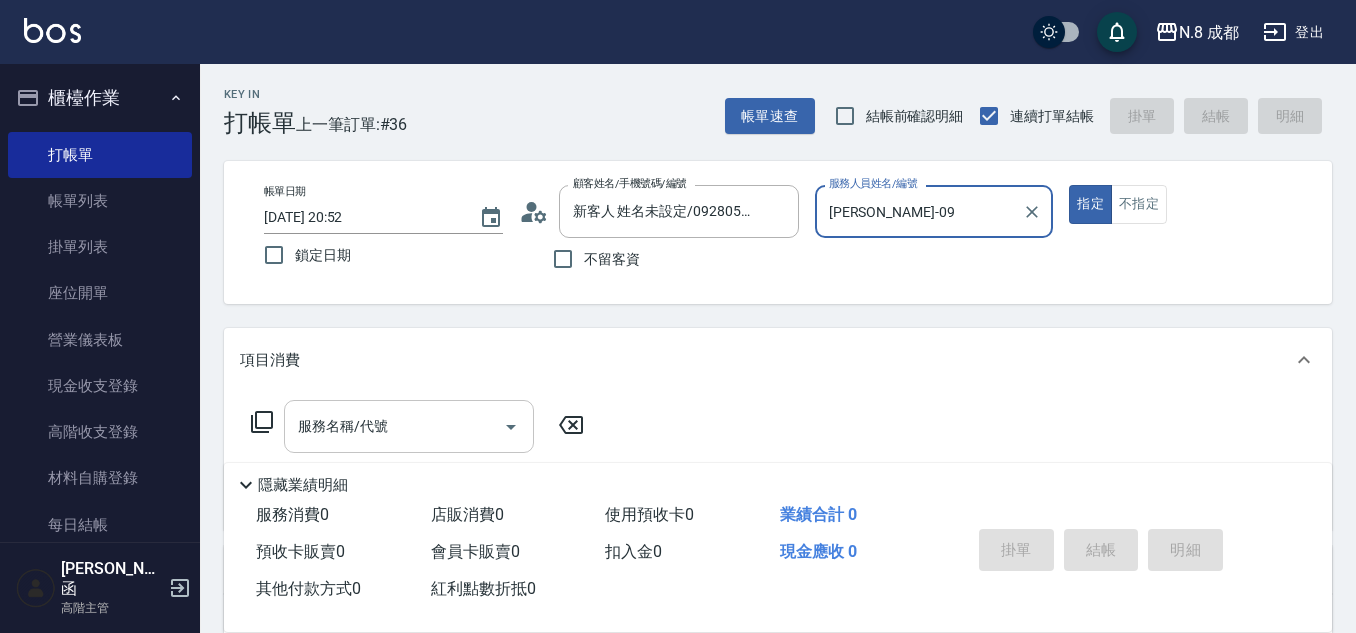 type on "[PERSON_NAME]-09" 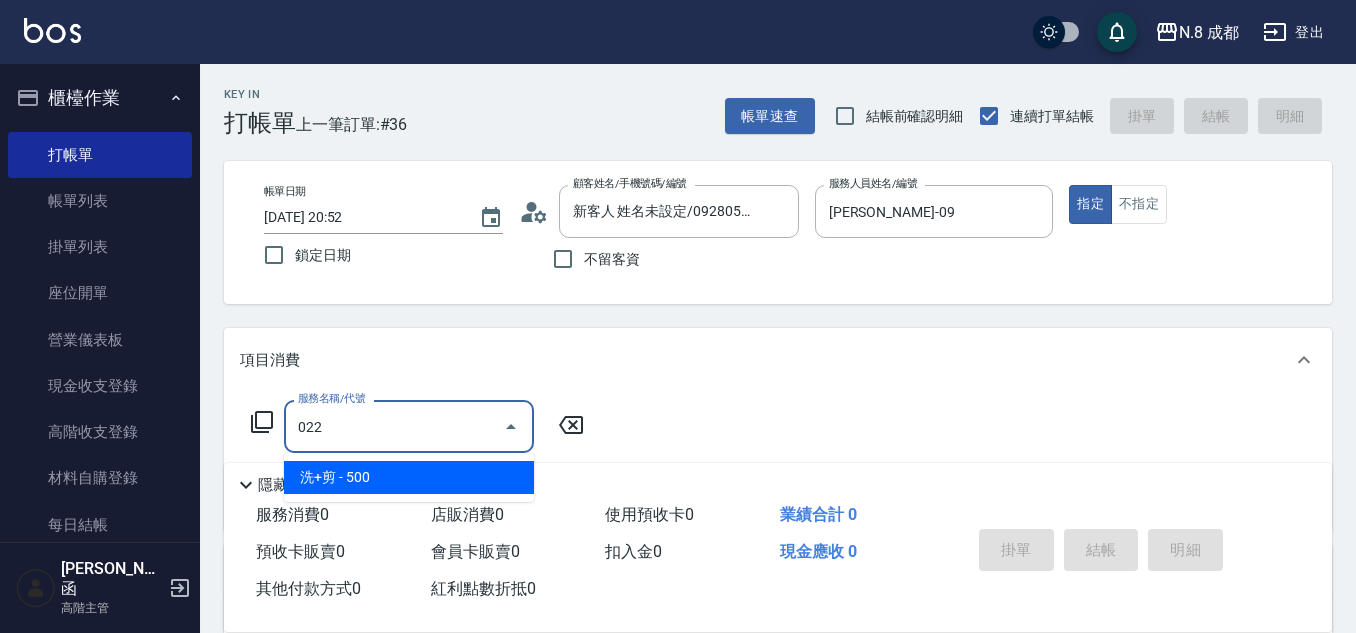 click on "洗+剪 - 500" at bounding box center [409, 477] 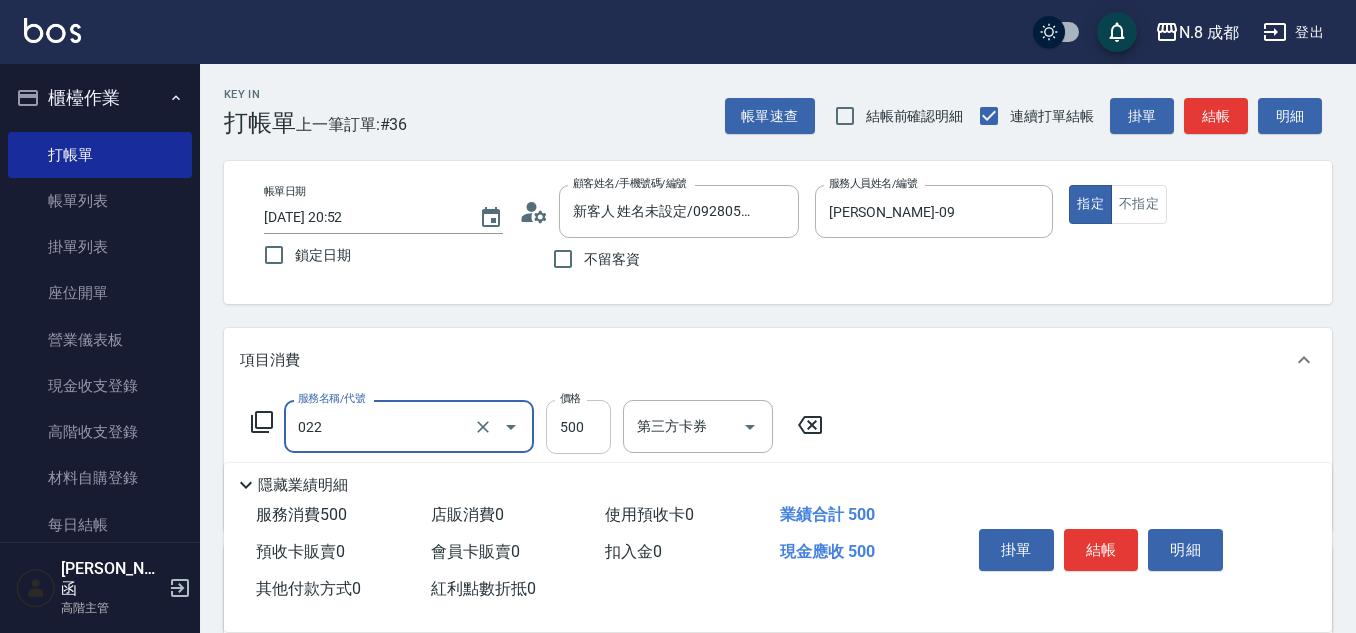 type on "洗+剪(022)" 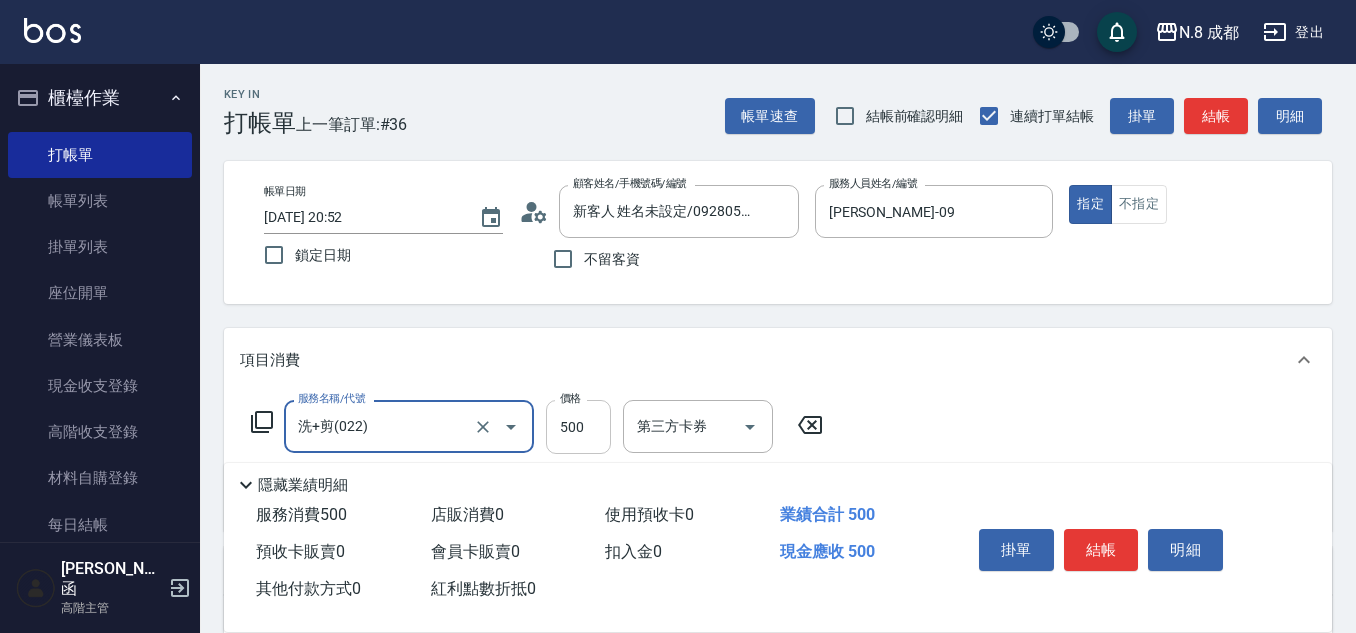 click on "500" at bounding box center [578, 427] 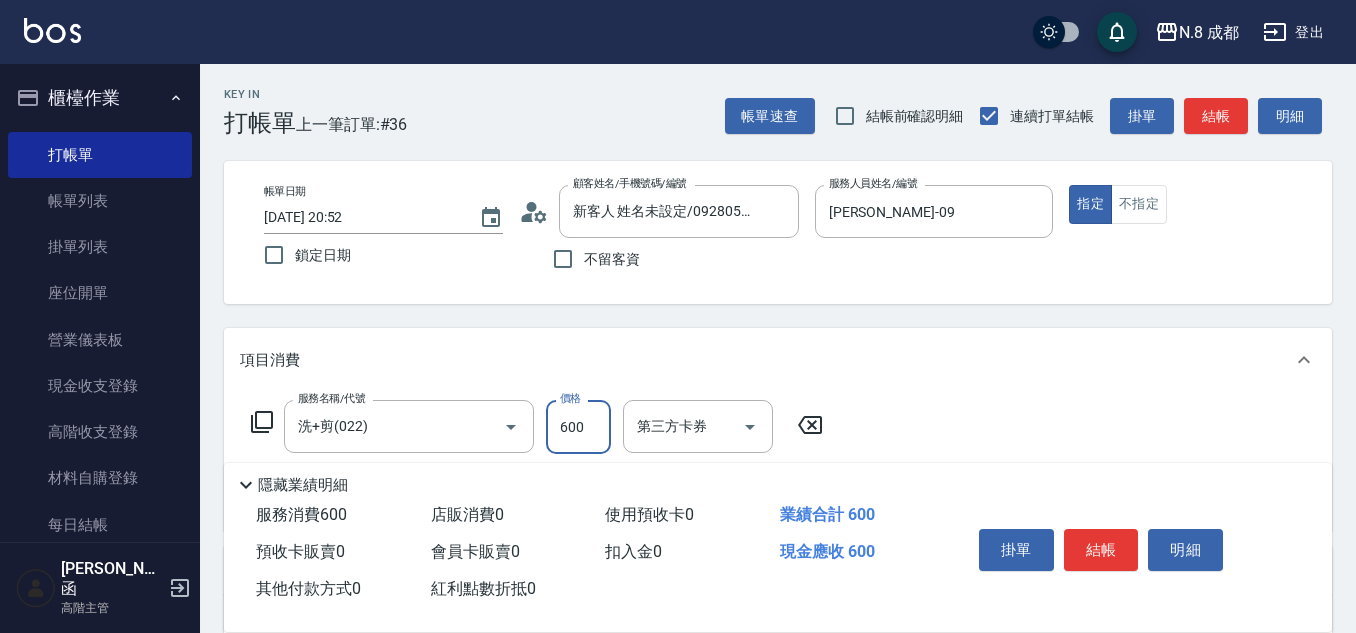 scroll, scrollTop: 100, scrollLeft: 0, axis: vertical 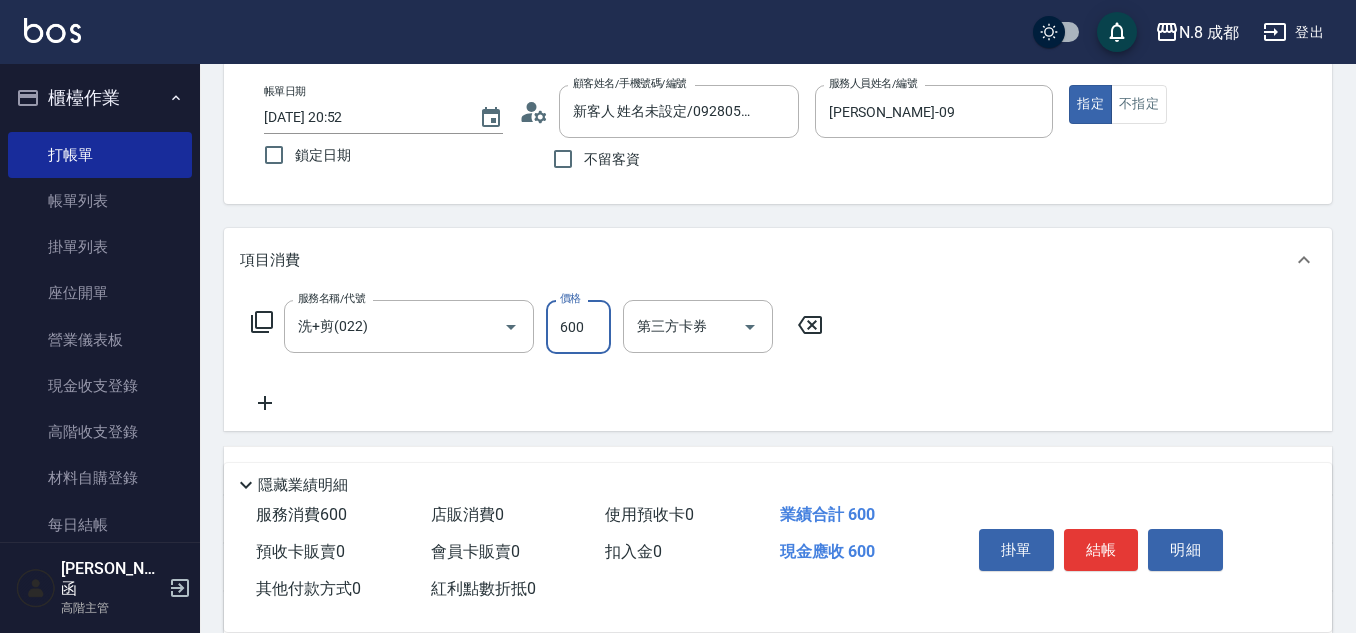 type on "600" 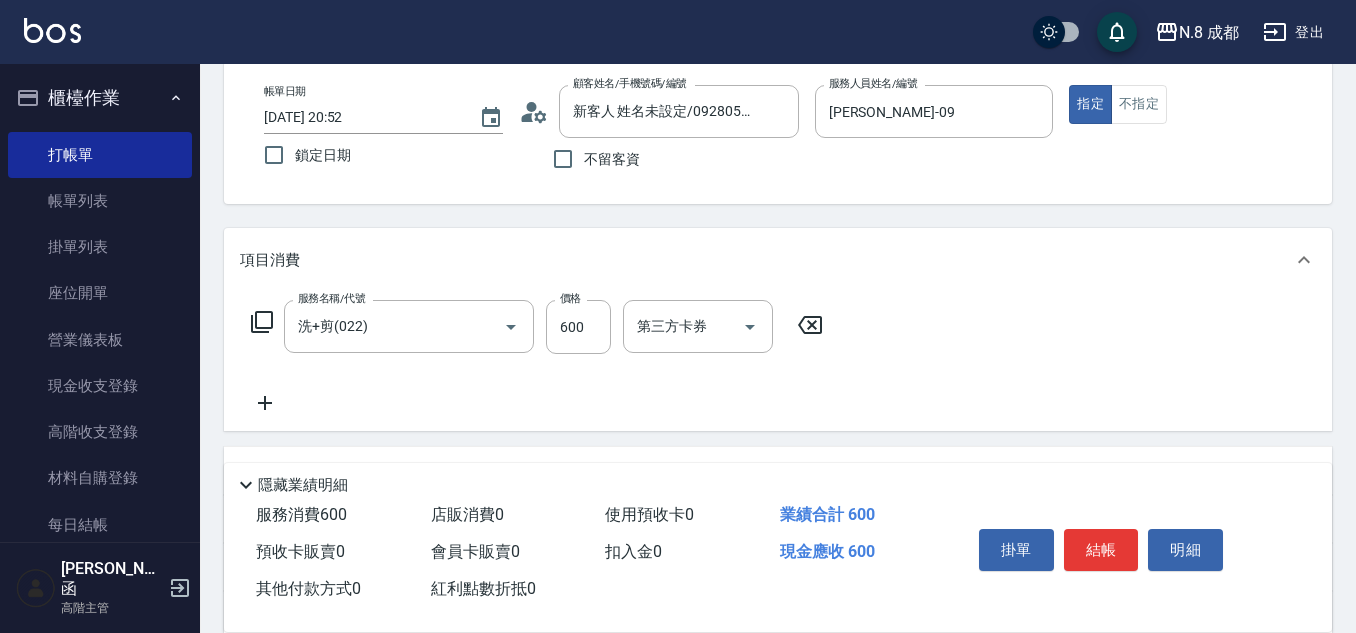 click 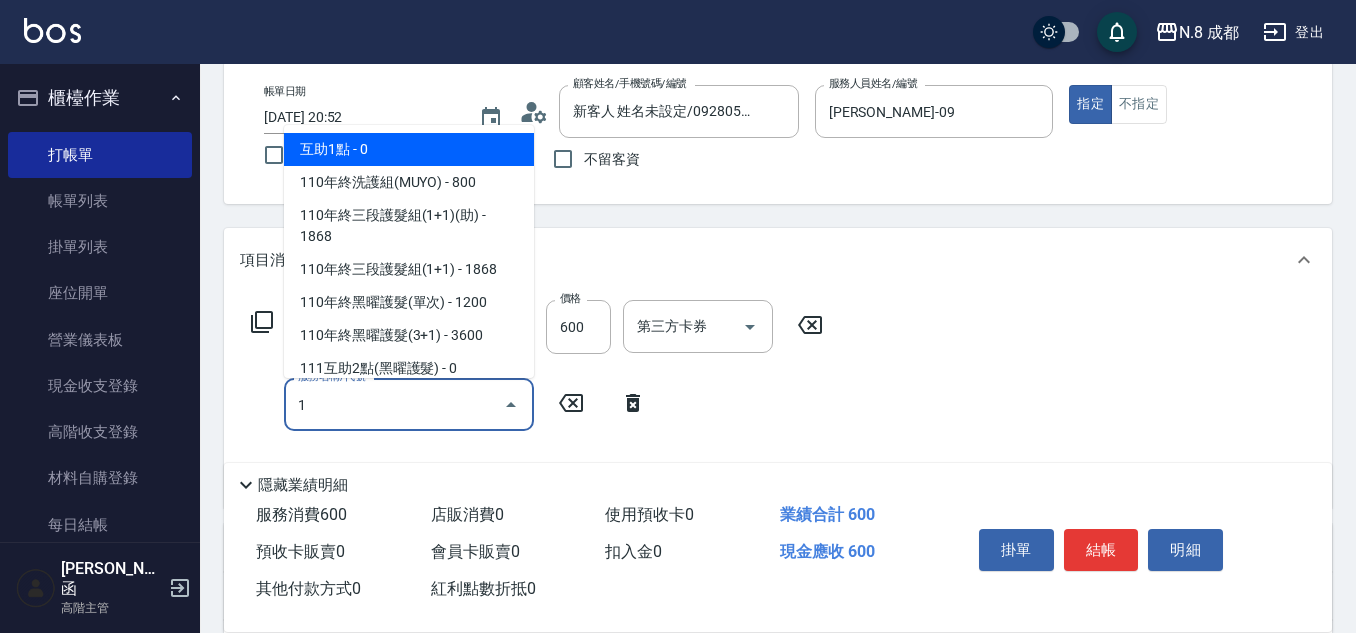click on "互助1點 - 0" at bounding box center [409, 149] 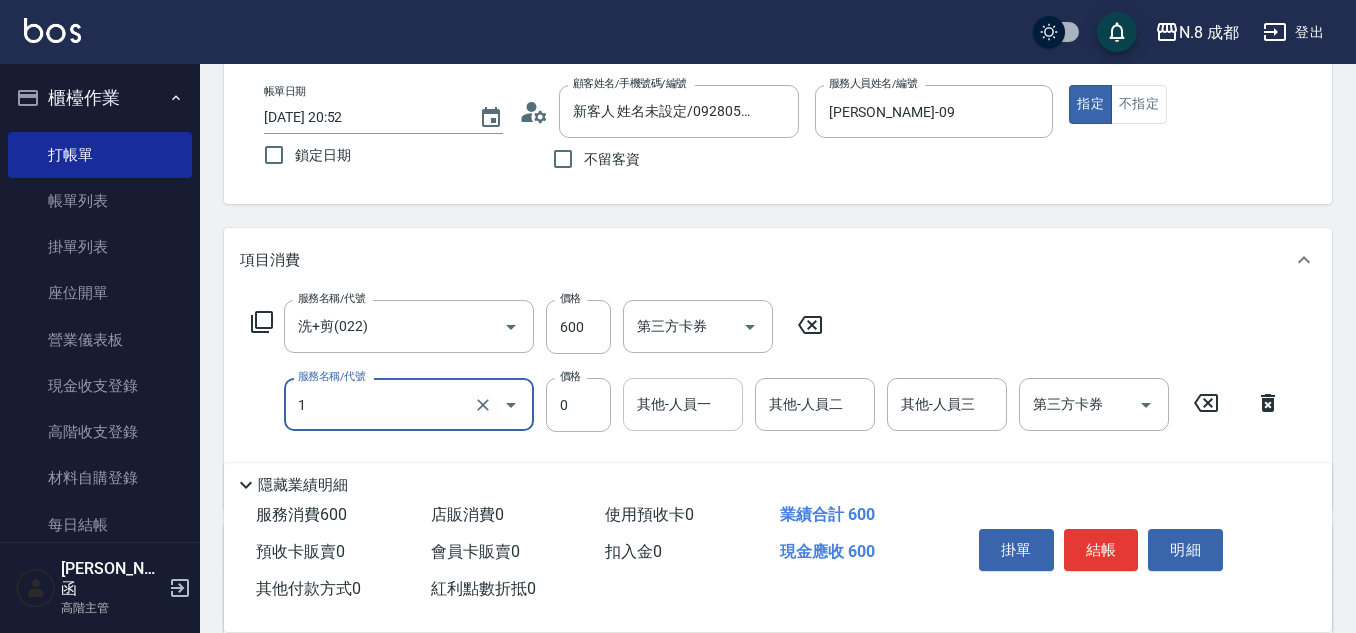 type on "互助1點(1)" 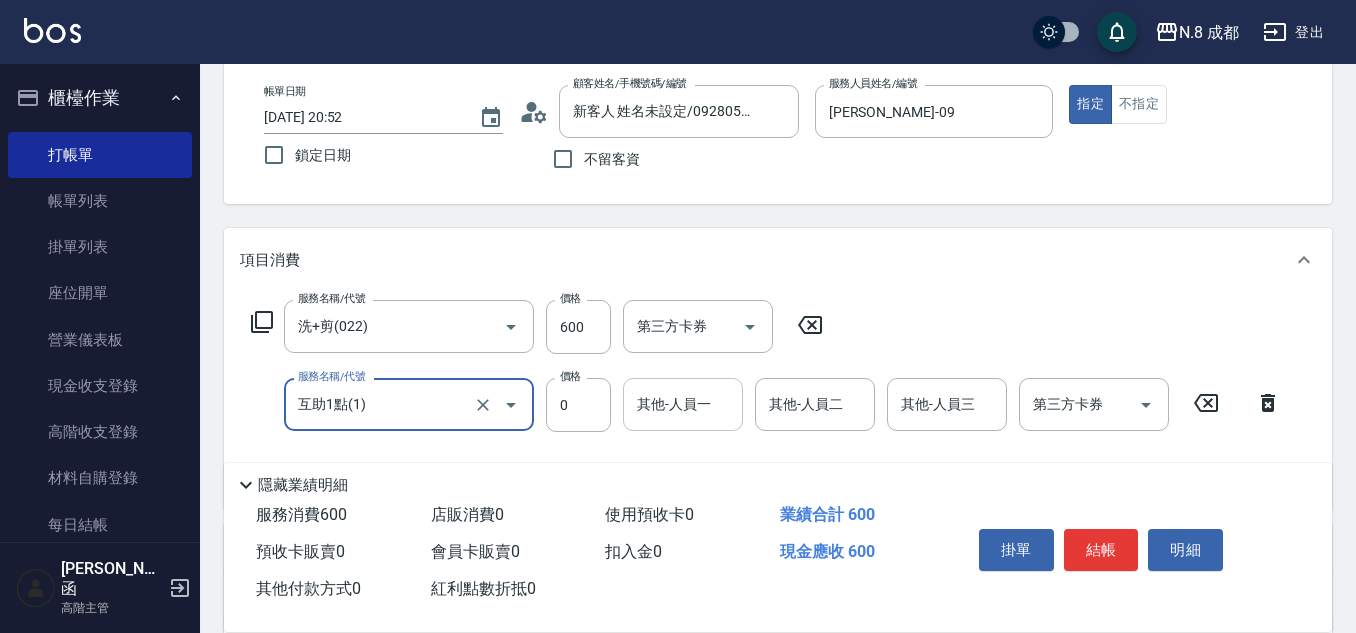 click on "其他-人員一" at bounding box center (683, 404) 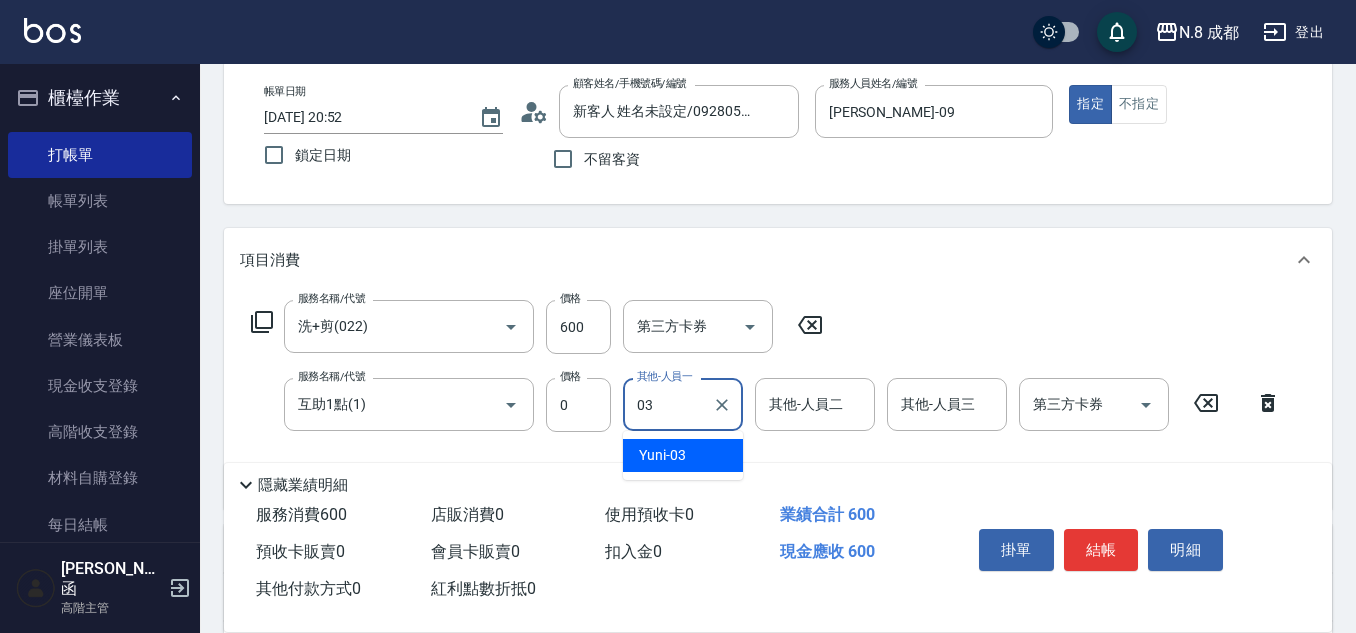 click on "Yuni -03" at bounding box center (683, 455) 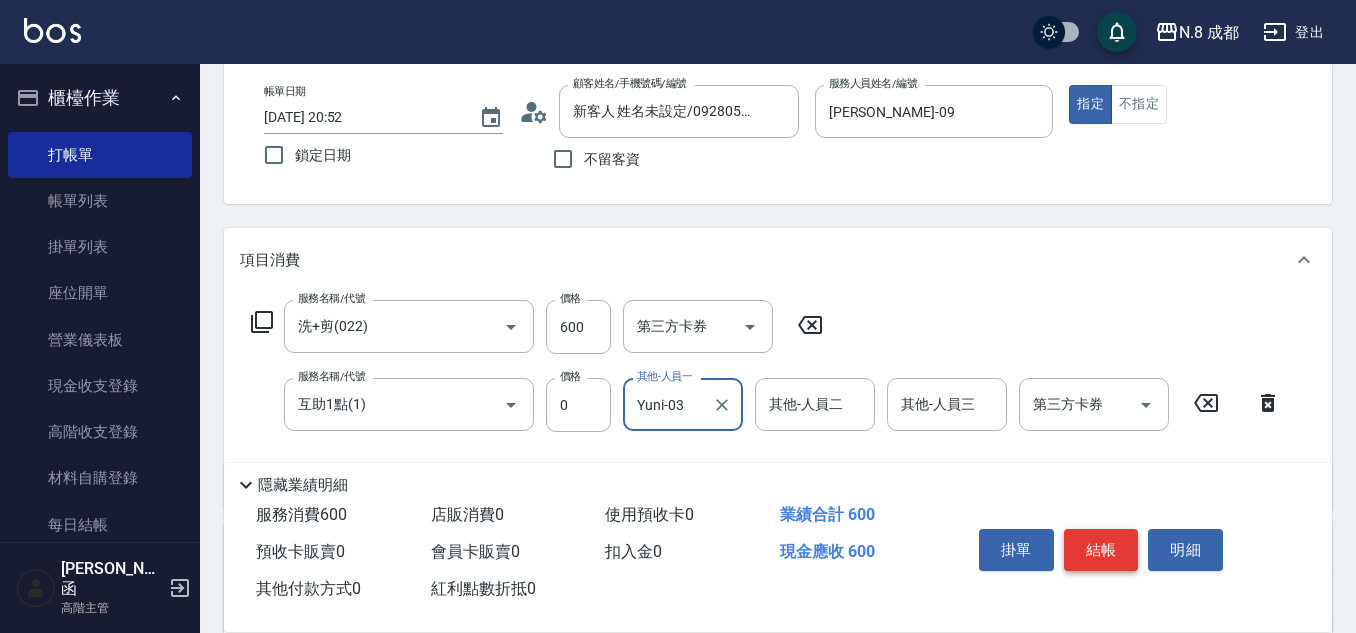 type on "Yuni-03" 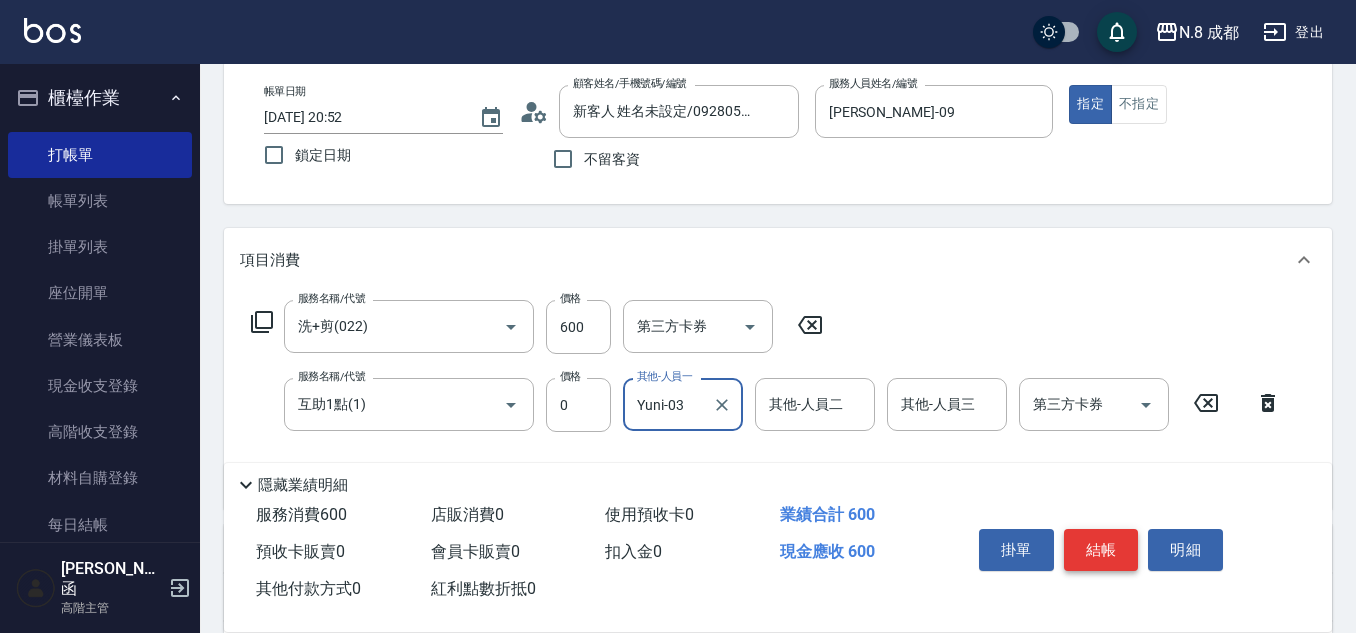 click on "結帳" at bounding box center [1101, 550] 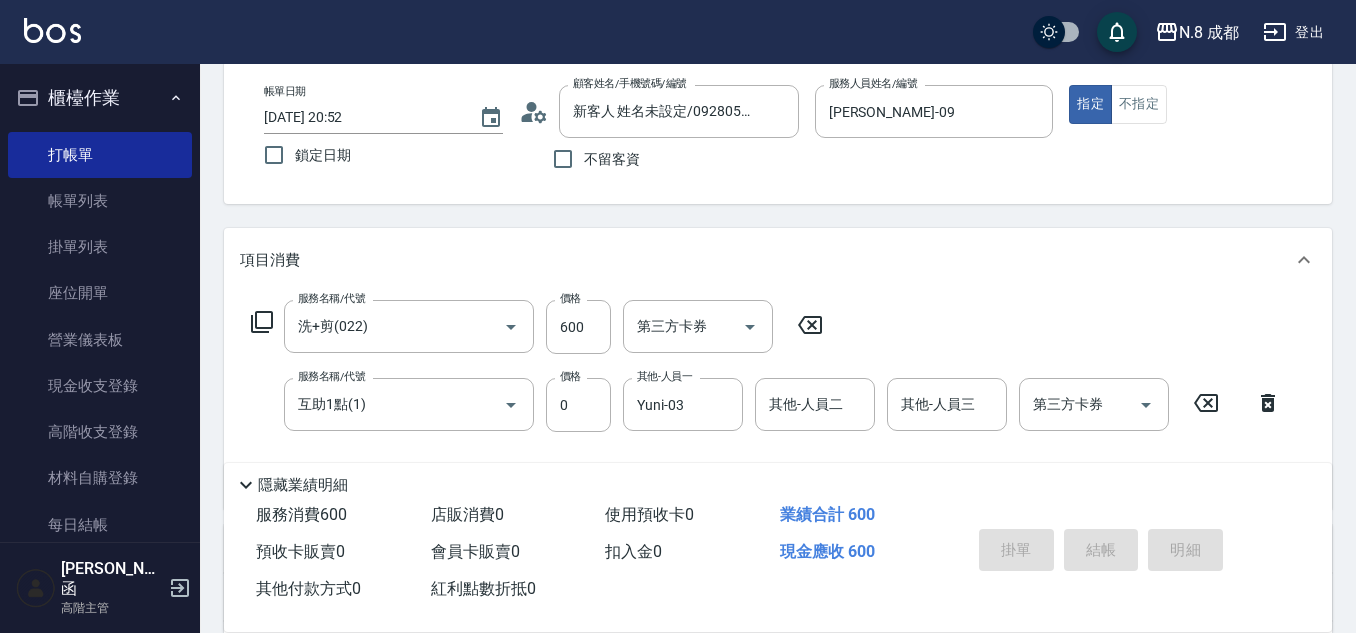 type 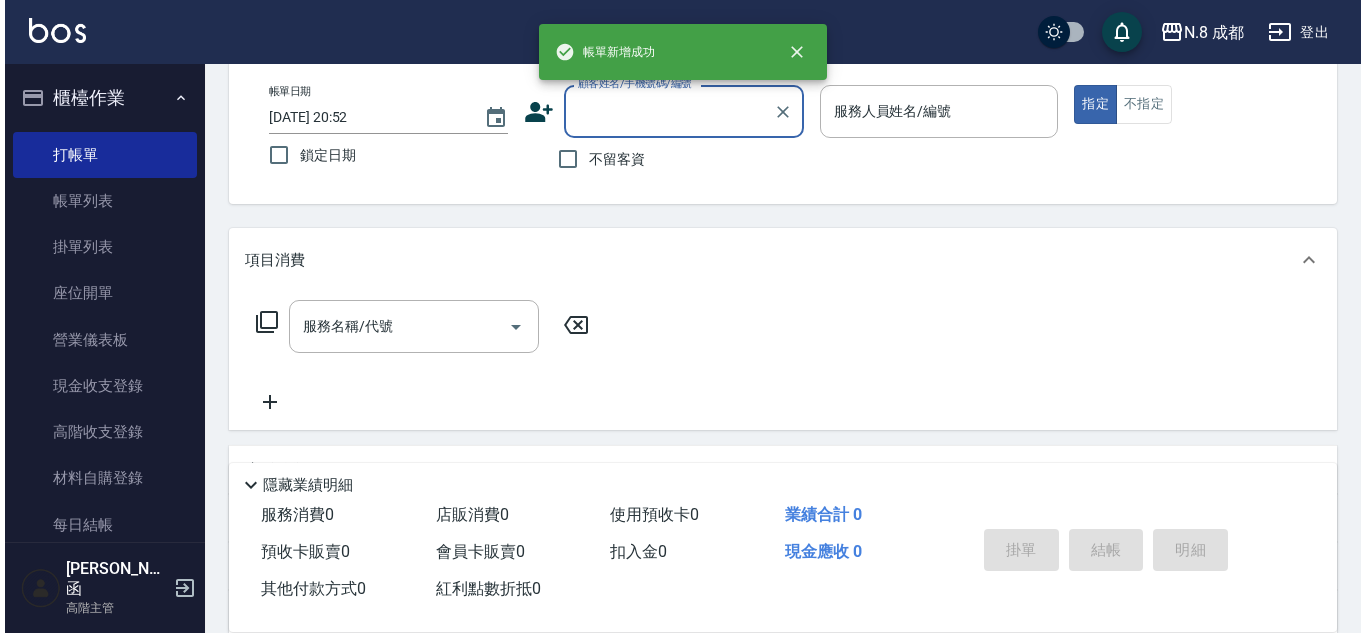 scroll, scrollTop: 0, scrollLeft: 0, axis: both 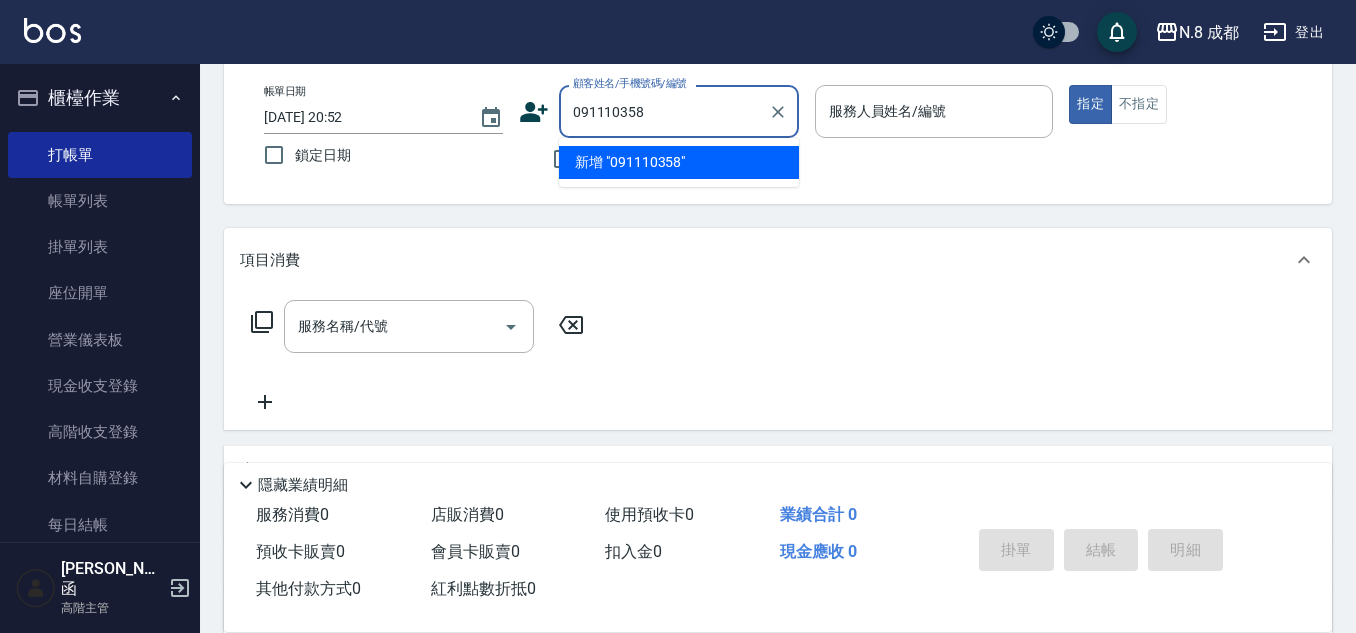 type on "0911103585" 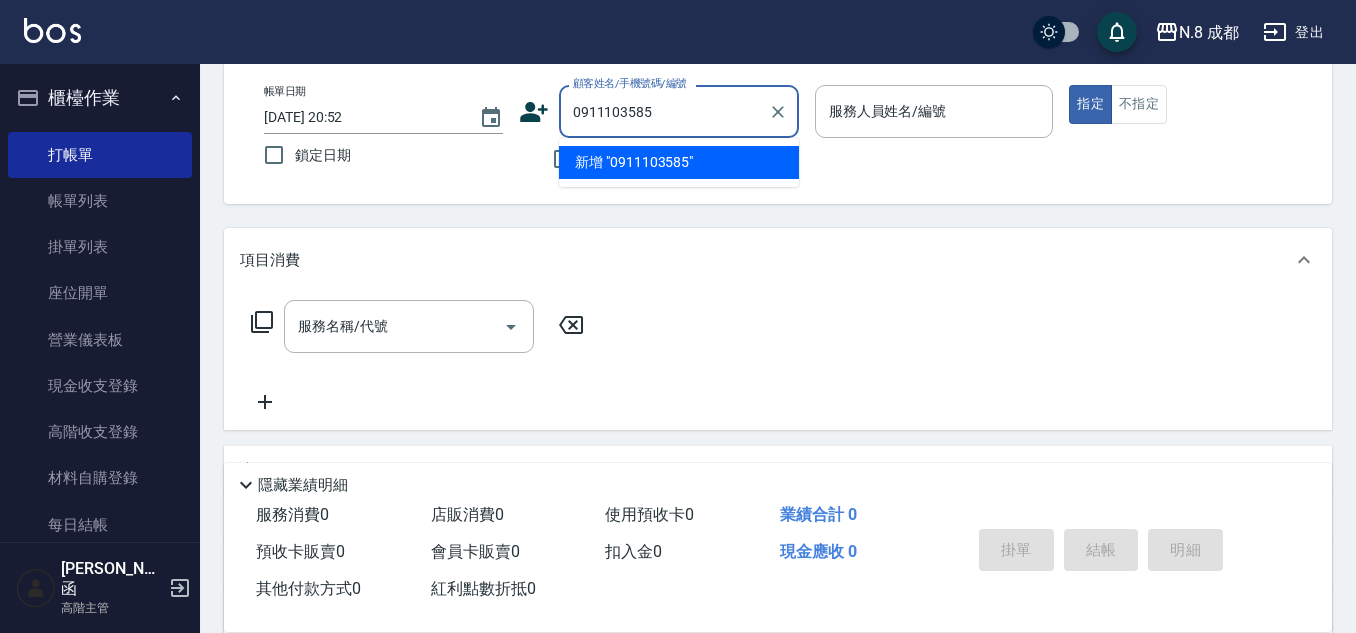 drag, startPoint x: 687, startPoint y: 112, endPoint x: 301, endPoint y: 125, distance: 386.21884 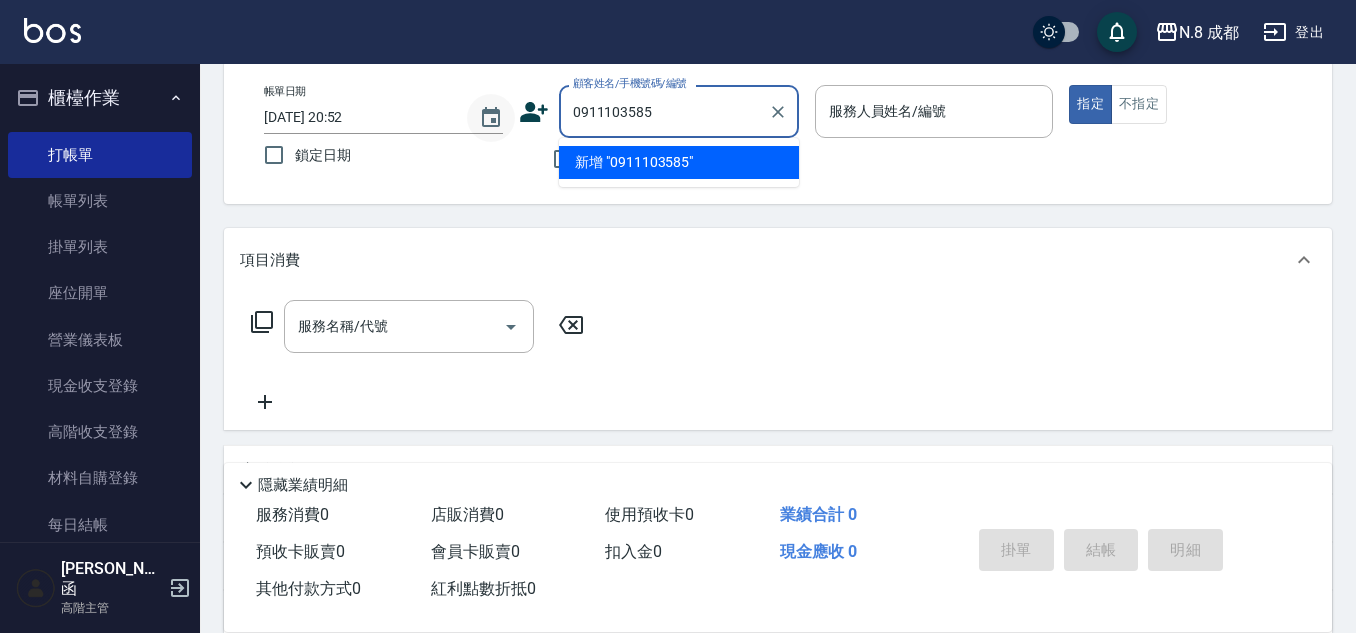type 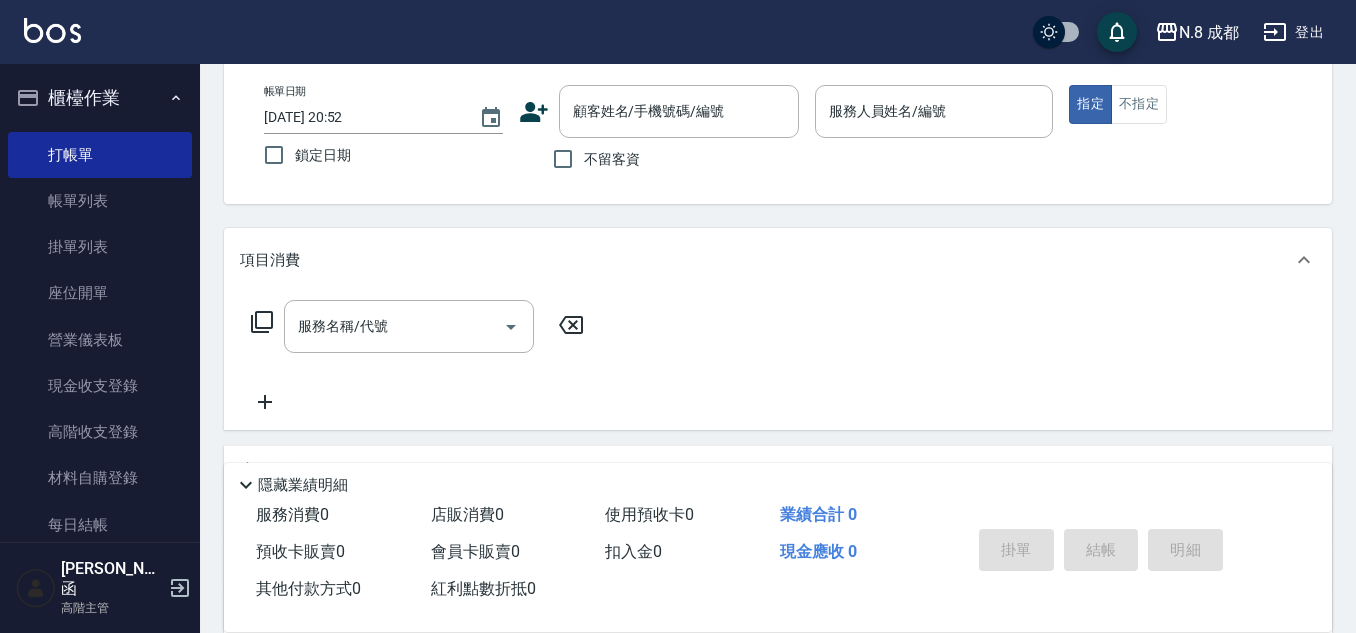 click 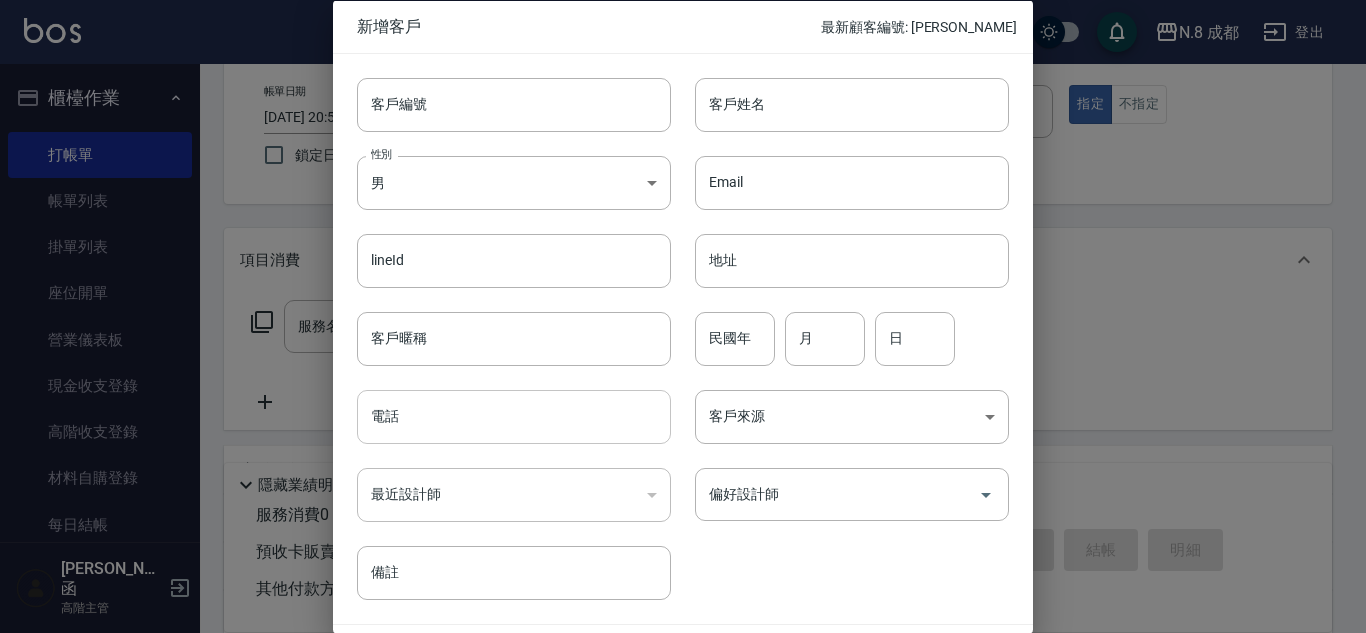 drag, startPoint x: 480, startPoint y: 397, endPoint x: 500, endPoint y: 390, distance: 21.189621 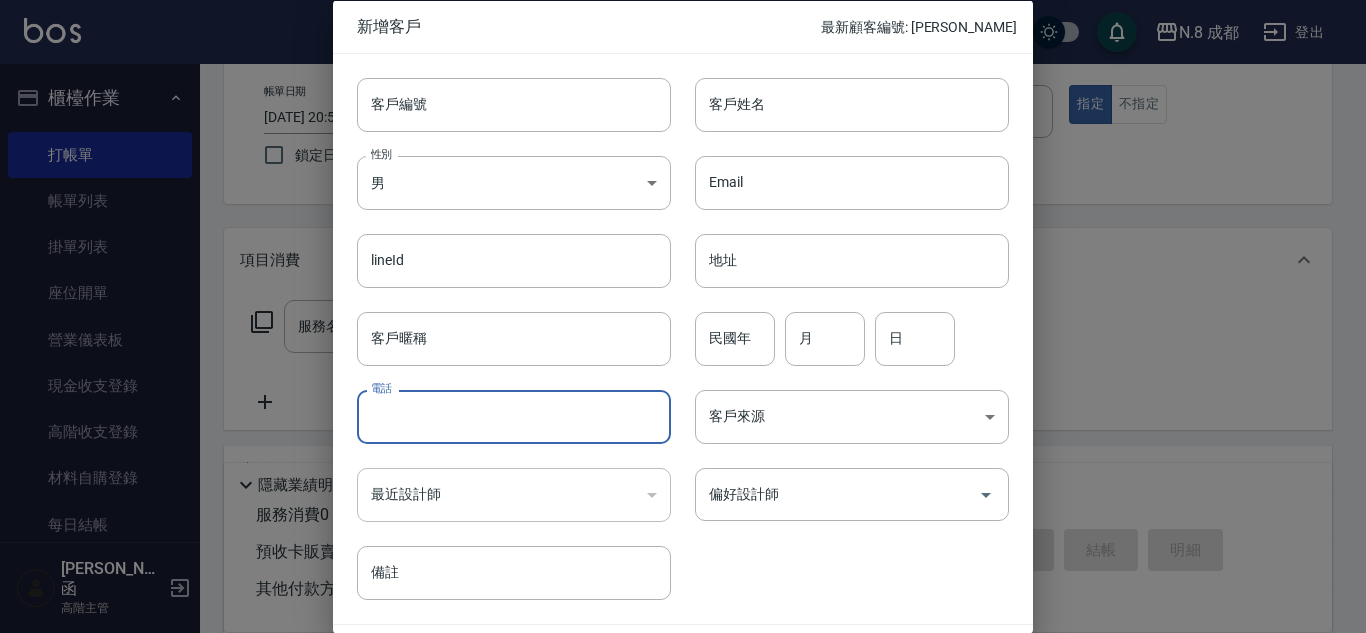 paste on "0911103585" 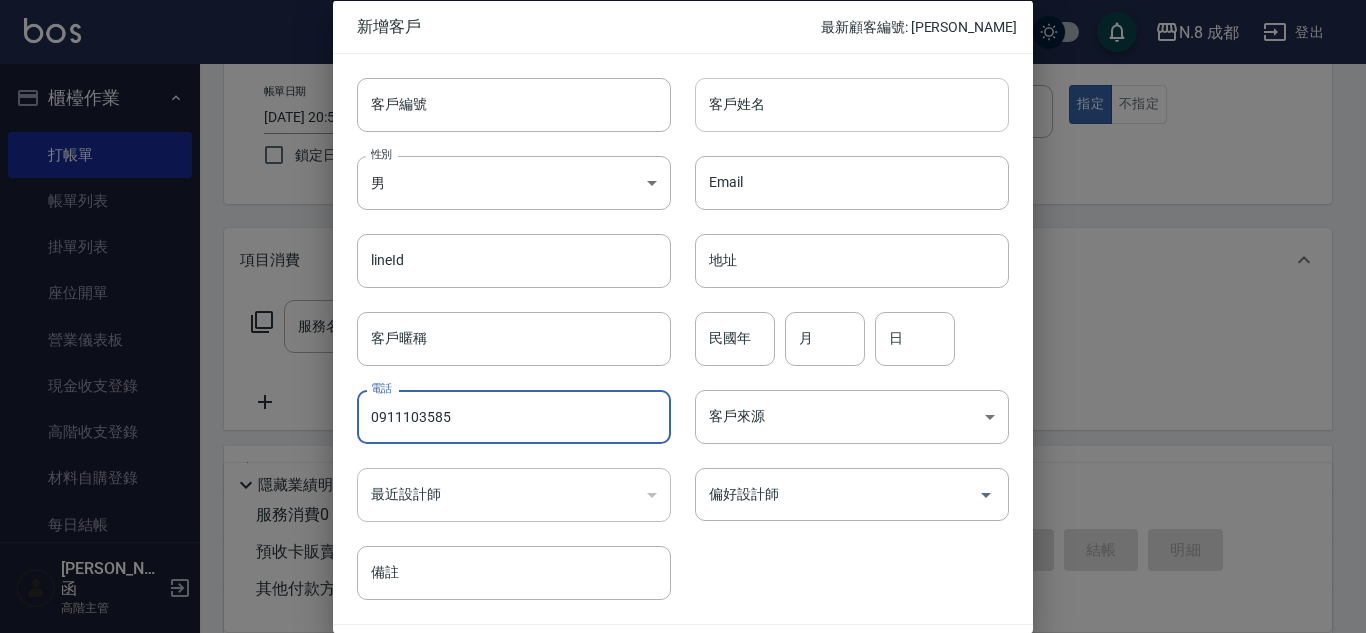 type on "0911103585" 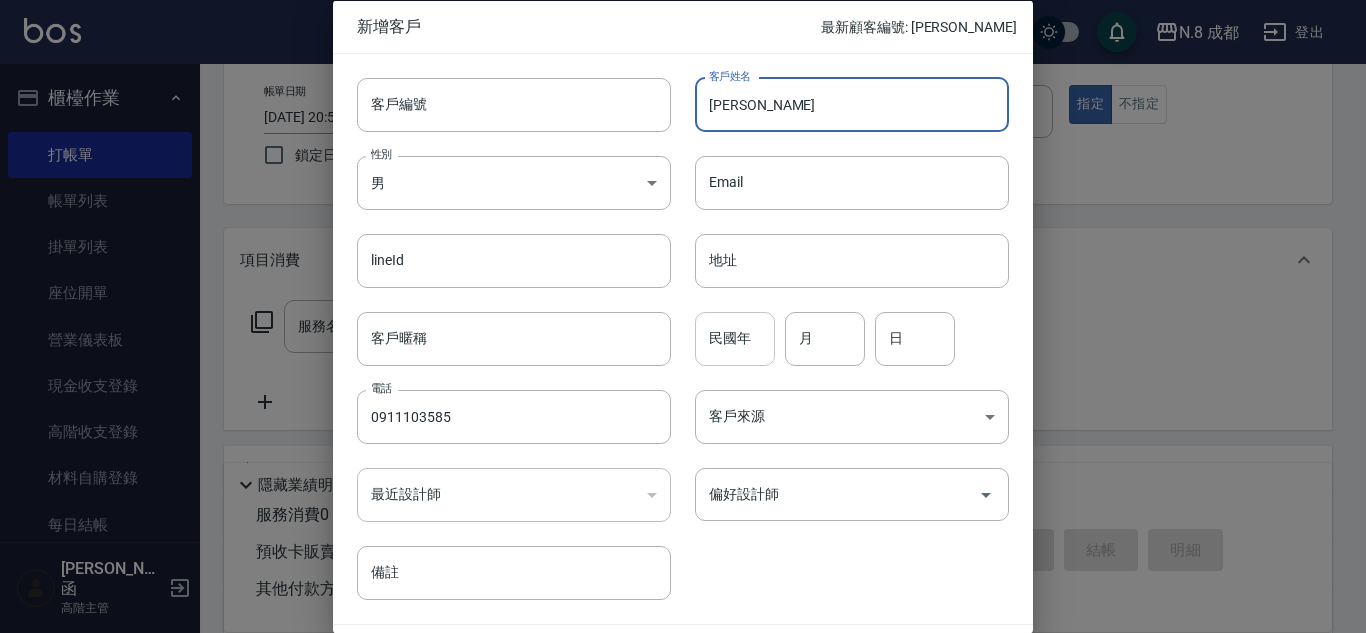 type on "[PERSON_NAME]" 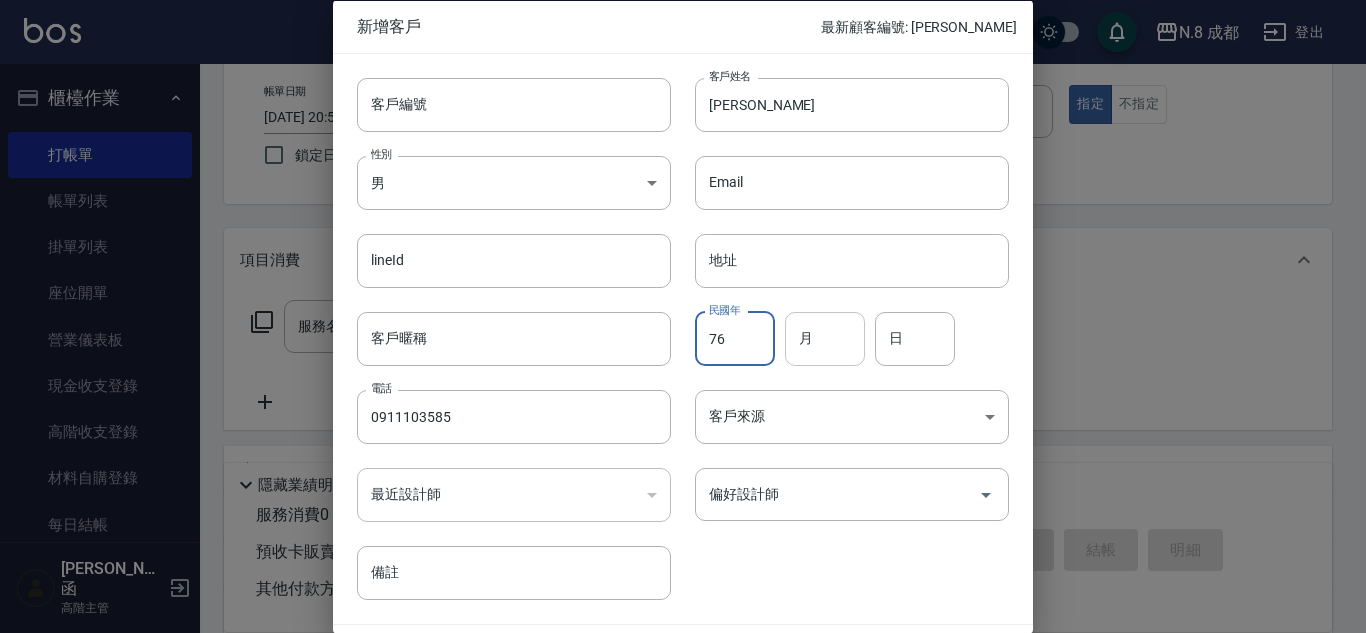 type on "76" 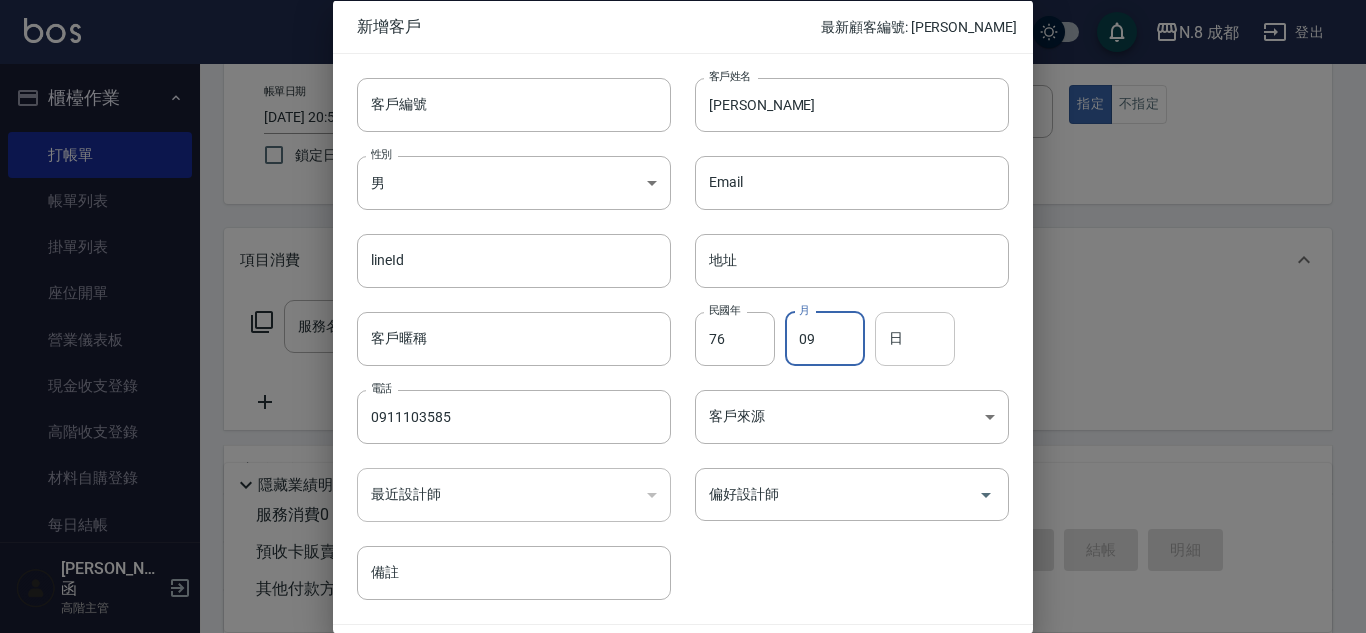 type on "09" 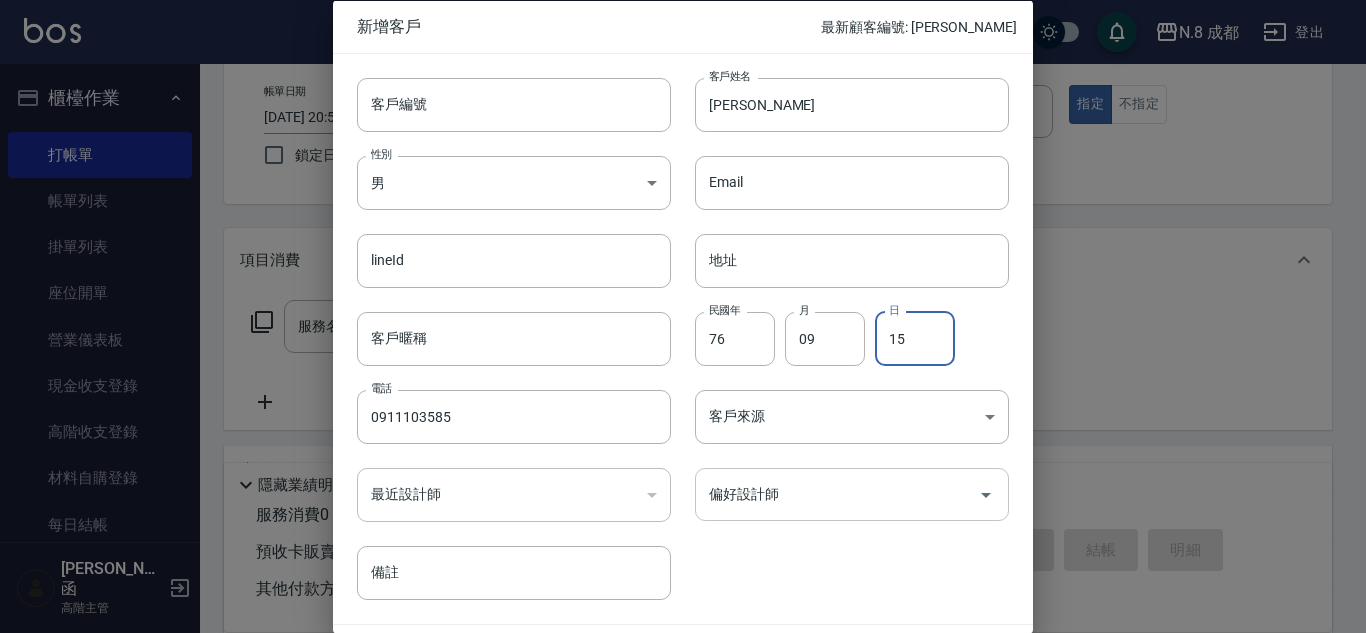 type on "15" 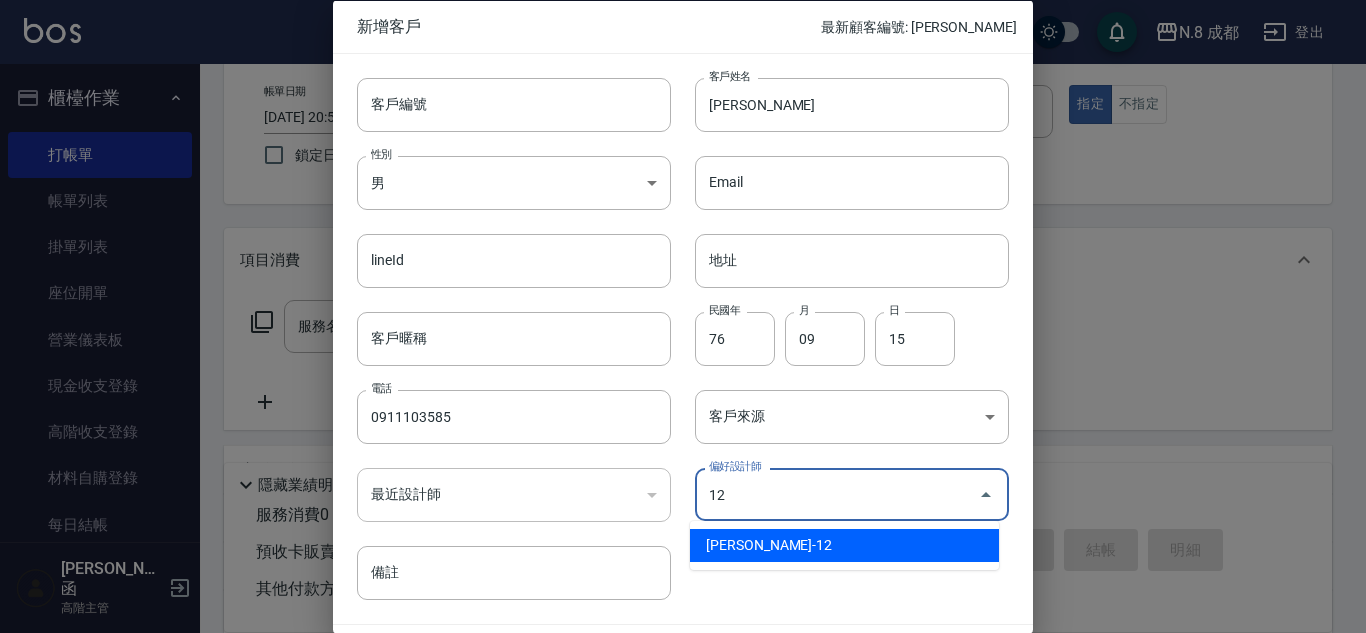 click on "[PERSON_NAME]-12" at bounding box center (844, 545) 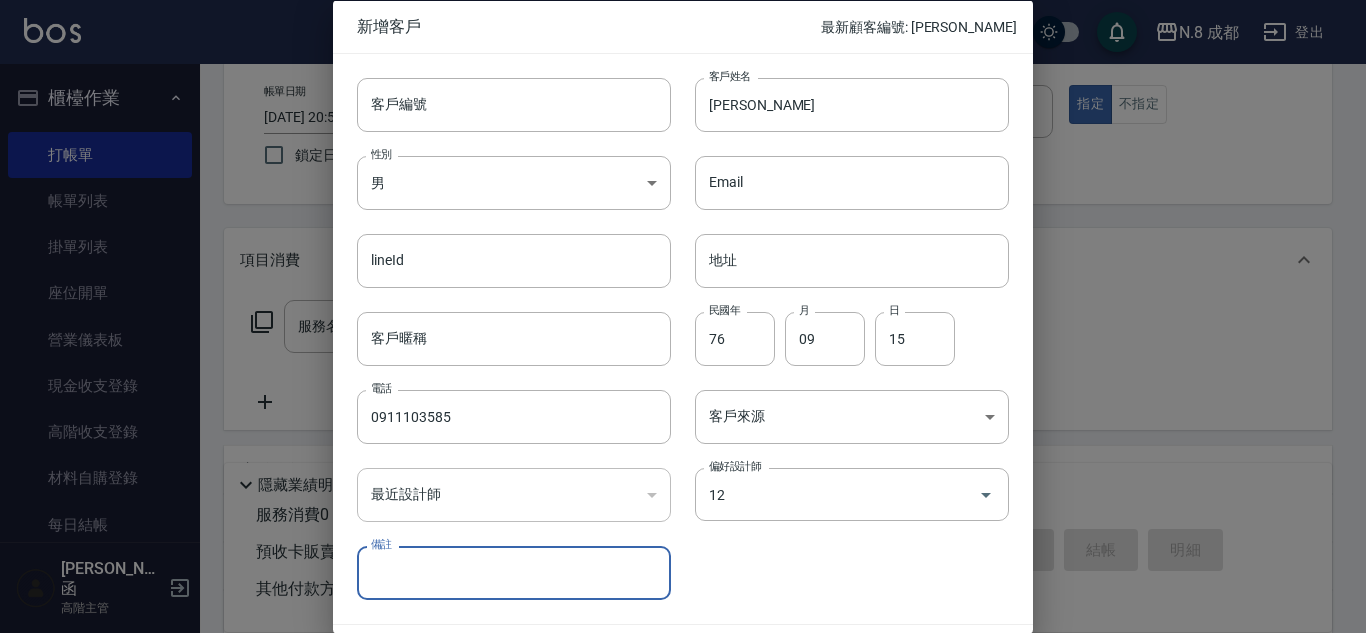 type on "張芷瑜" 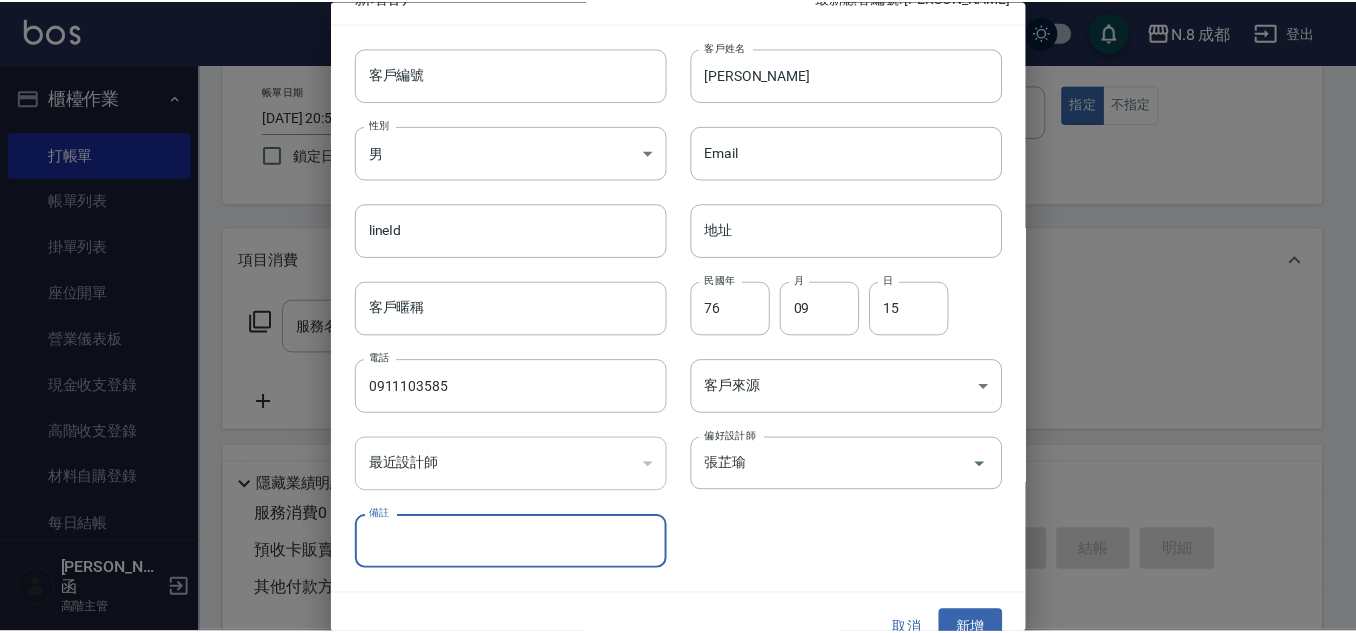 scroll, scrollTop: 60, scrollLeft: 0, axis: vertical 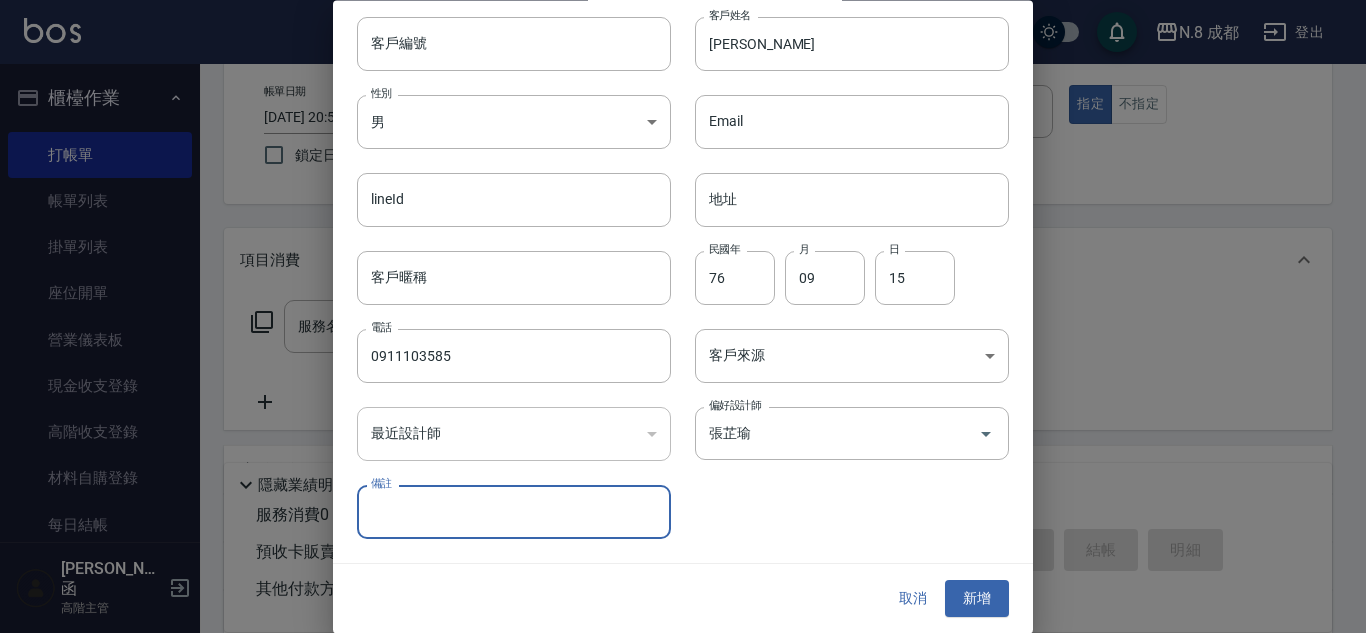 click on "新增" at bounding box center [977, 599] 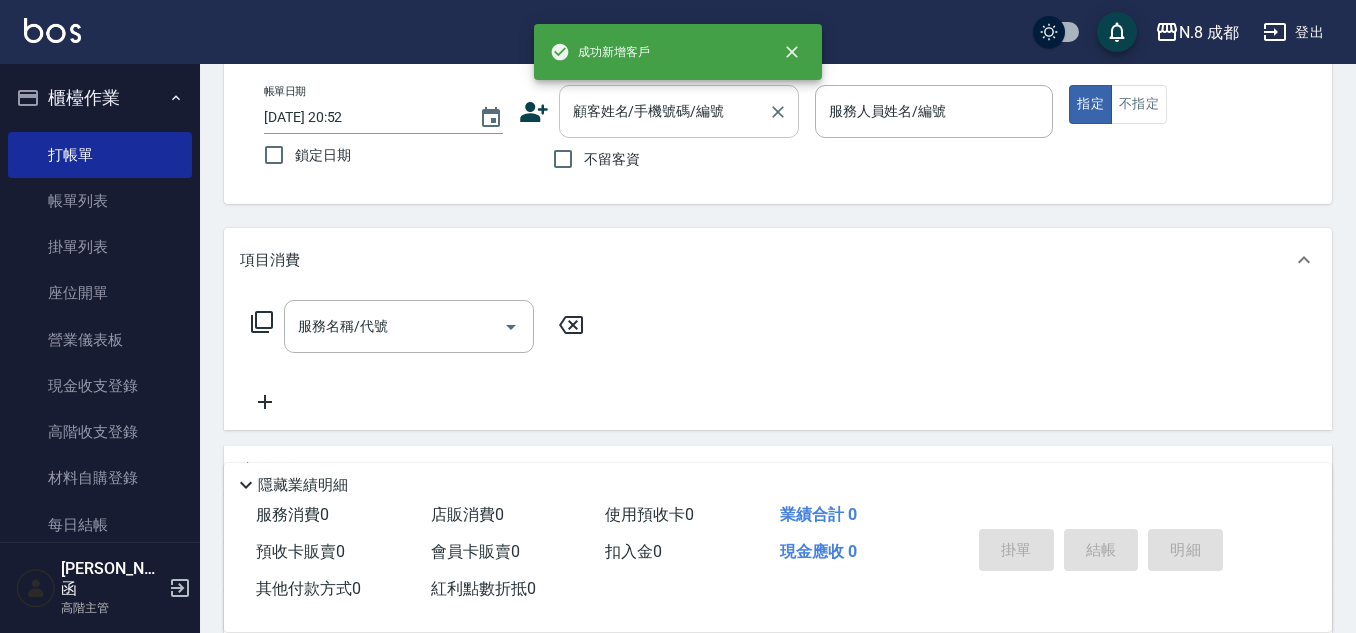click on "顧客姓名/手機號碼/編號" at bounding box center [664, 111] 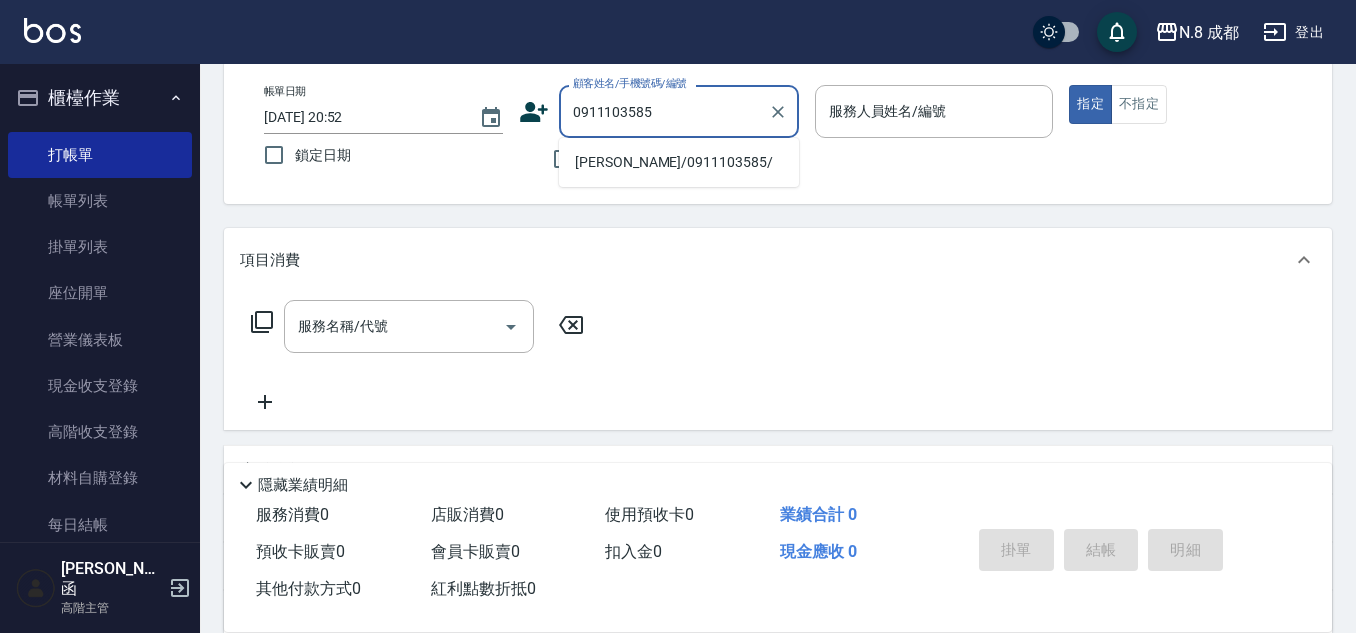 click on "[PERSON_NAME]/0911103585/" at bounding box center [679, 162] 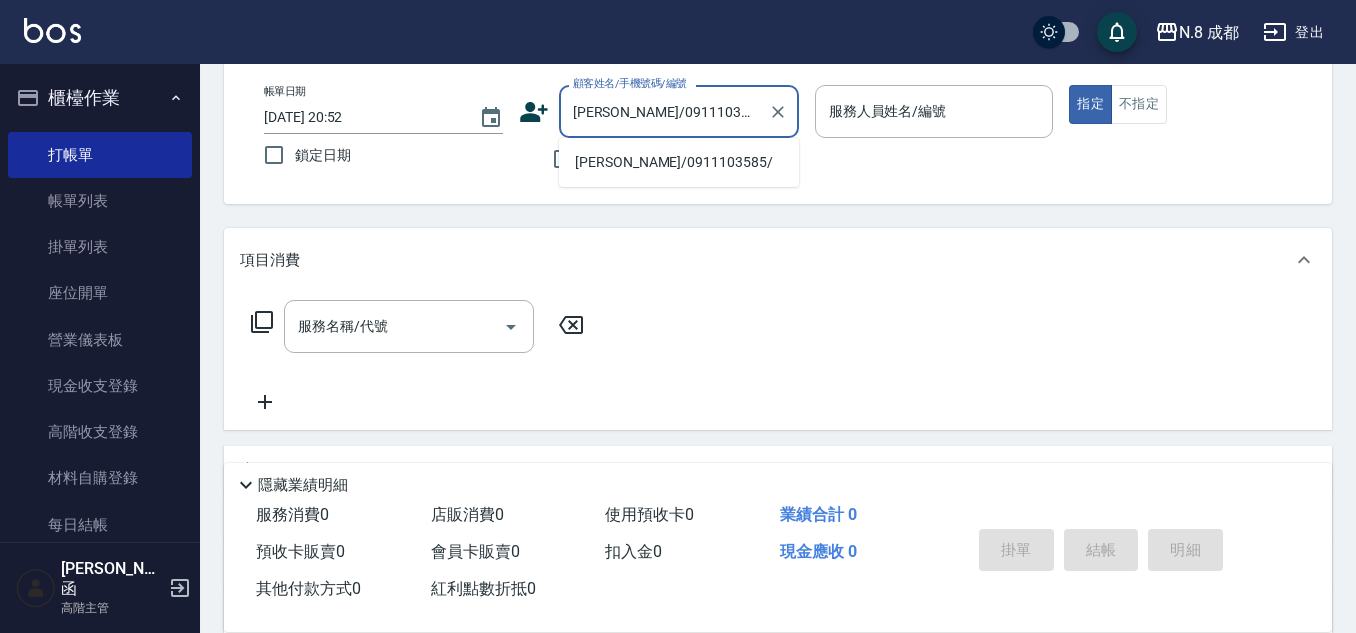 type on "[PERSON_NAME]-12" 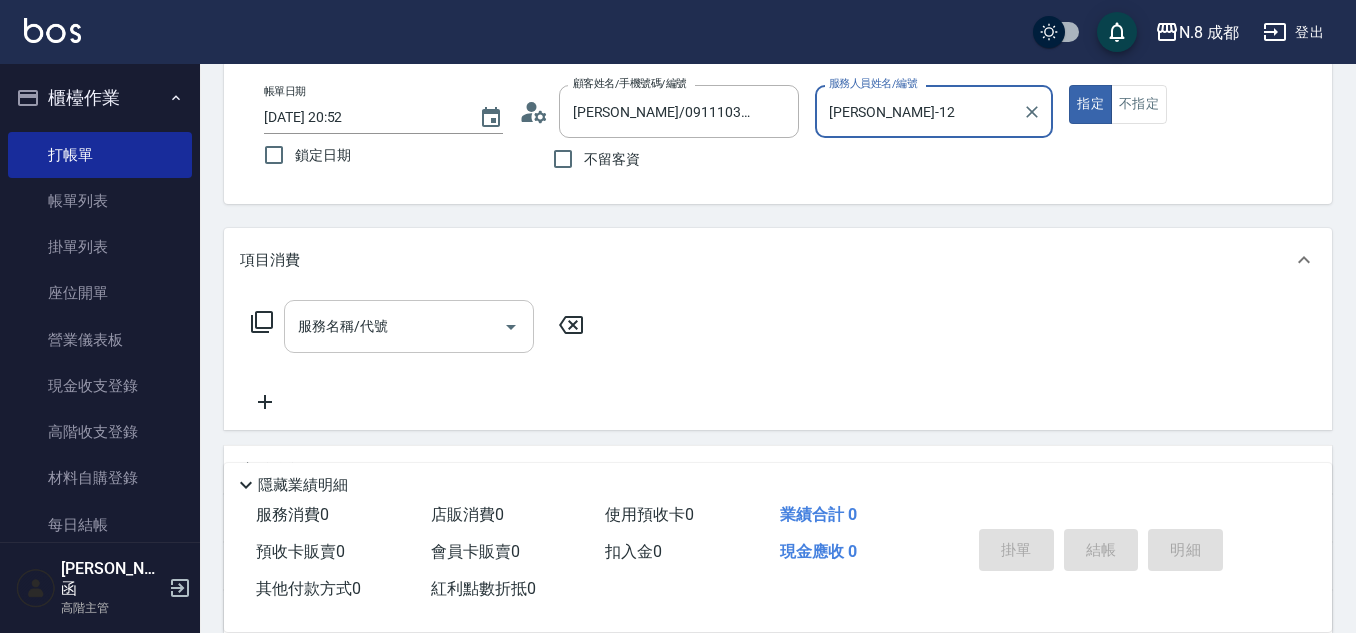 click on "服務名稱/代號" at bounding box center (394, 326) 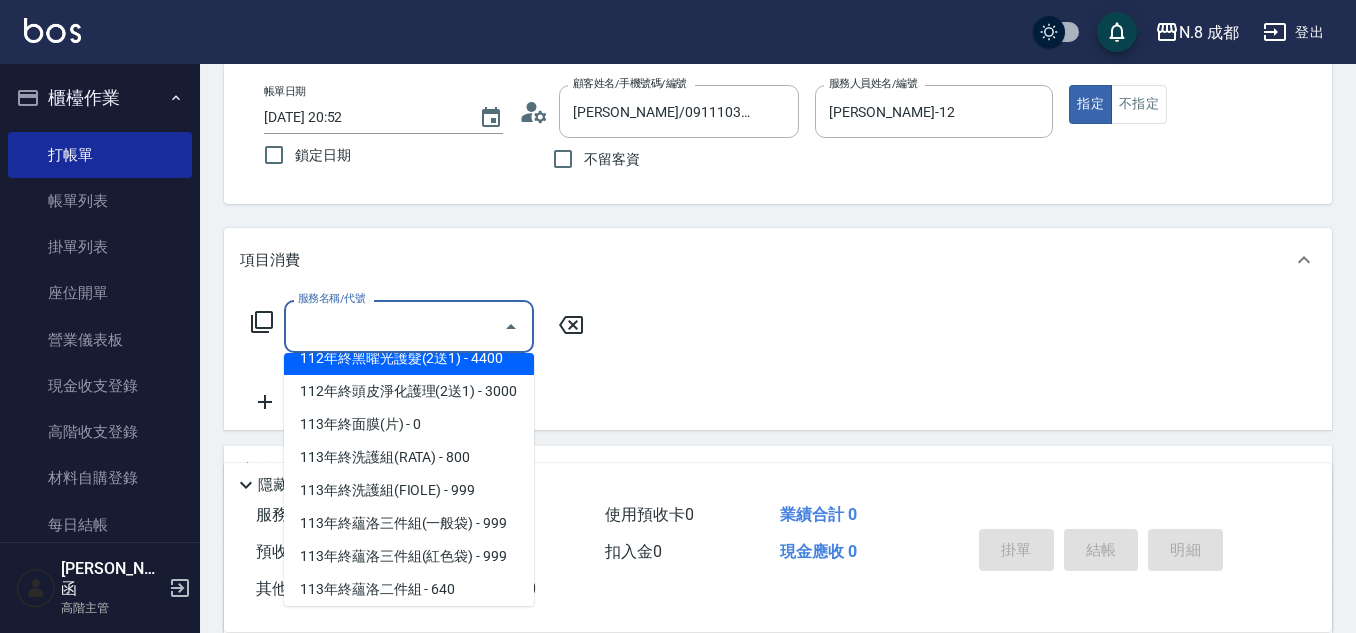 scroll, scrollTop: 2697, scrollLeft: 0, axis: vertical 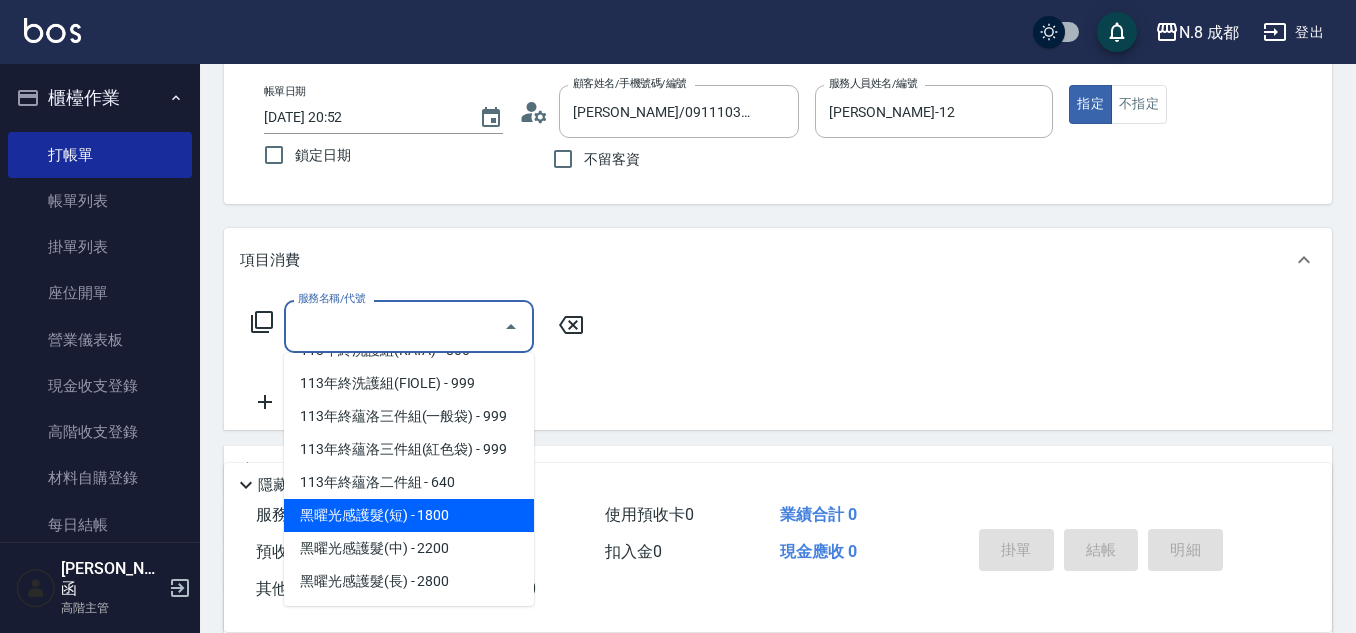 click on "黑曜光感護髮(短) - 1800" at bounding box center [409, 515] 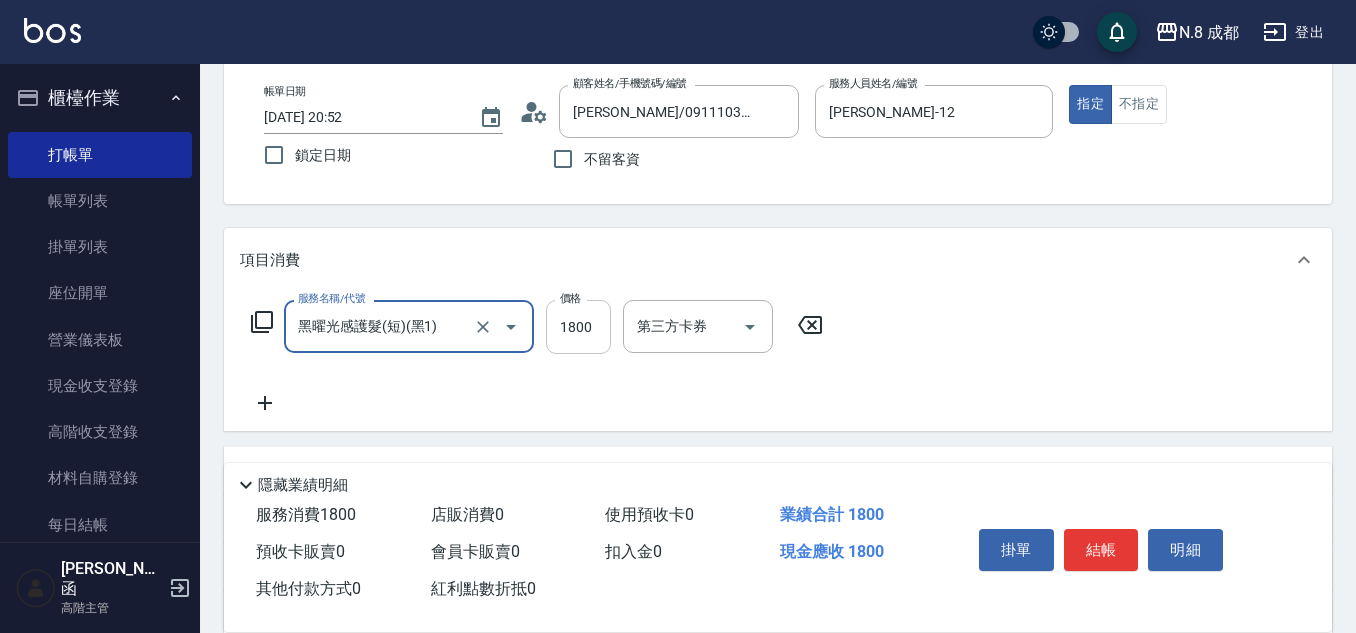 click on "1800" at bounding box center [578, 327] 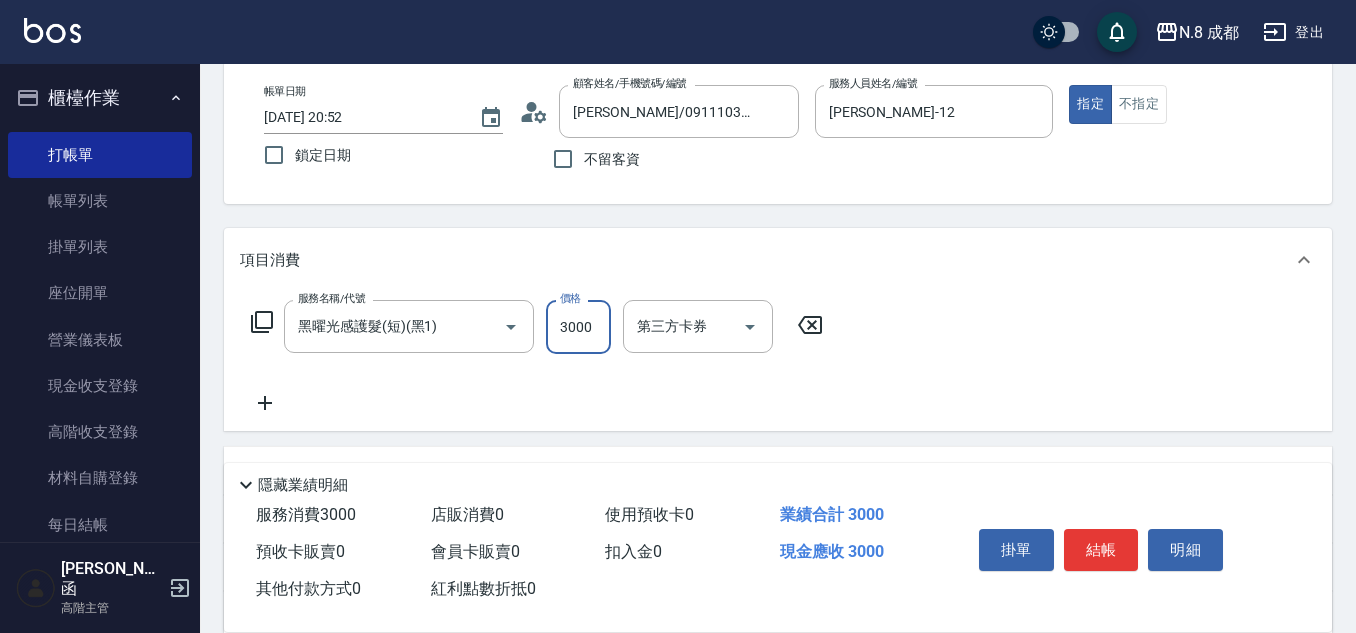 type on "3000" 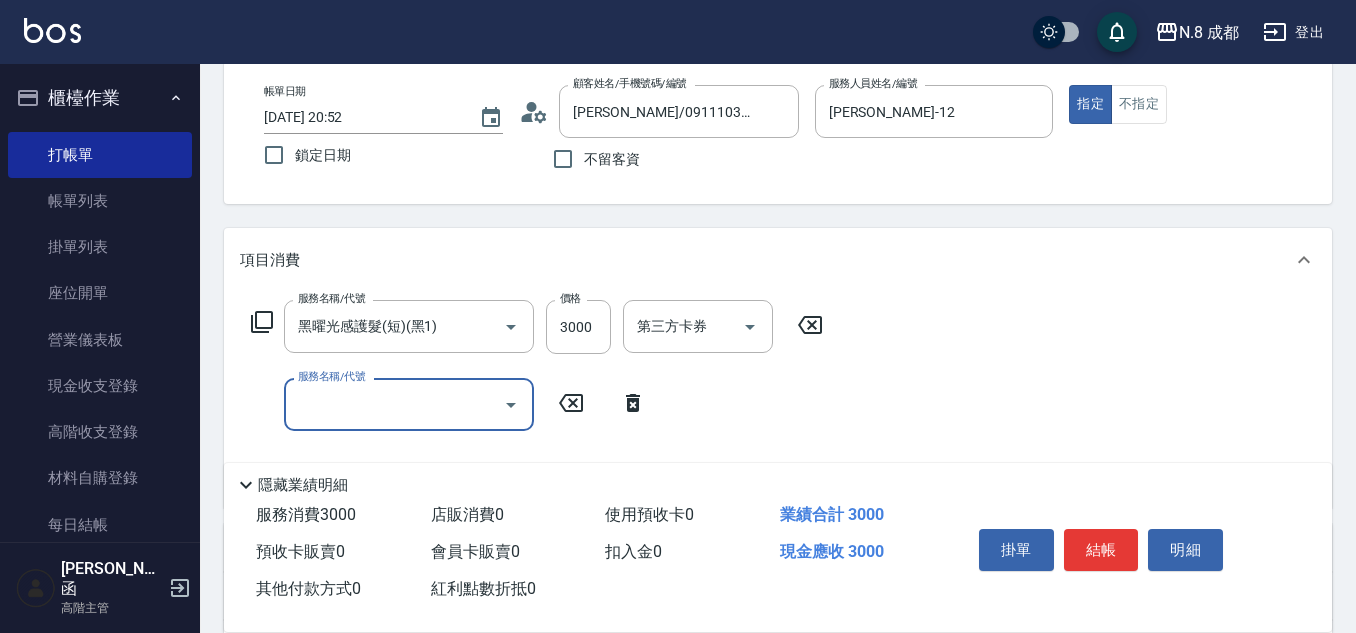 click on "服務名稱/代號" at bounding box center (394, 404) 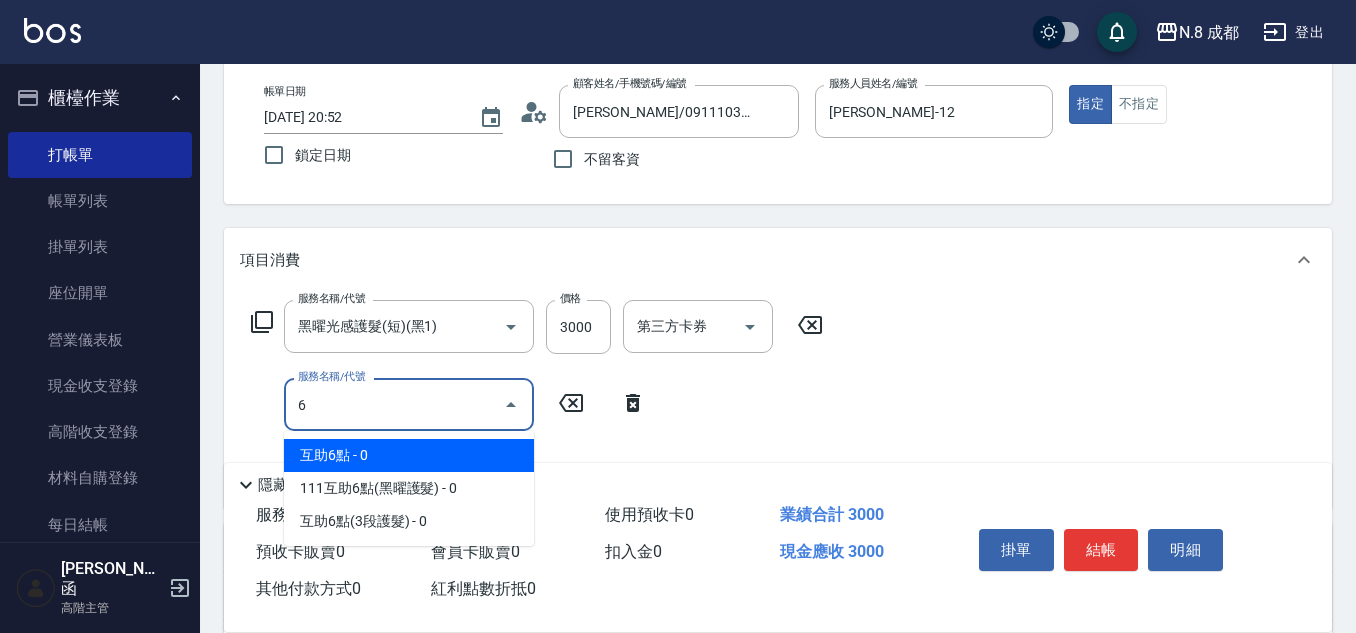 click on "互助6點 - 0" at bounding box center [409, 455] 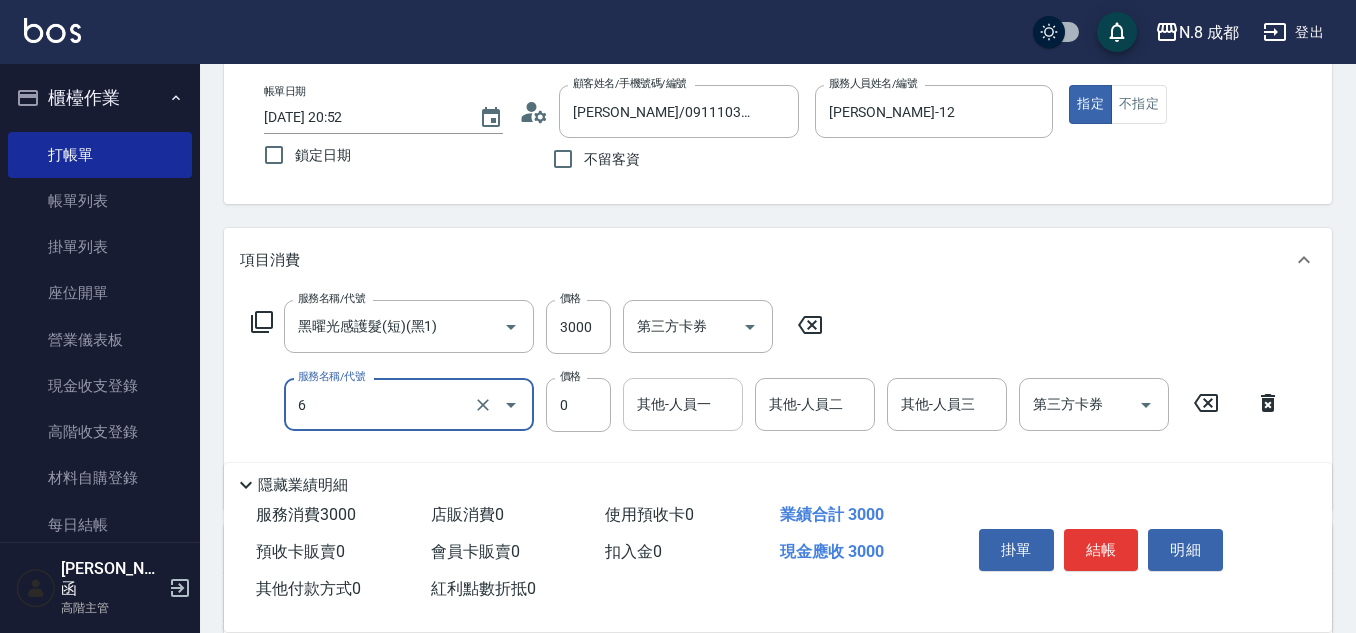 type on "互助6點(6)" 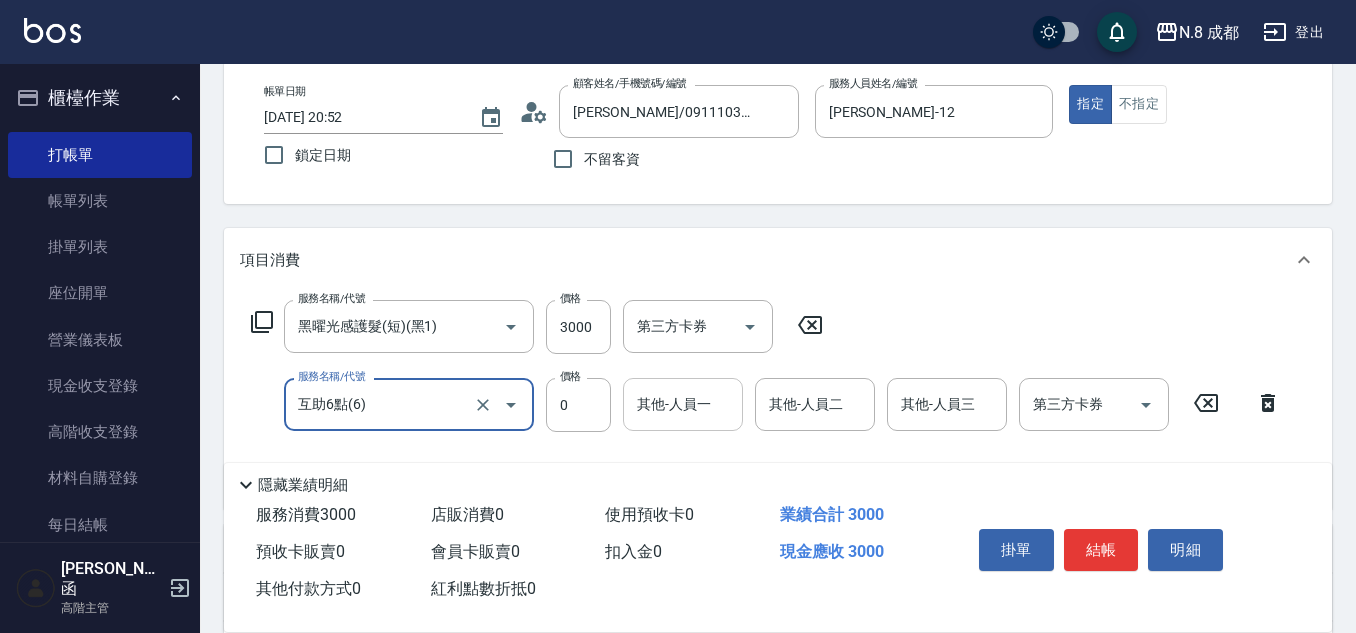 click on "其他-人員一" at bounding box center (683, 404) 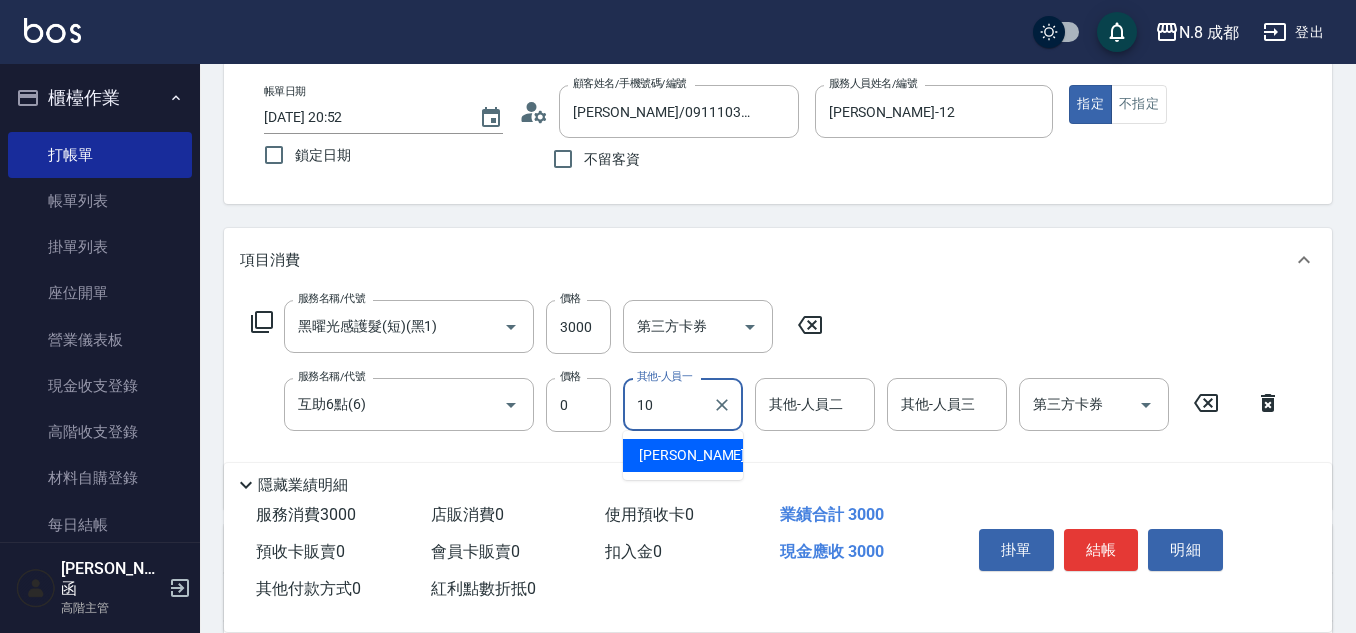 click on "[PERSON_NAME]-10" at bounding box center [702, 455] 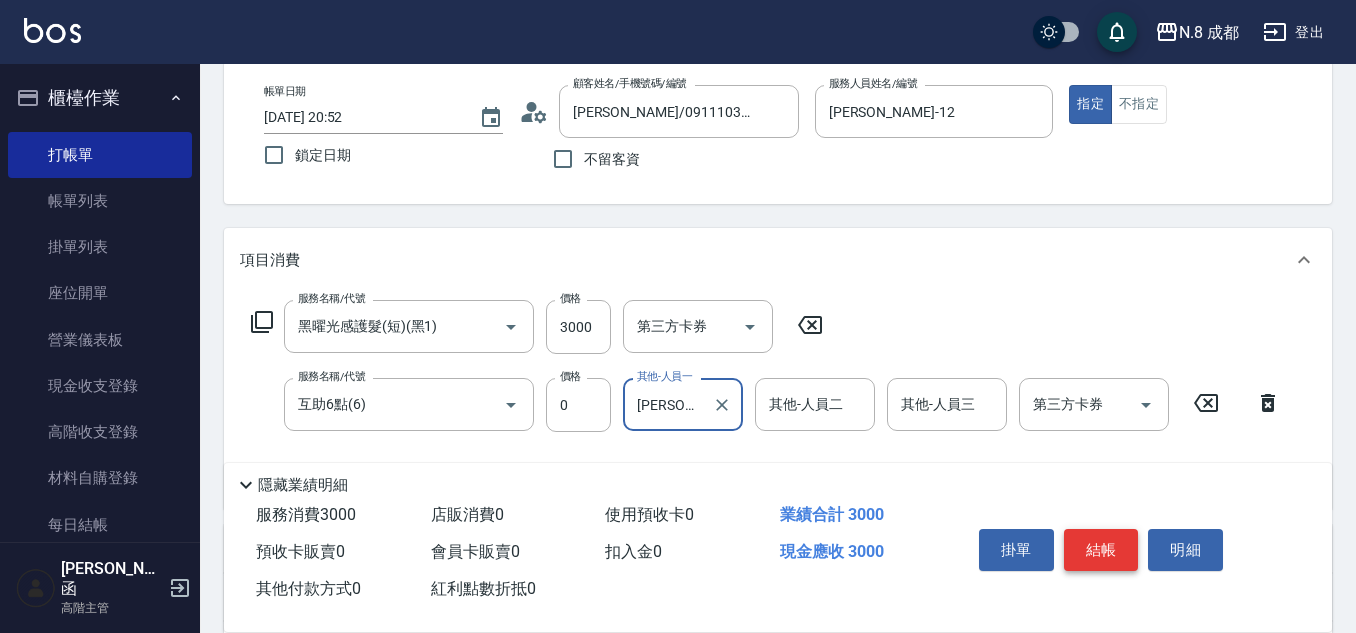 scroll, scrollTop: 0, scrollLeft: 0, axis: both 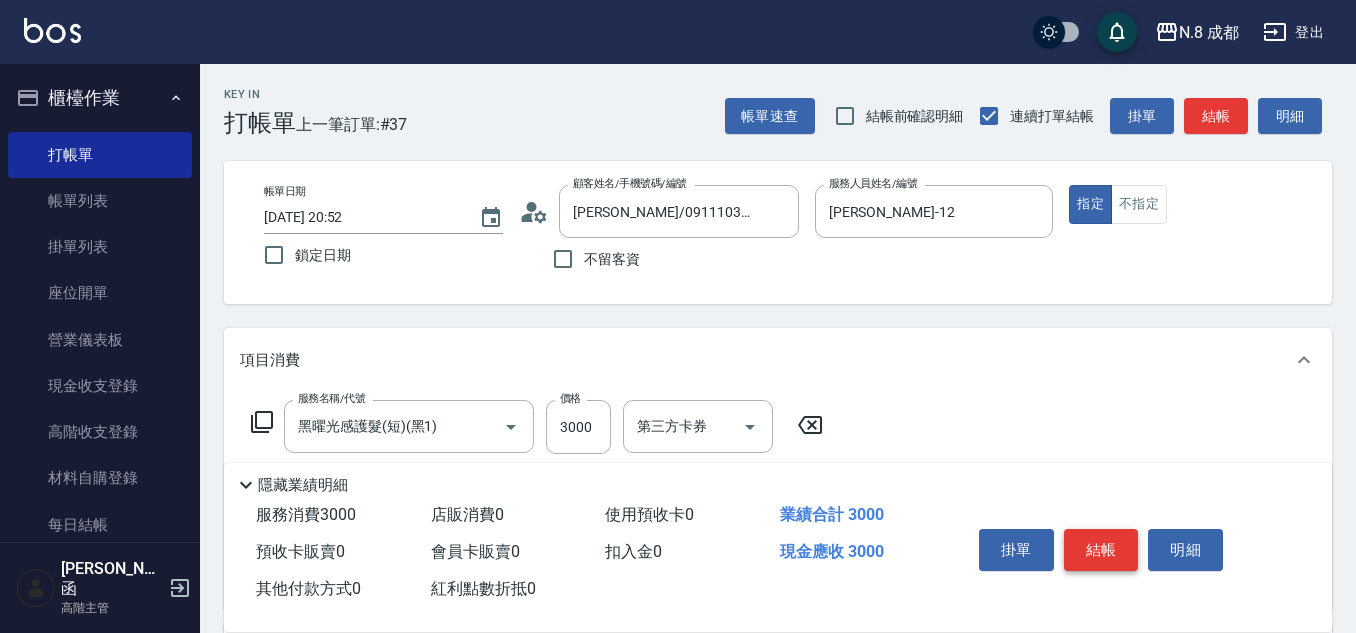 type on "[PERSON_NAME]-10" 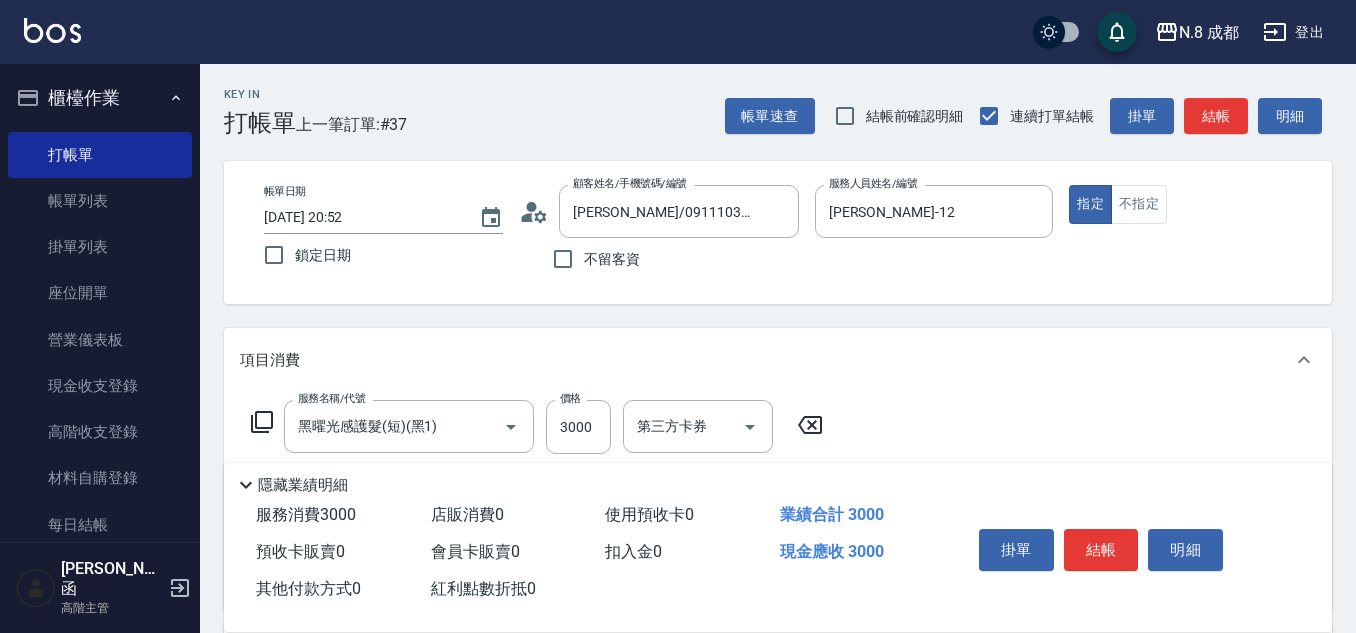 click on "結帳" at bounding box center [1101, 550] 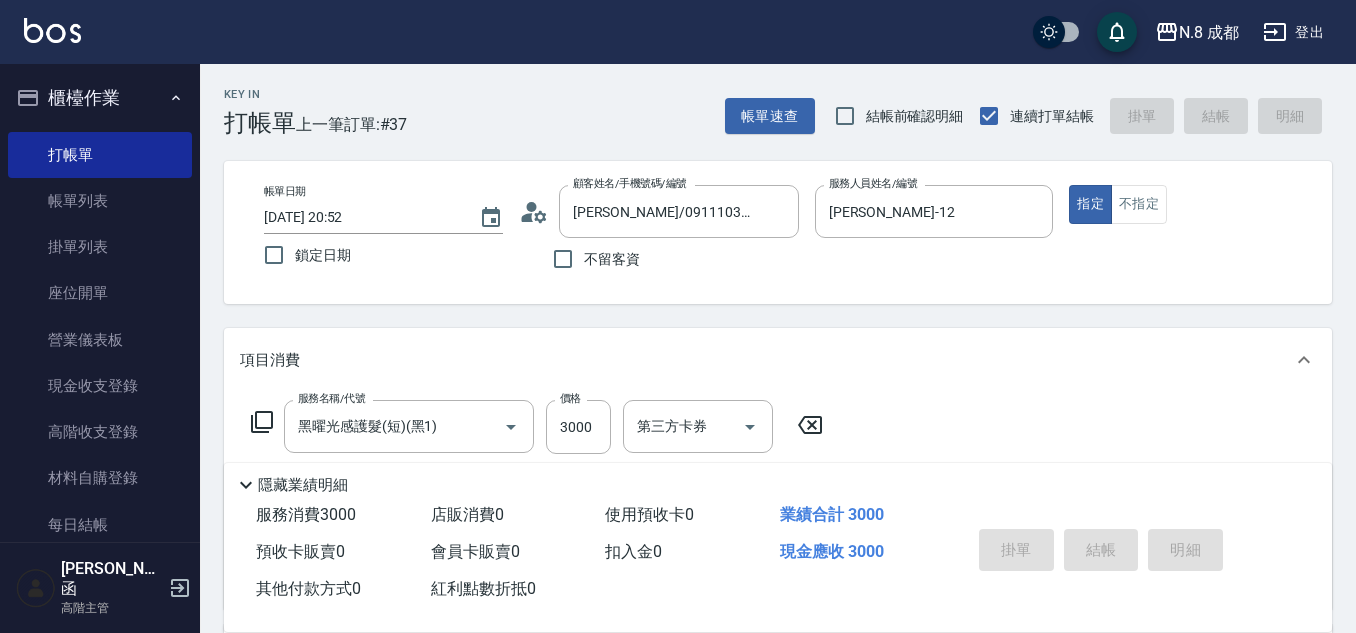 type on "[DATE] 20:53" 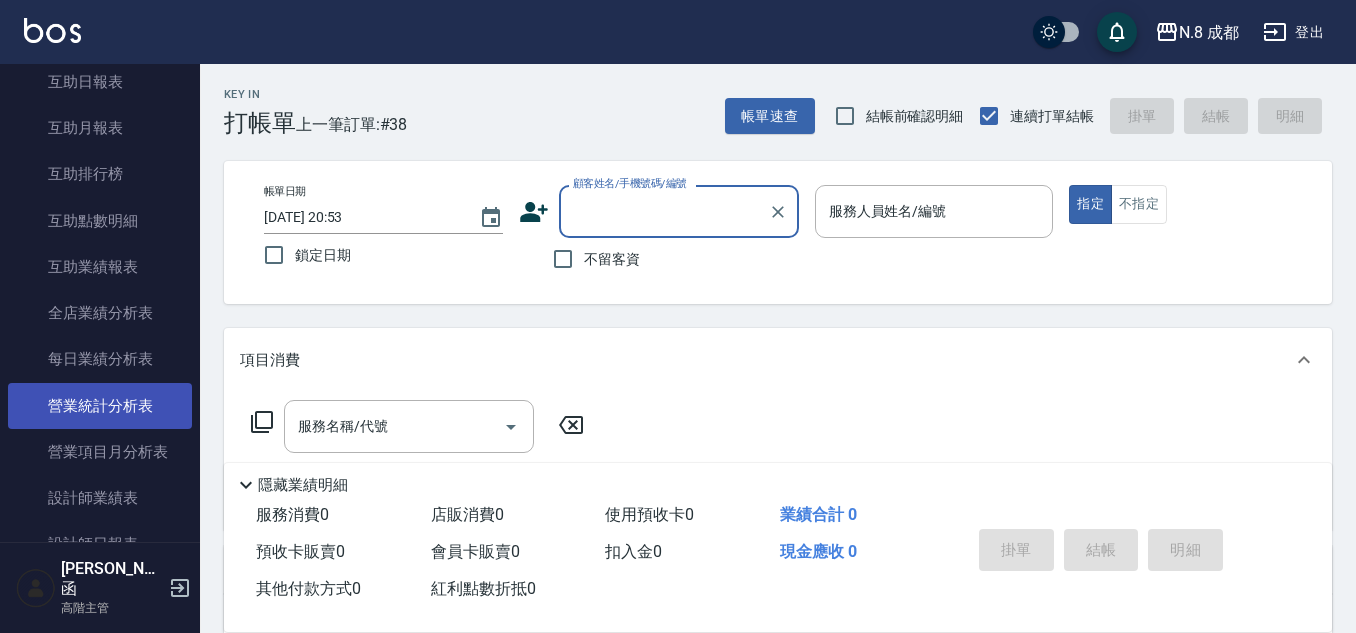 scroll, scrollTop: 1000, scrollLeft: 0, axis: vertical 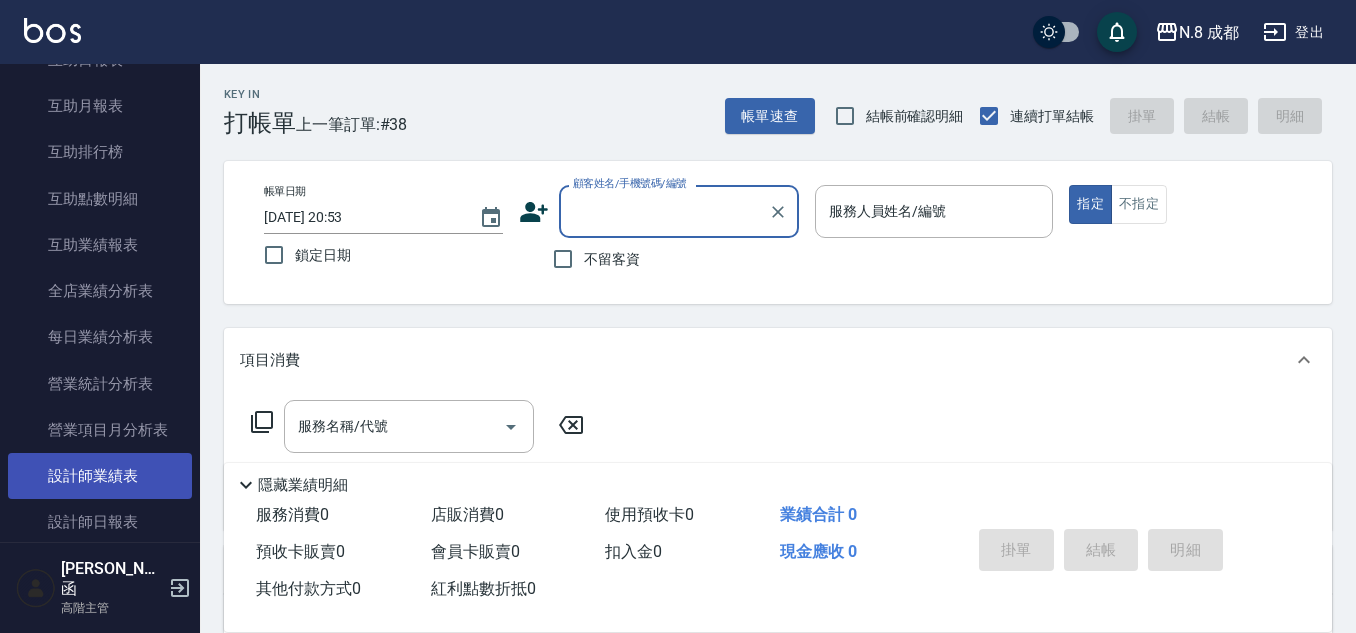 click on "設計師業績表" at bounding box center (100, 476) 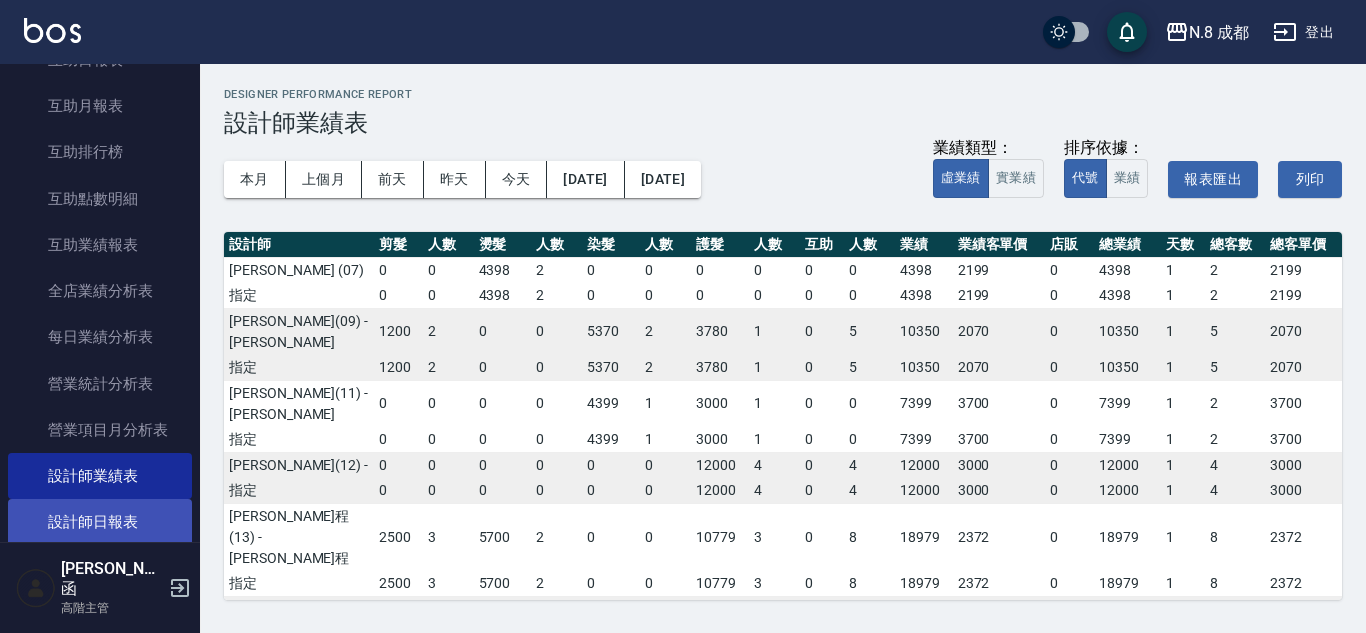 click on "設計師日報表" at bounding box center (100, 522) 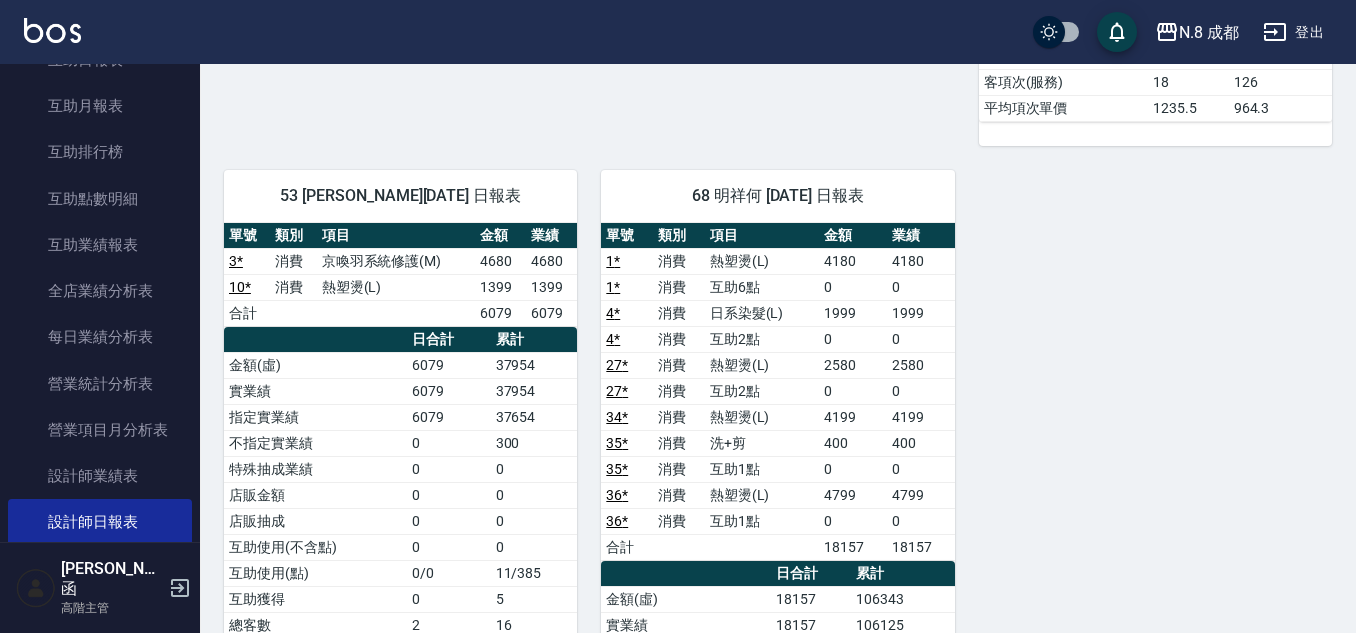 scroll, scrollTop: 1700, scrollLeft: 0, axis: vertical 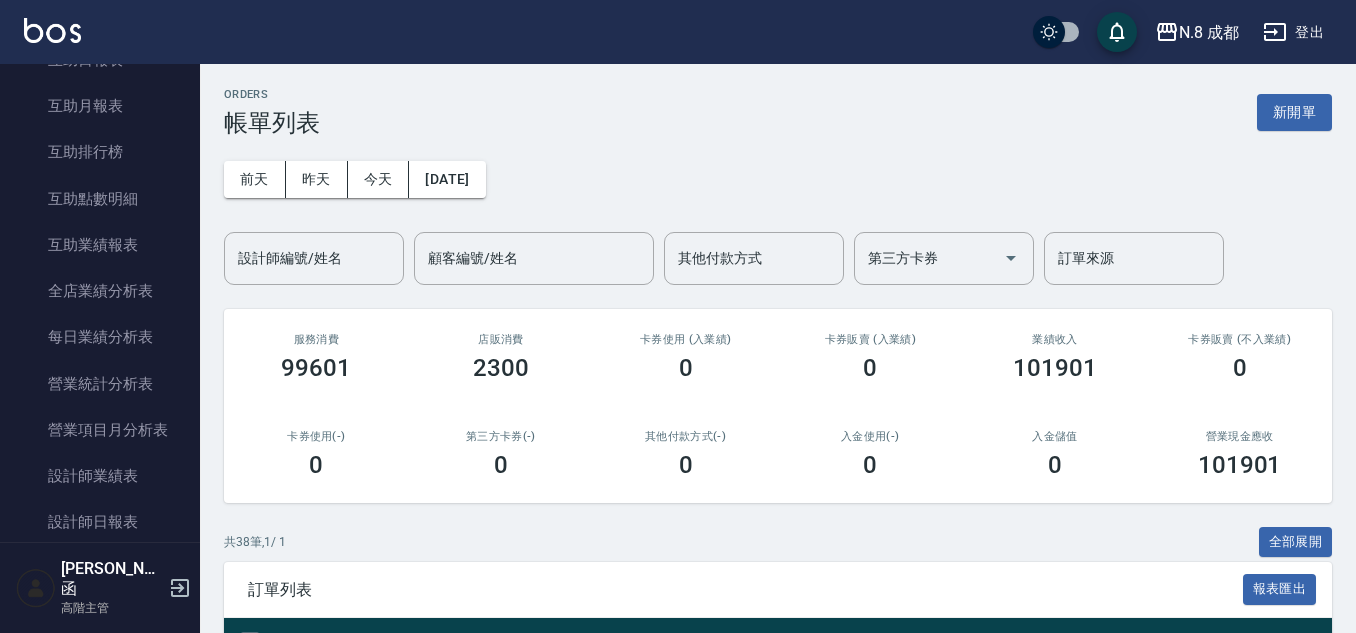 click on "新開單" at bounding box center (1294, 112) 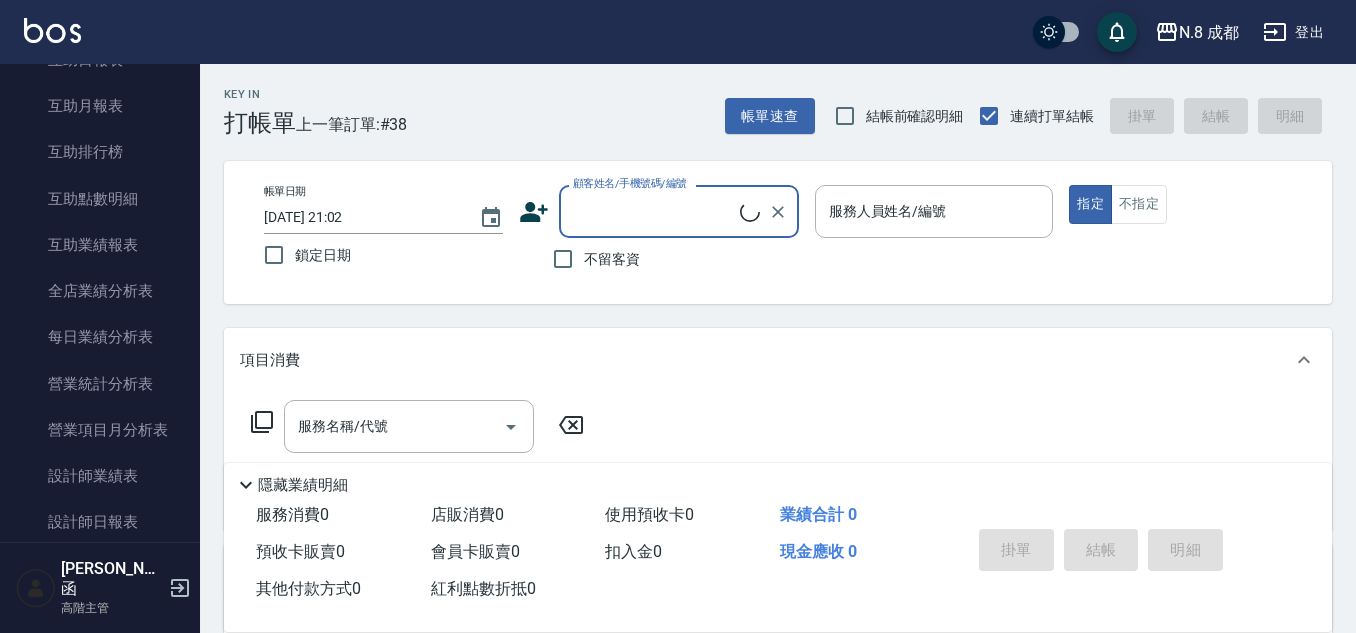 click on "顧客姓名/手機號碼/編號" at bounding box center [654, 211] 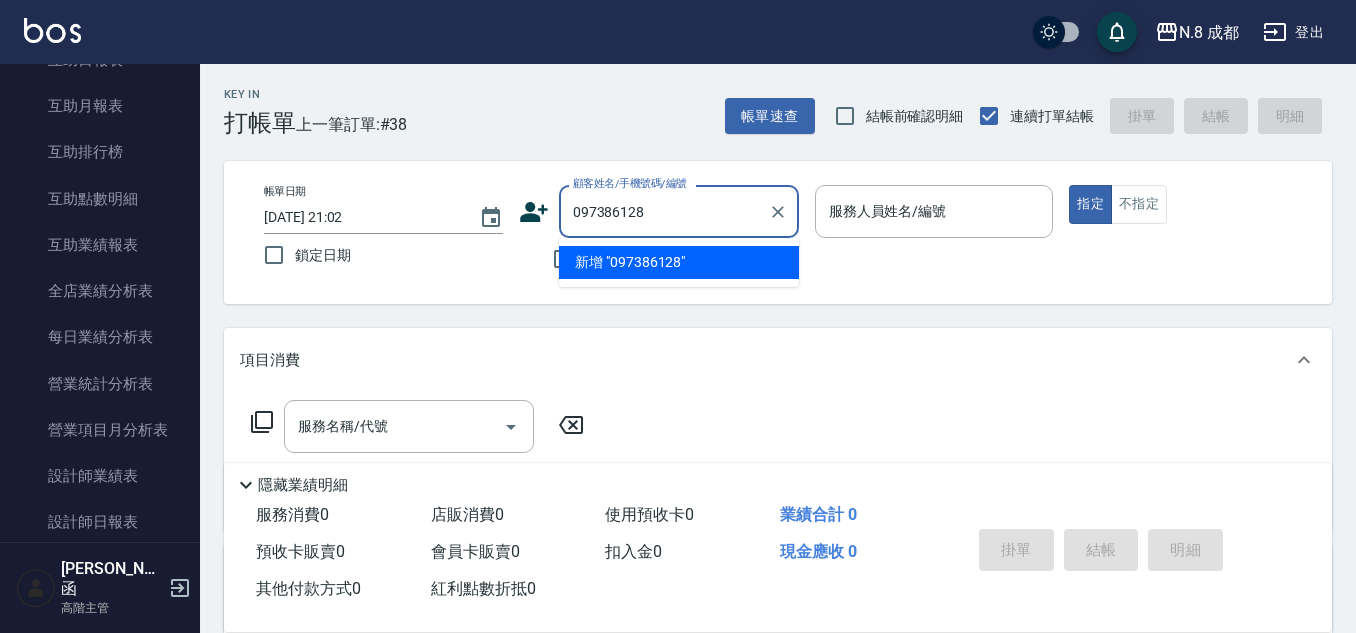 type on "0973861282" 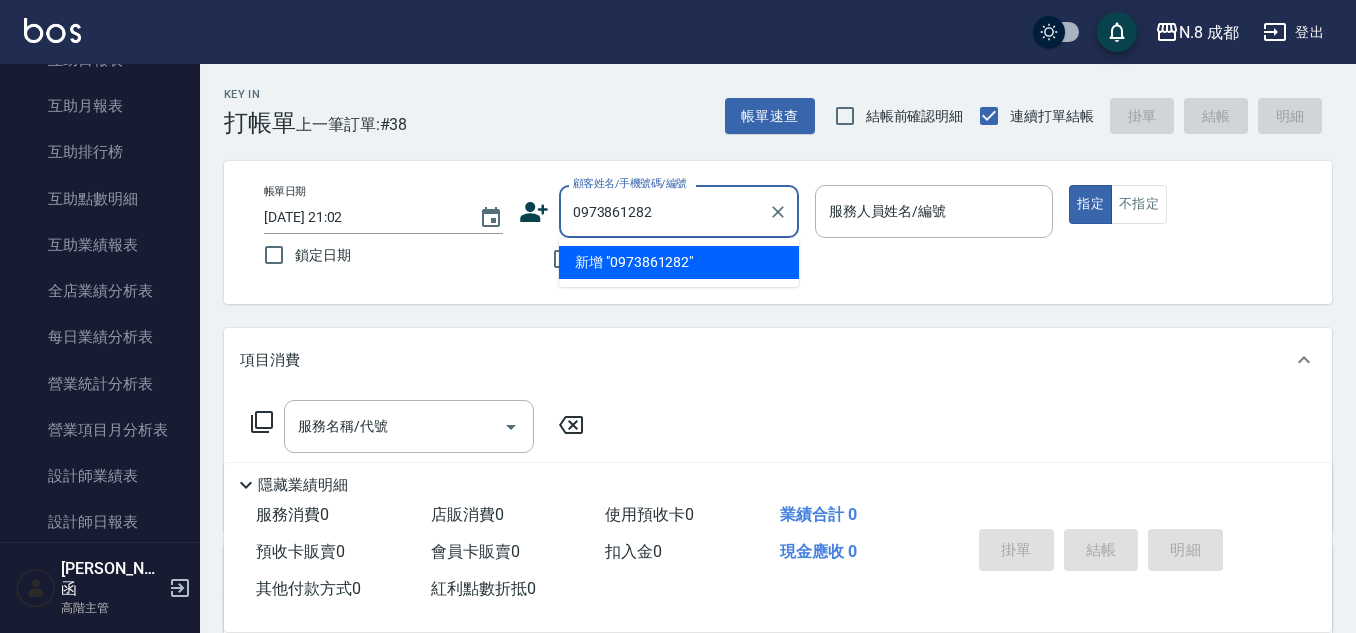drag, startPoint x: 734, startPoint y: 220, endPoint x: 522, endPoint y: 220, distance: 212 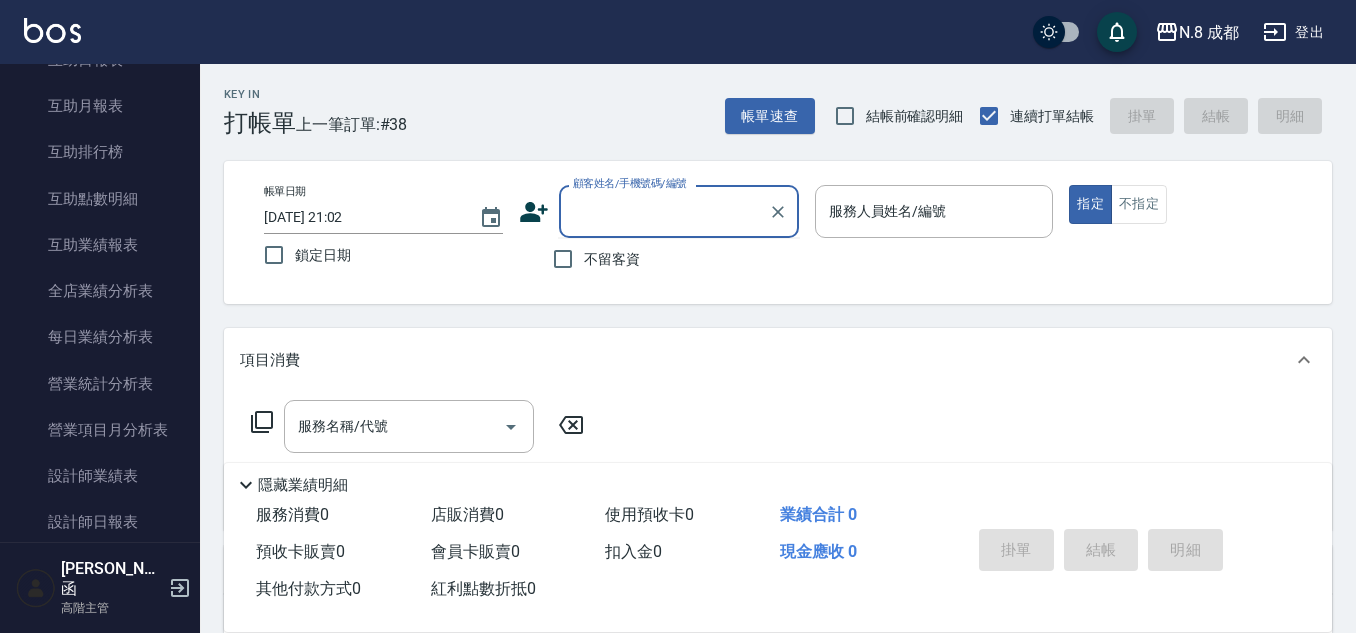 click 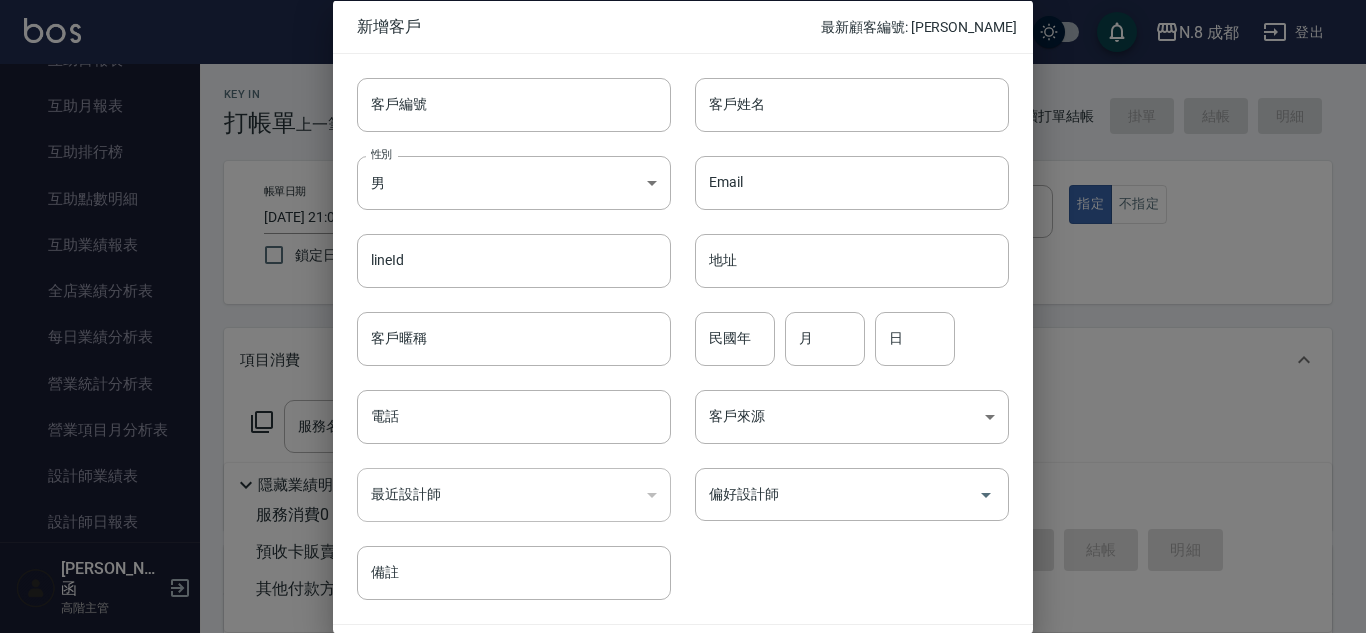 drag, startPoint x: 485, startPoint y: 410, endPoint x: 687, endPoint y: 293, distance: 233.43736 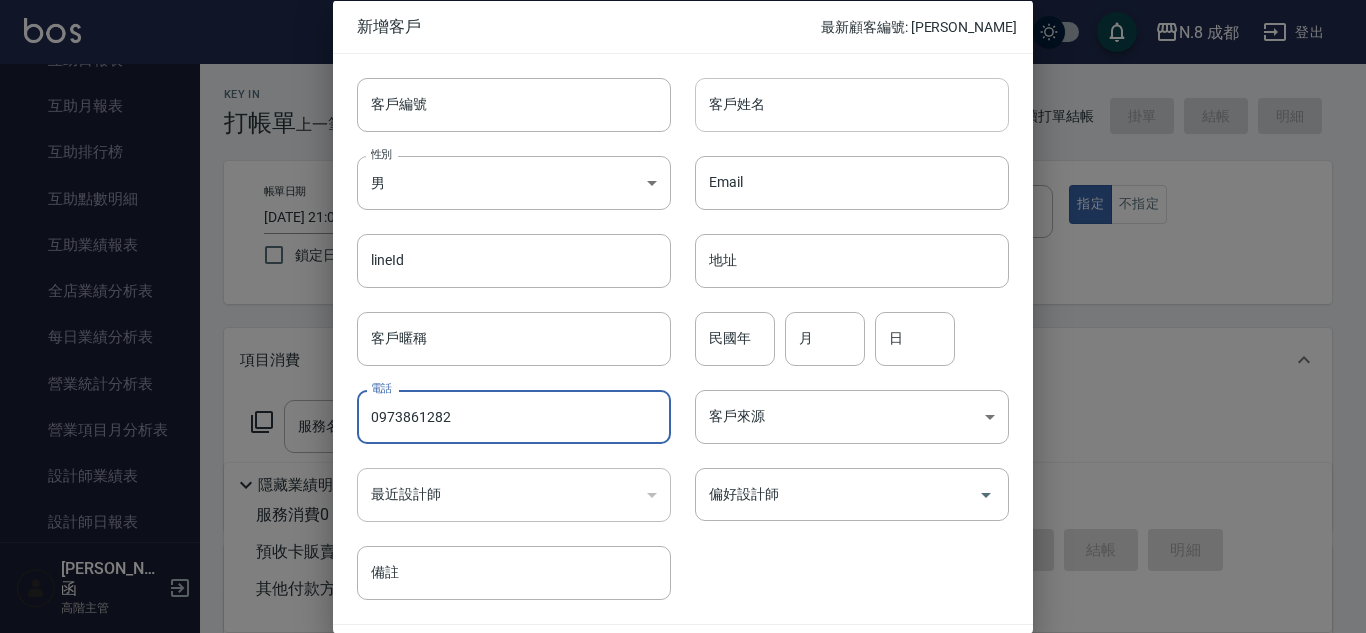 type on "0973861282" 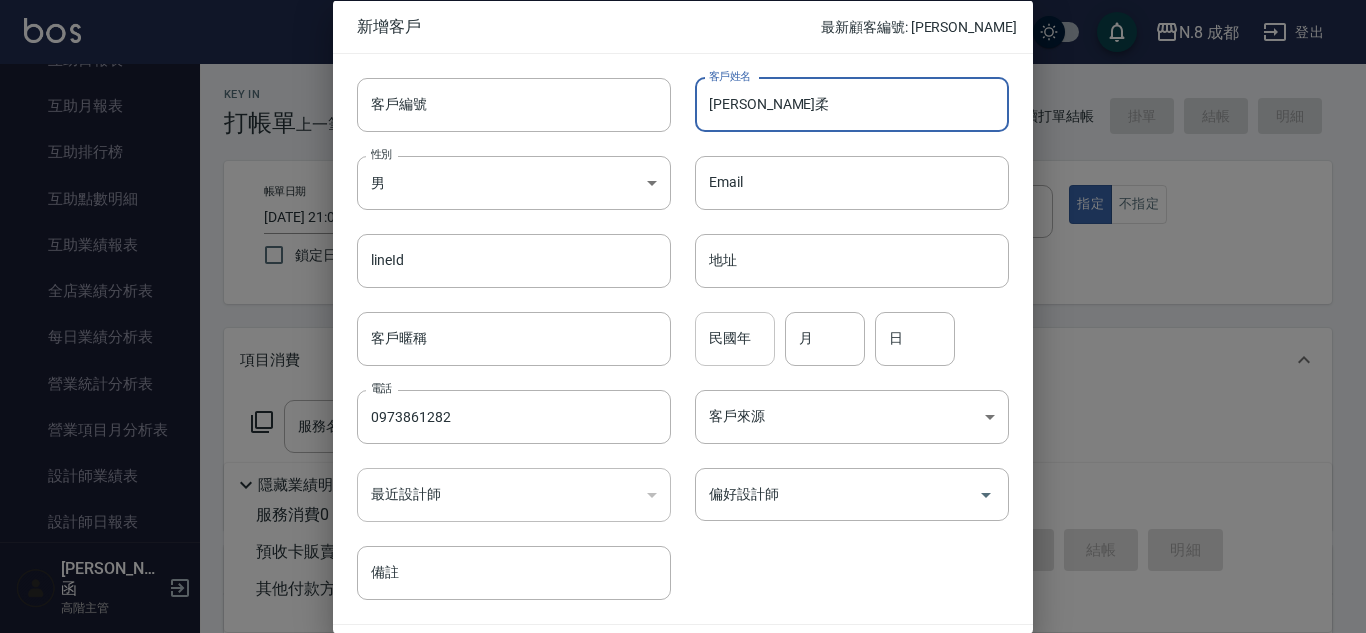 type on "[PERSON_NAME]柔" 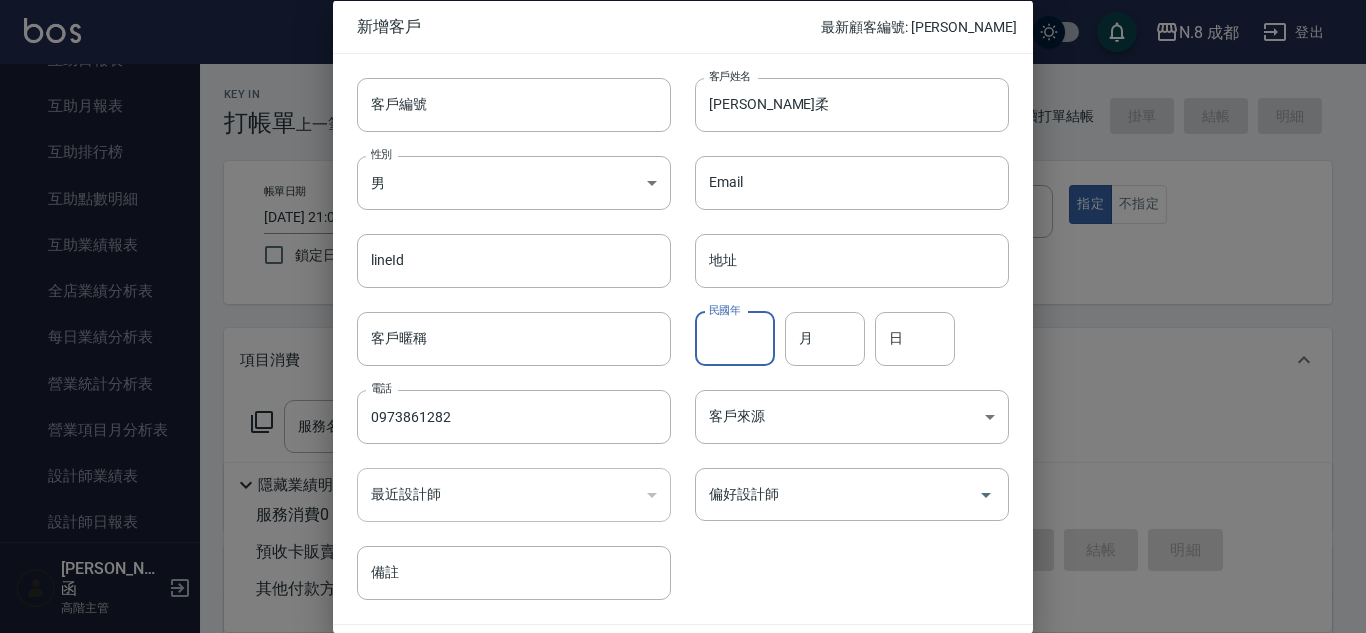 drag, startPoint x: 716, startPoint y: 329, endPoint x: 764, endPoint y: 342, distance: 49.729267 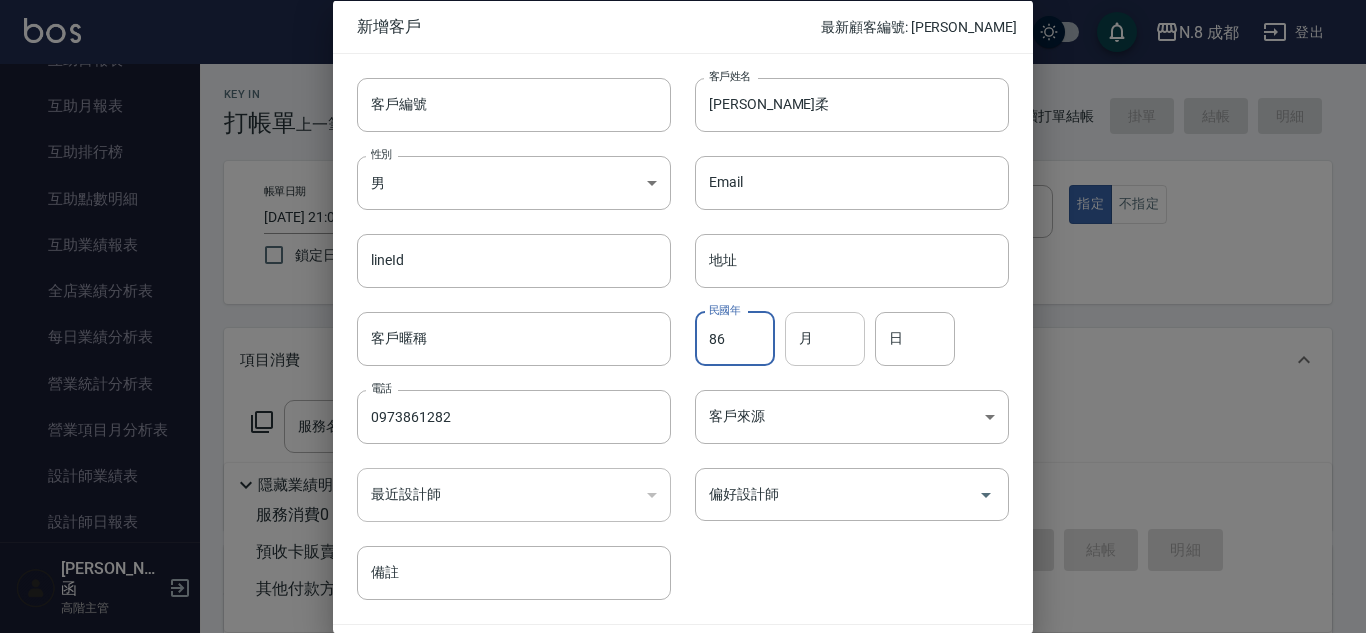 type on "86" 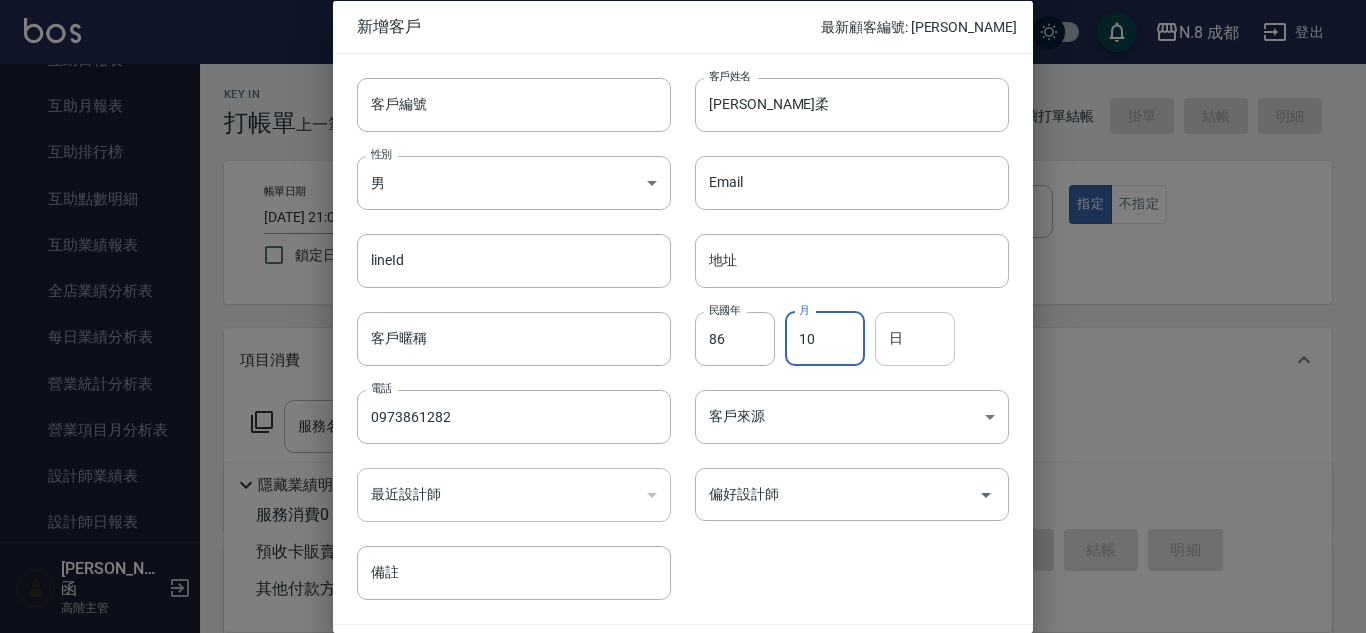 type on "10" 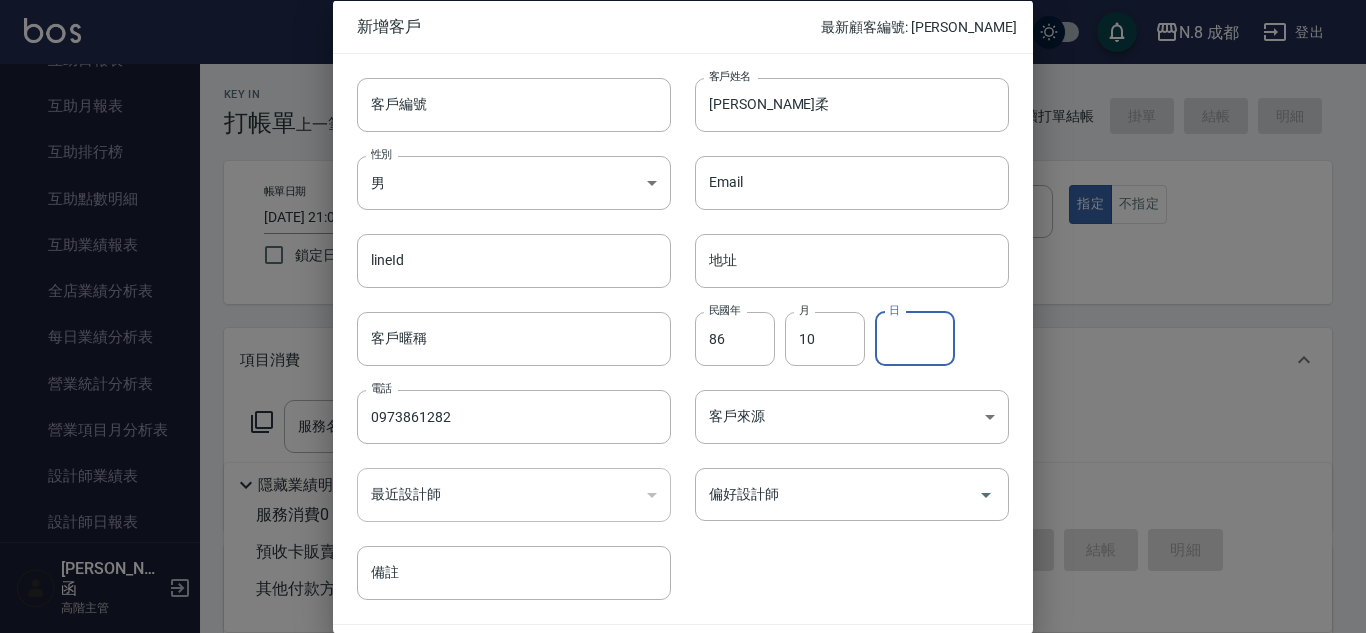 click on "日" at bounding box center (915, 338) 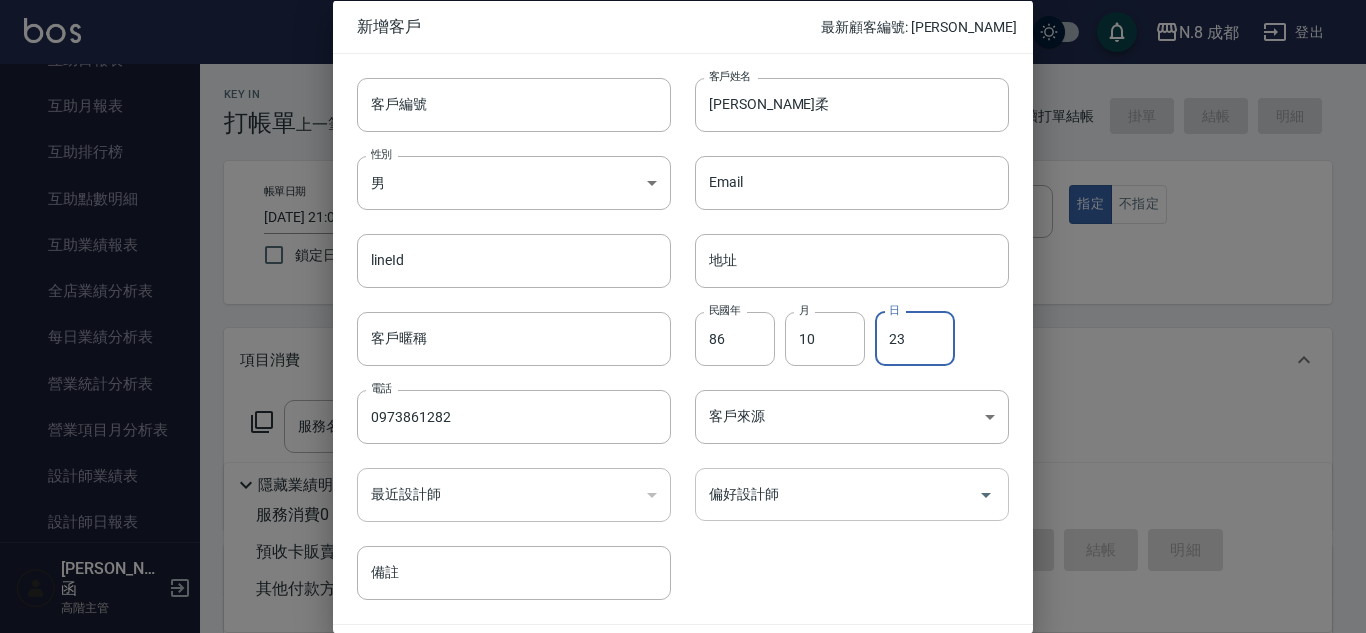 type on "23" 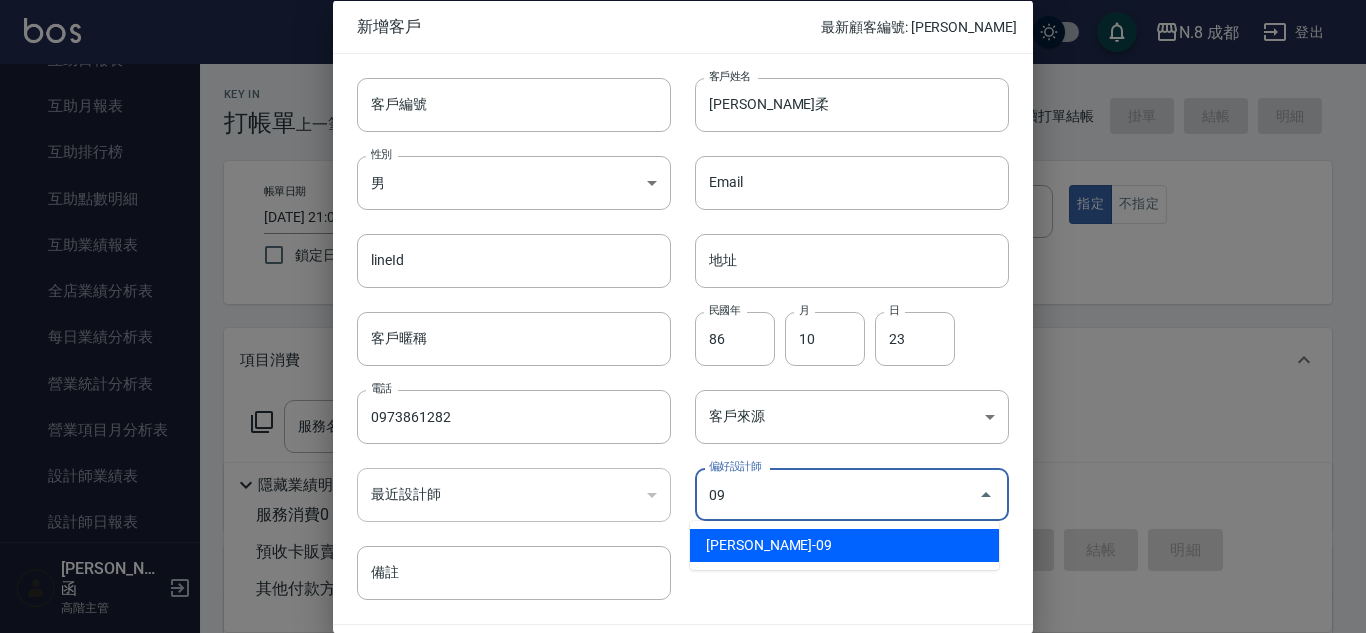 click on "[PERSON_NAME]-09" at bounding box center [844, 545] 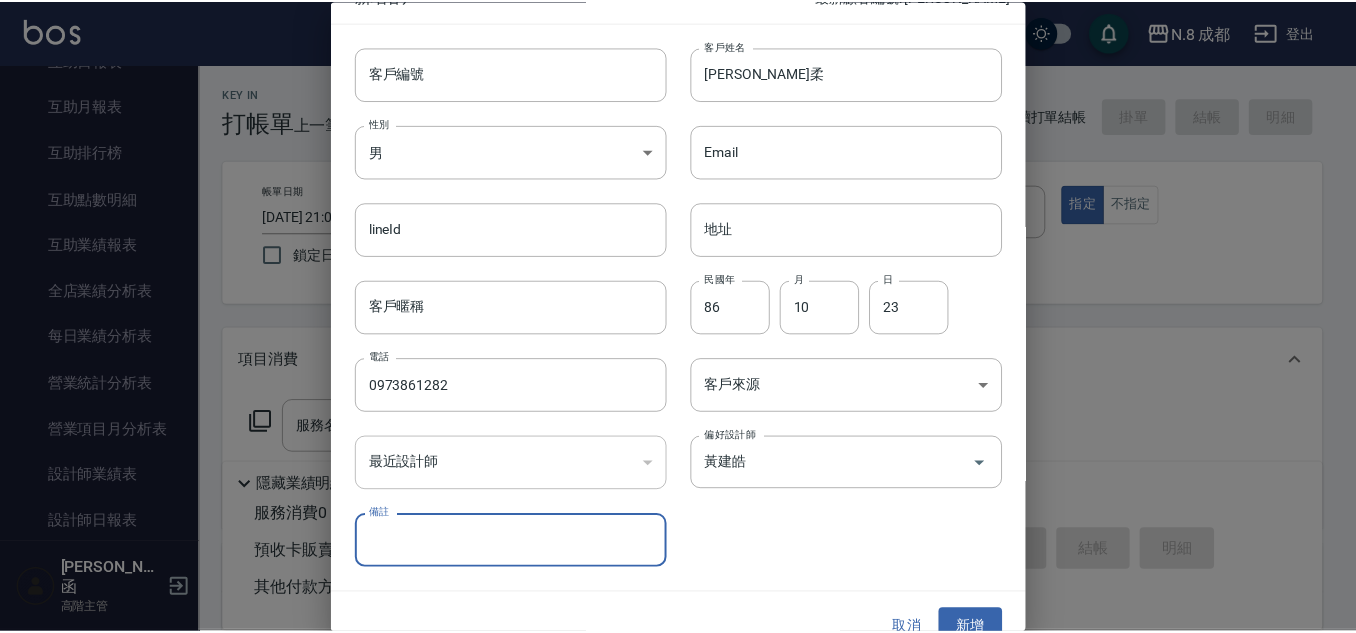 scroll, scrollTop: 60, scrollLeft: 0, axis: vertical 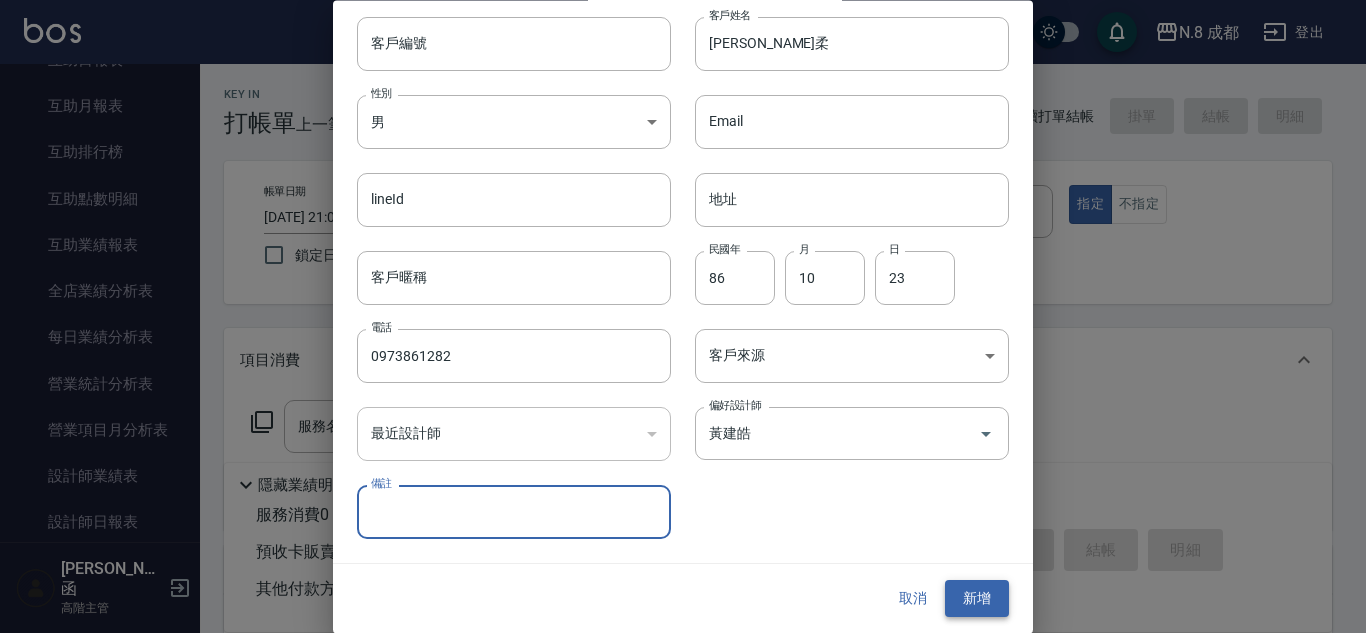 click on "新增" at bounding box center [977, 599] 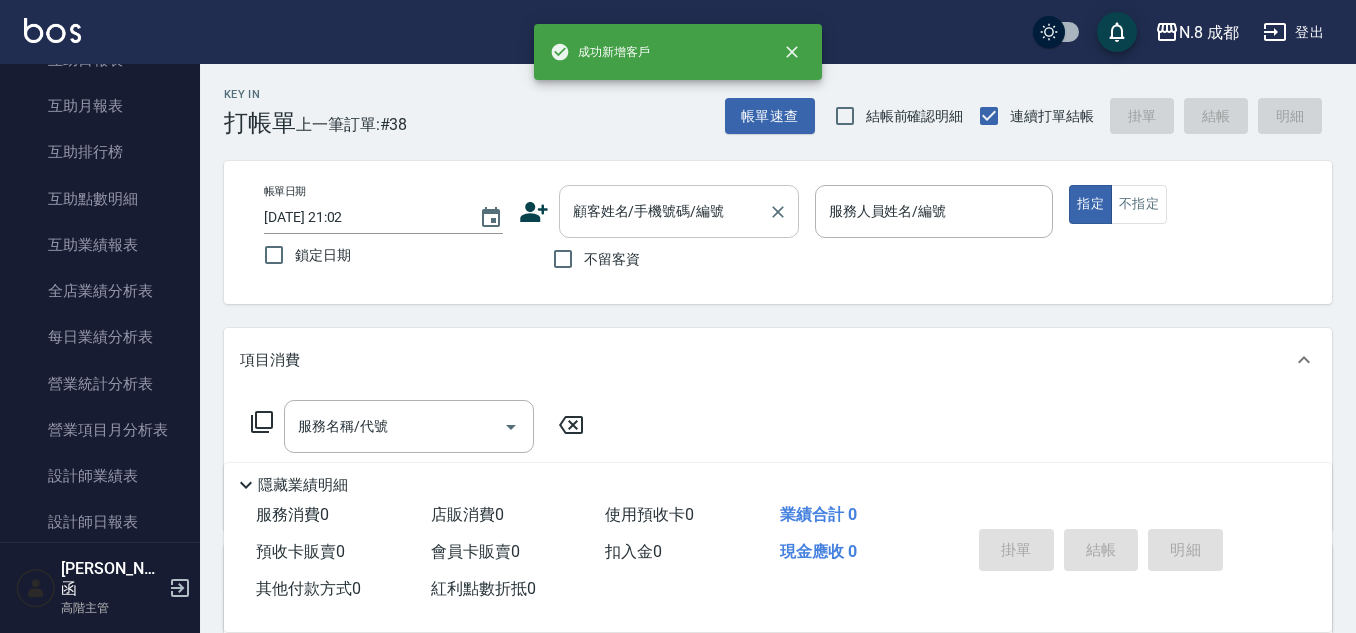 click at bounding box center [777, 211] 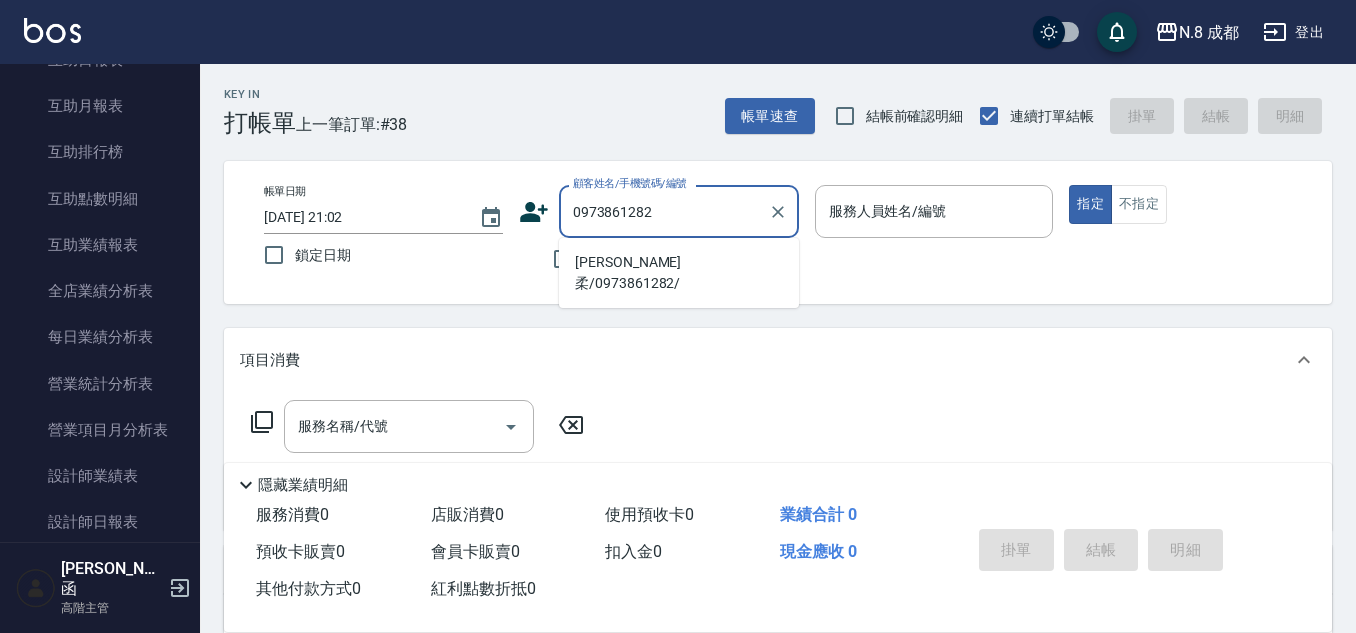 click on "[PERSON_NAME]柔/0973861282/" at bounding box center [679, 273] 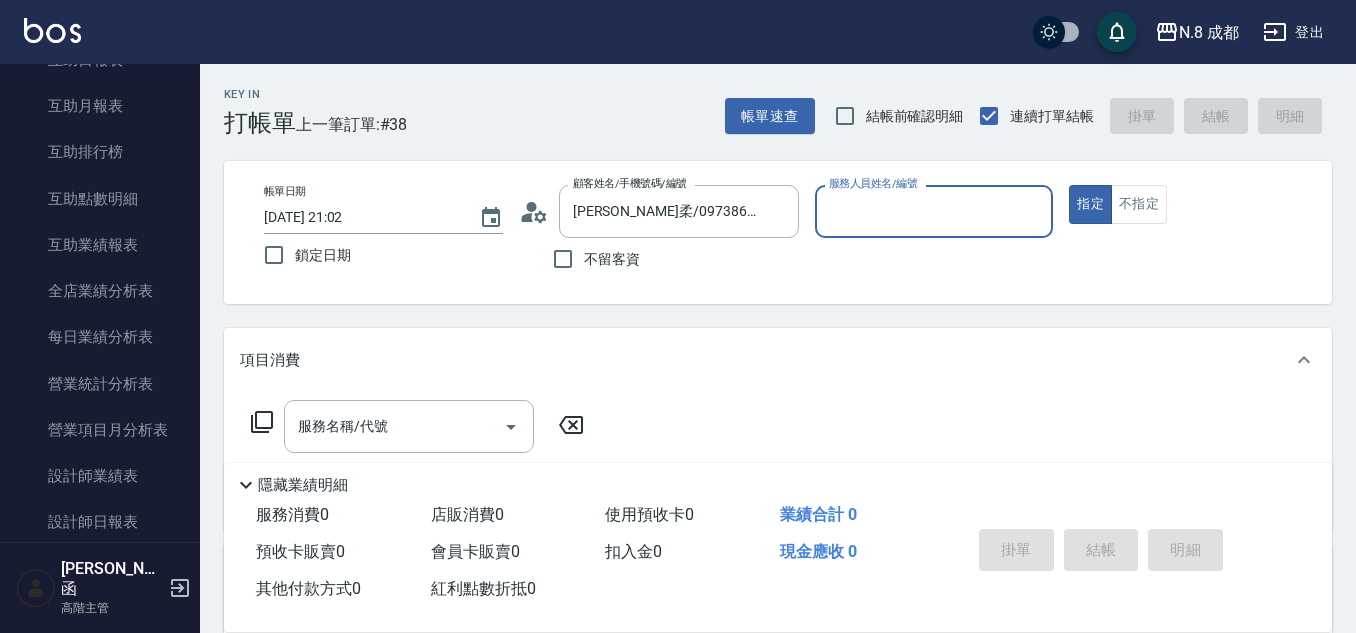 type on "[PERSON_NAME]-09" 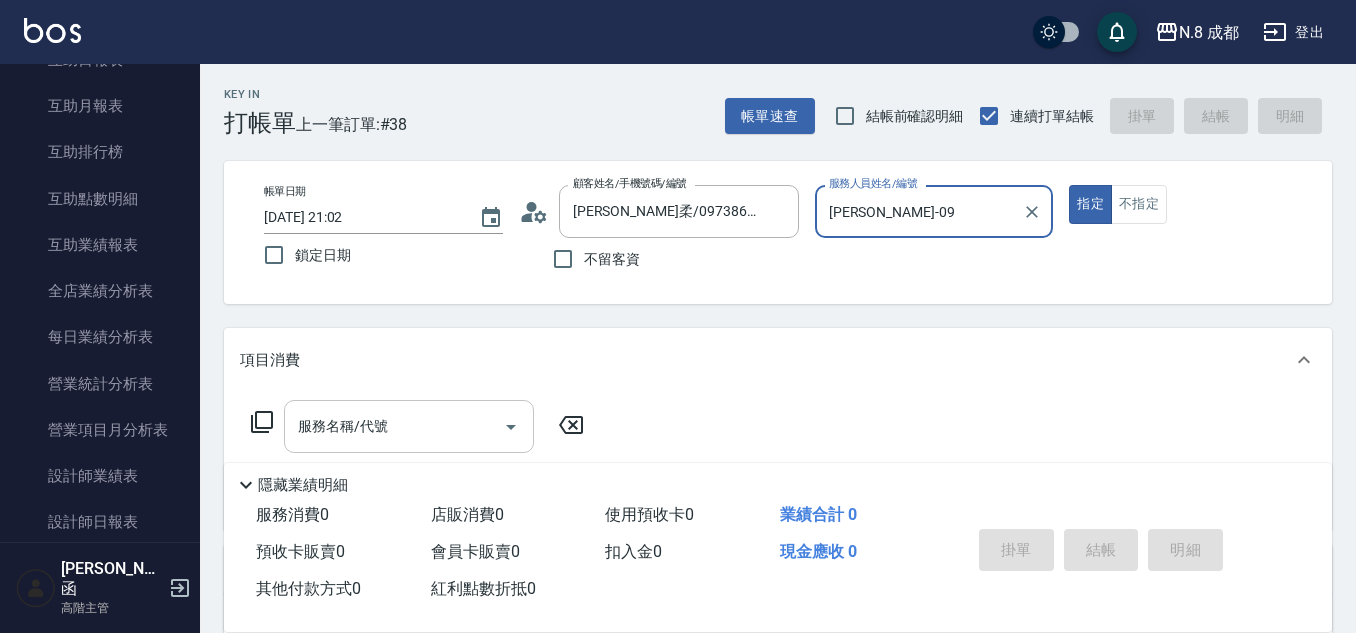 click on "服務名稱/代號" at bounding box center (394, 426) 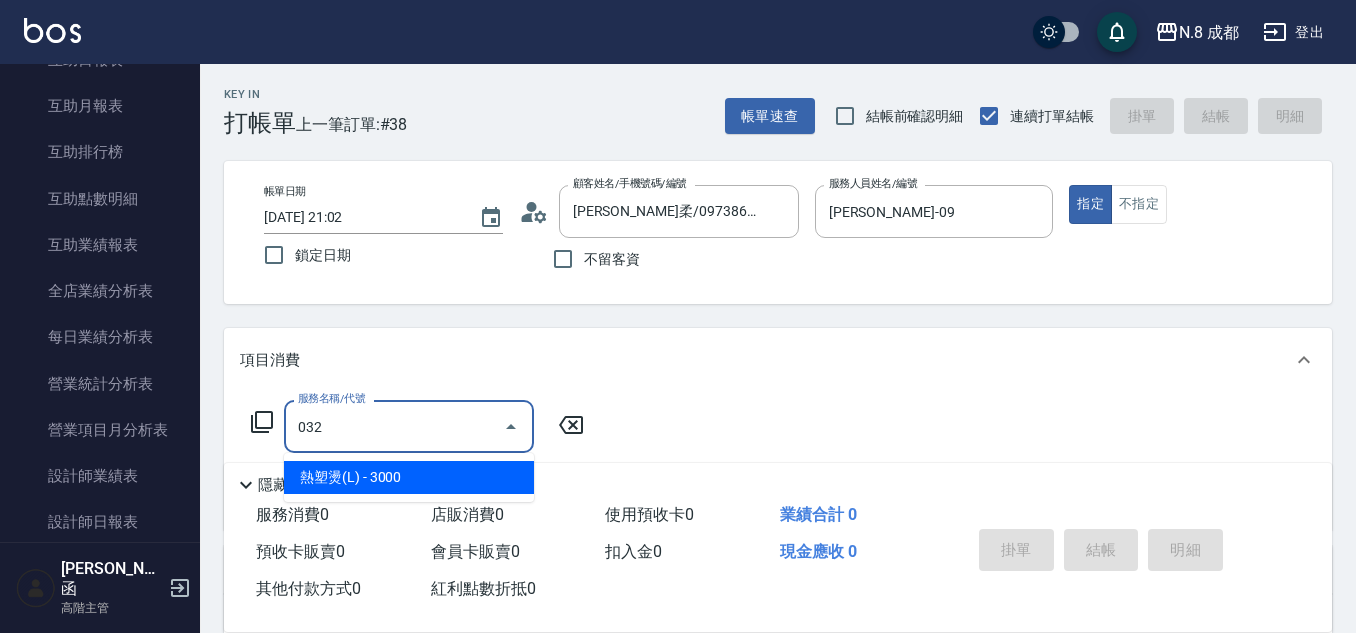 click on "熱塑燙(L) - 3000" at bounding box center (409, 477) 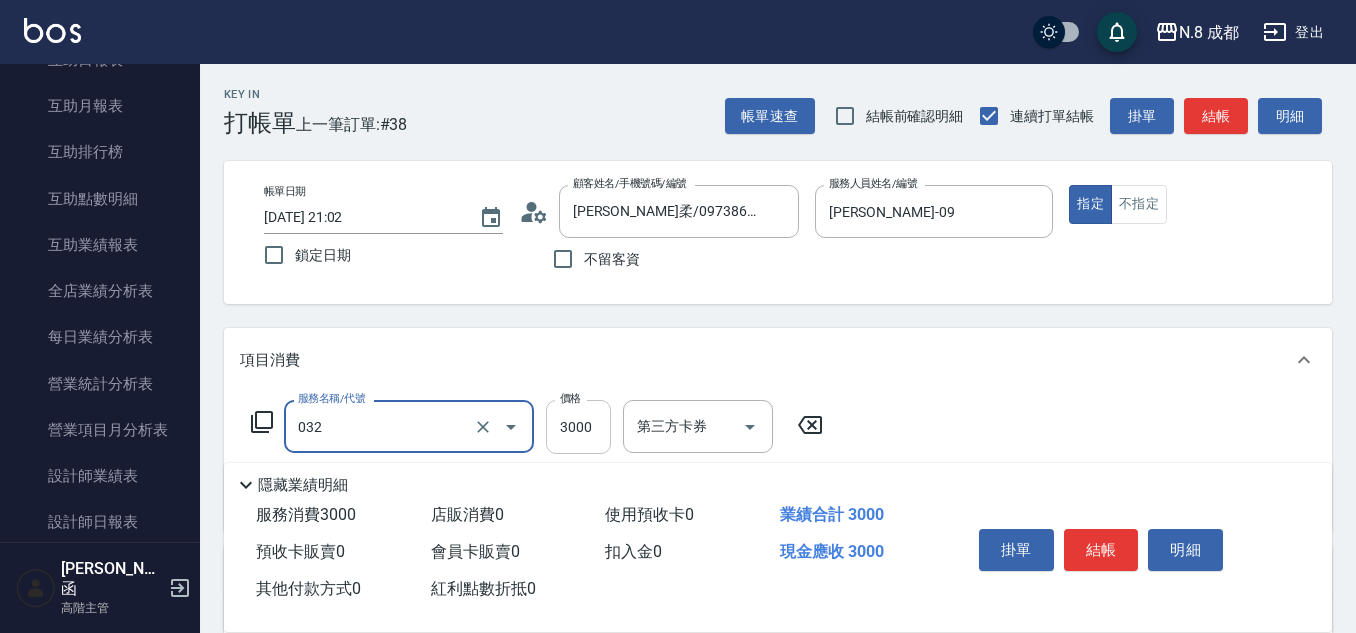 type on "熱塑燙(L)(032)" 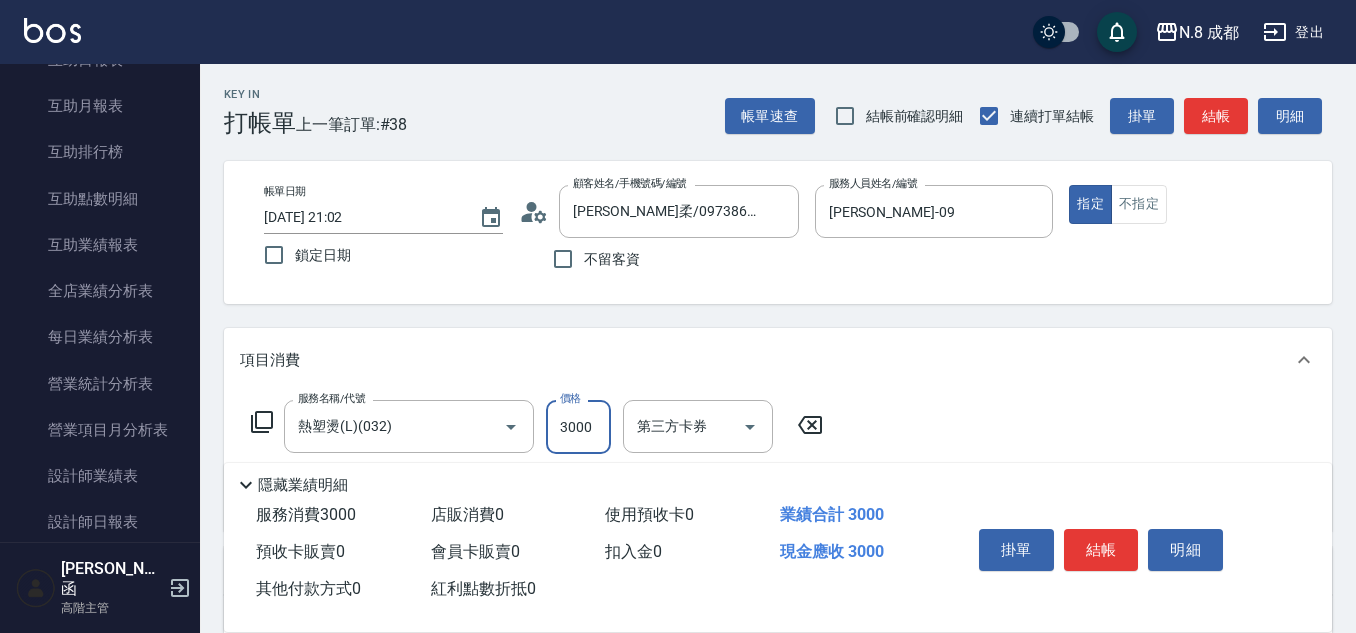 click on "3000" at bounding box center [578, 427] 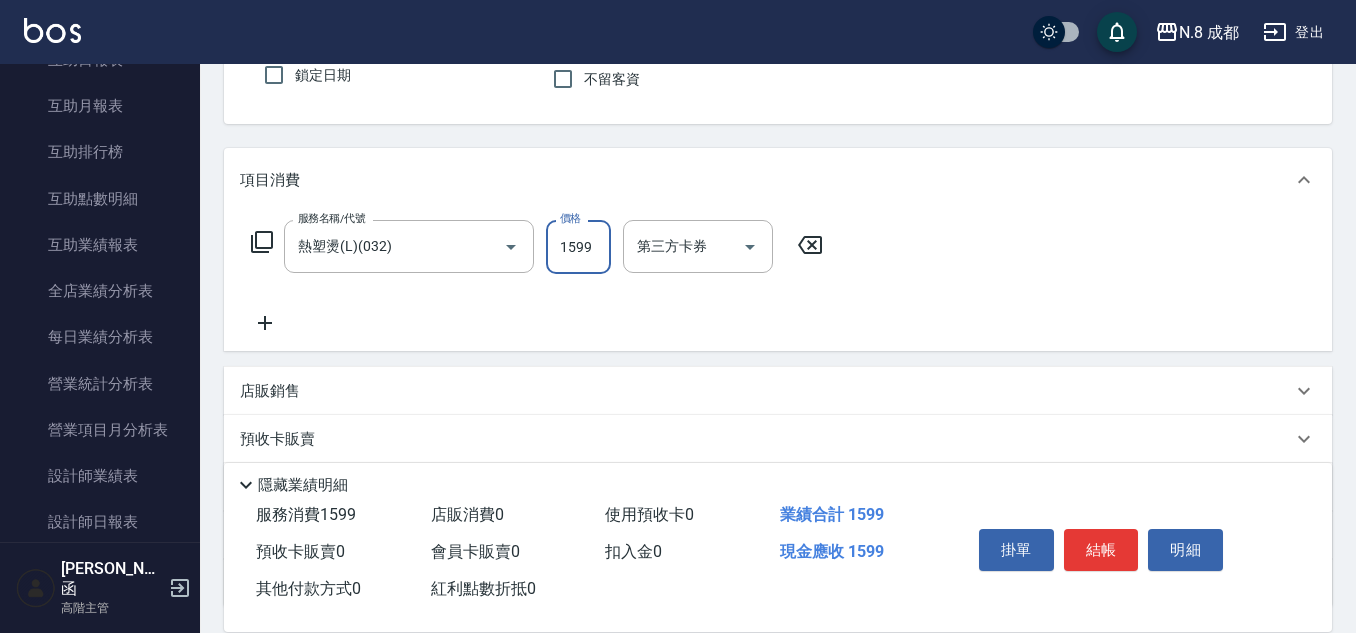 scroll, scrollTop: 200, scrollLeft: 0, axis: vertical 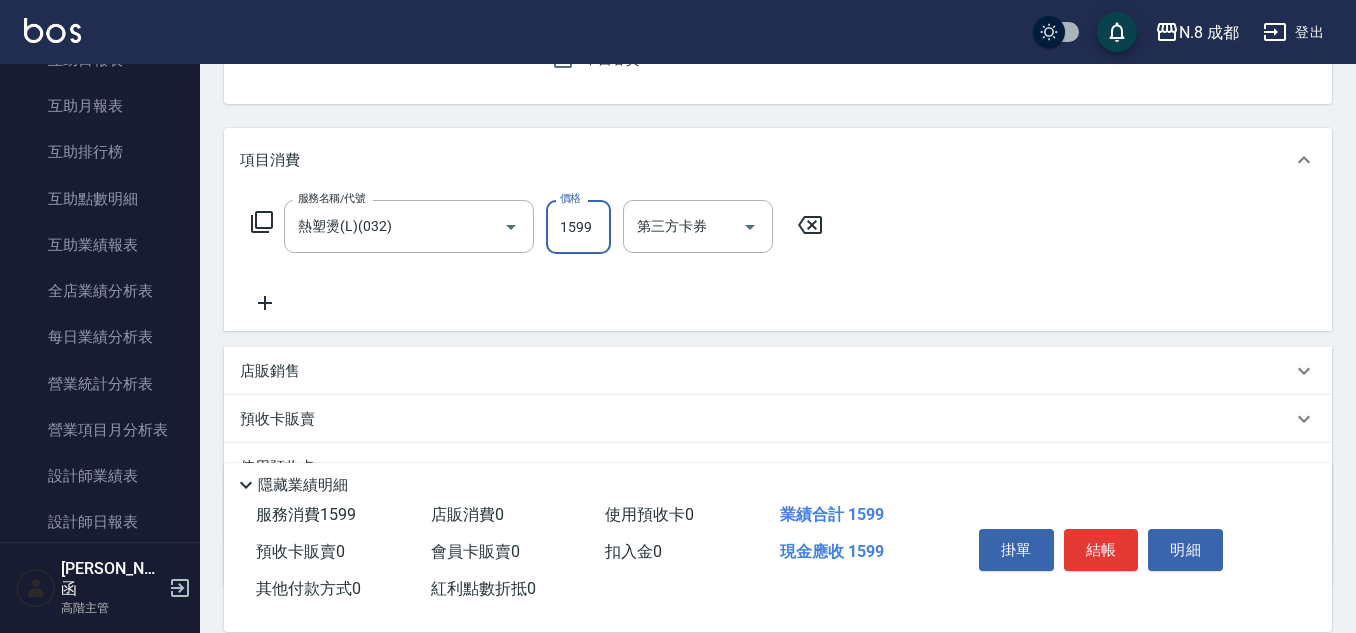 type on "1599" 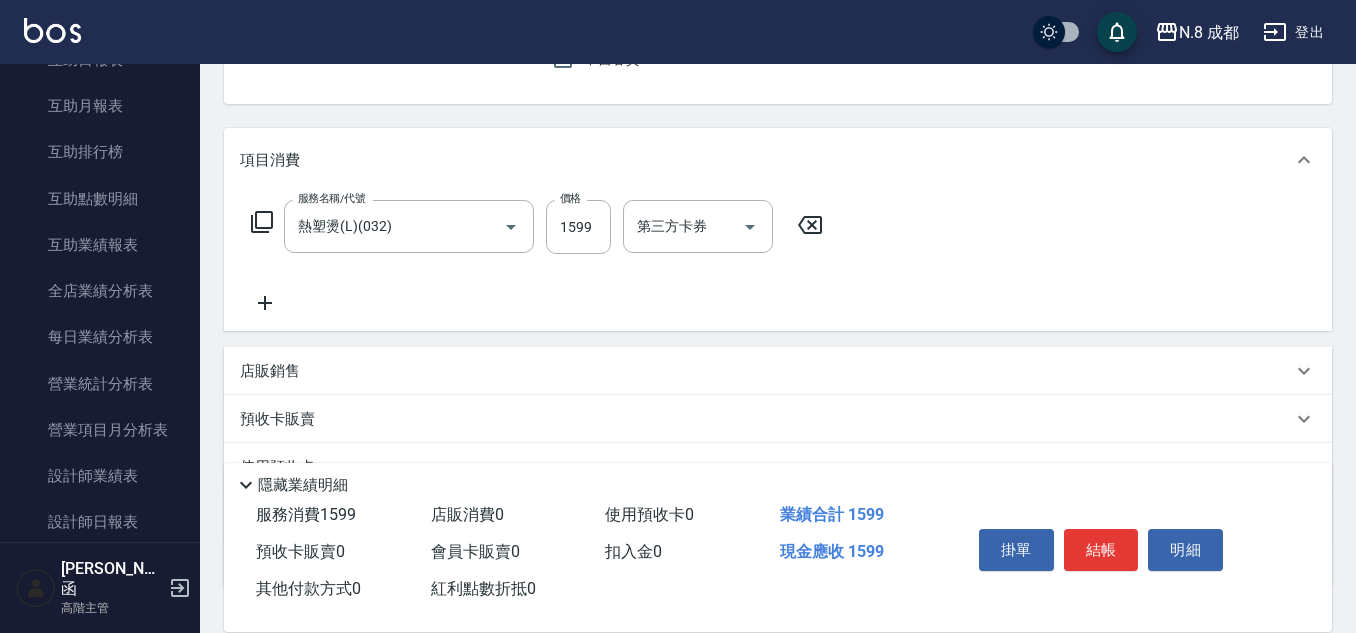 click 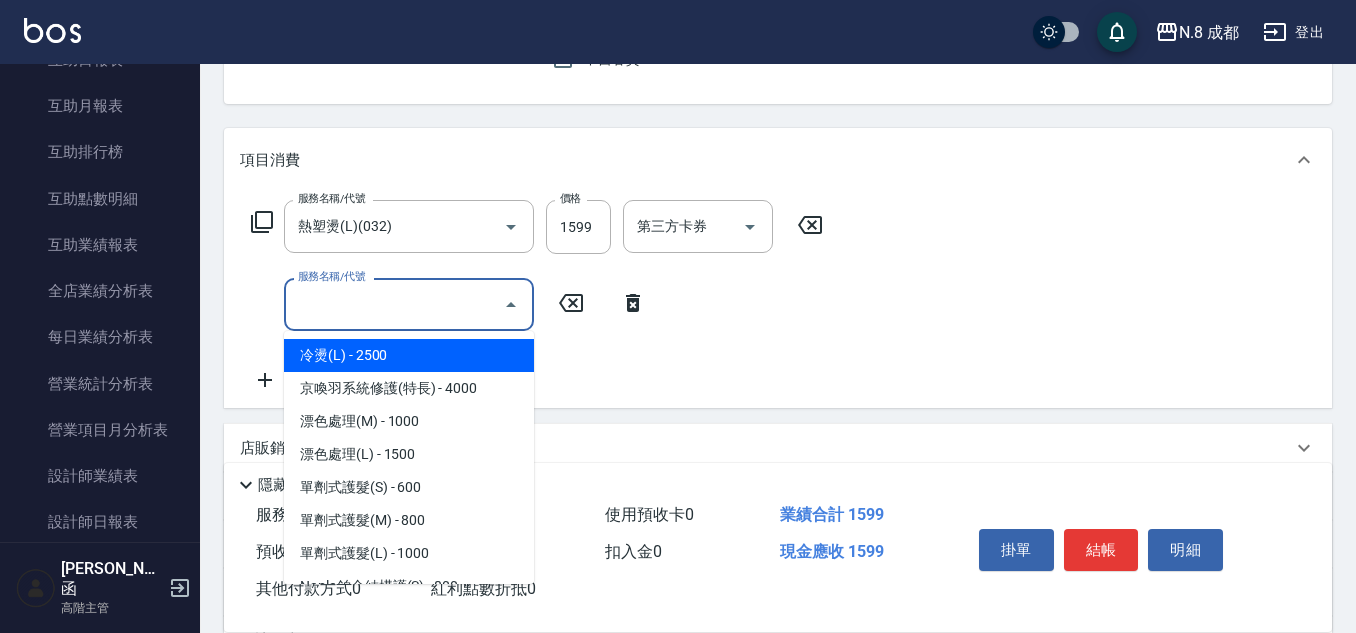 click on "服務名稱/代號" at bounding box center [394, 304] 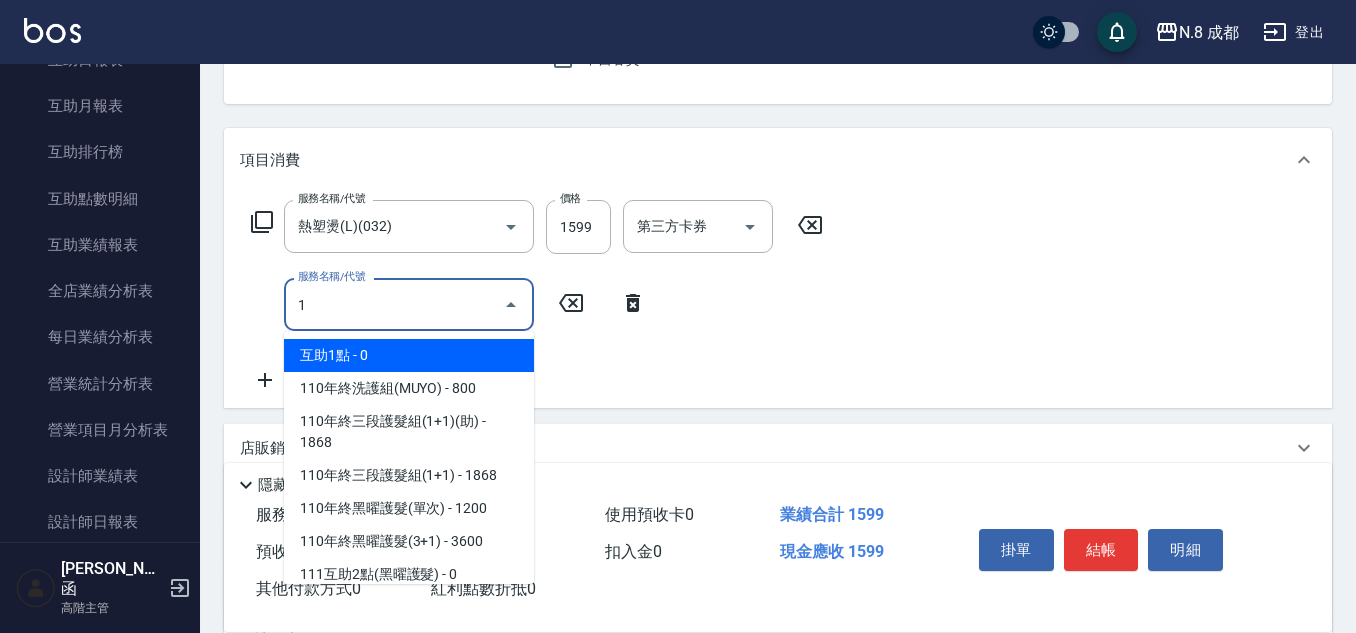click on "互助1點 - 0" at bounding box center (409, 355) 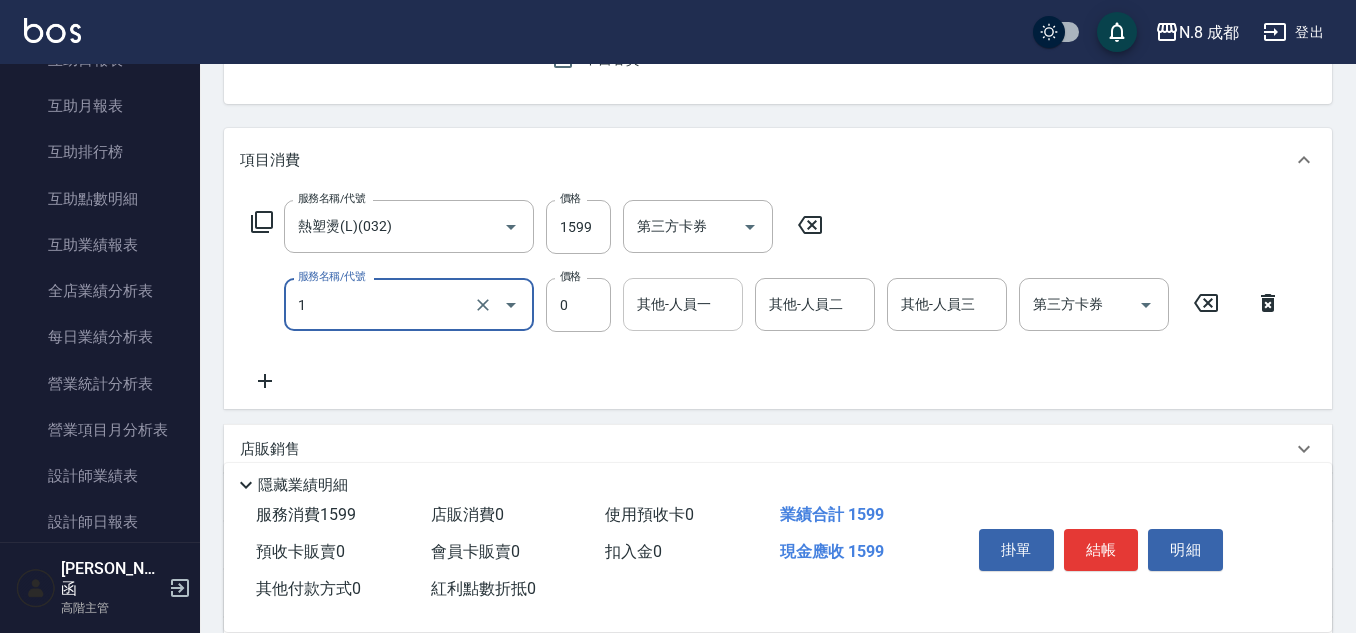type on "互助1點(1)" 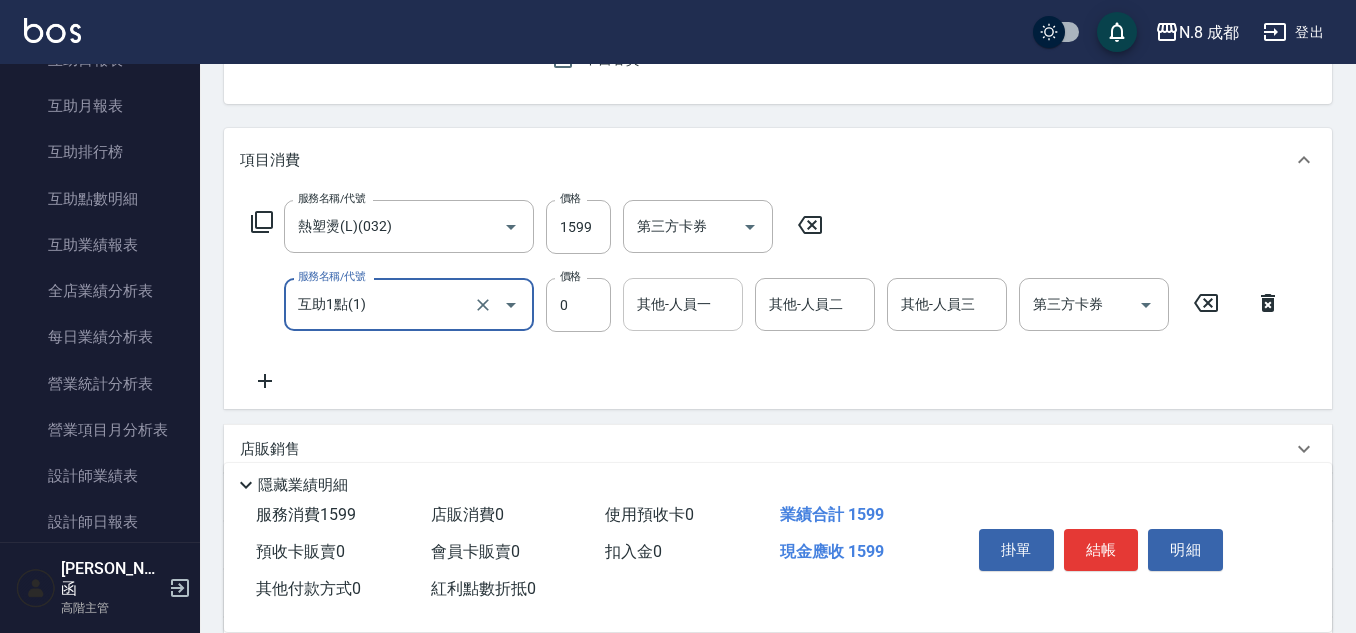 click on "其他-人員一" at bounding box center [683, 304] 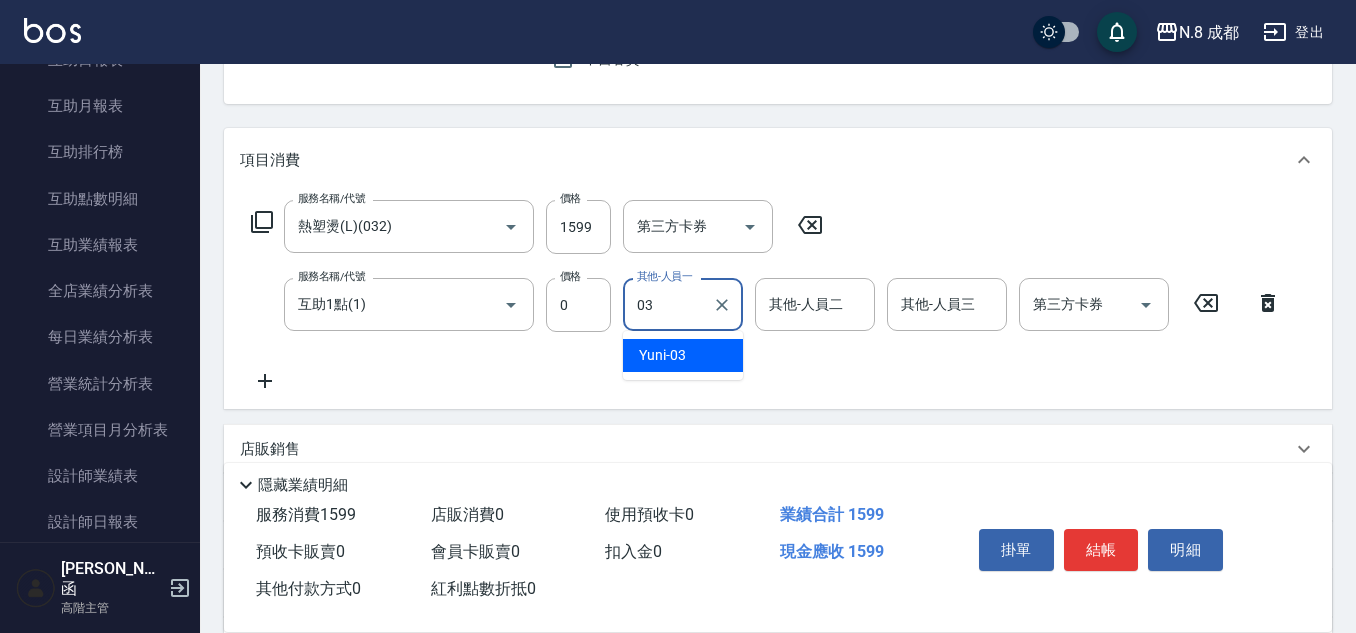click on "Yuni -03" at bounding box center (683, 355) 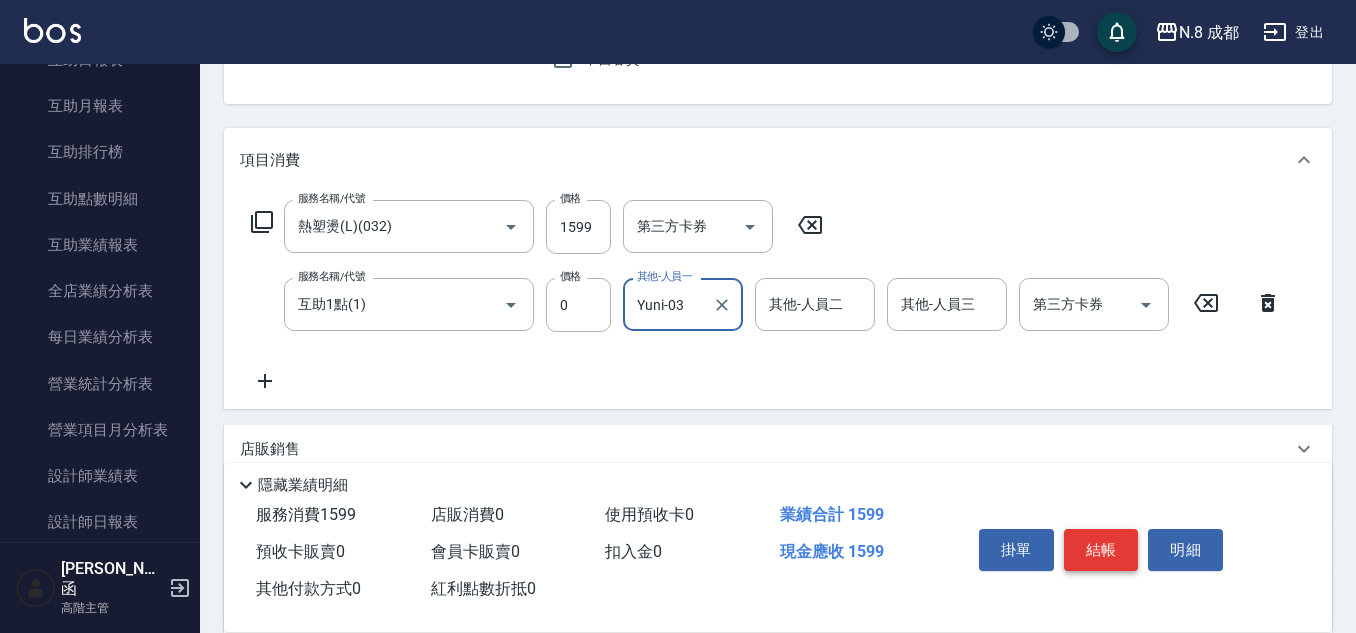 type on "Yuni-03" 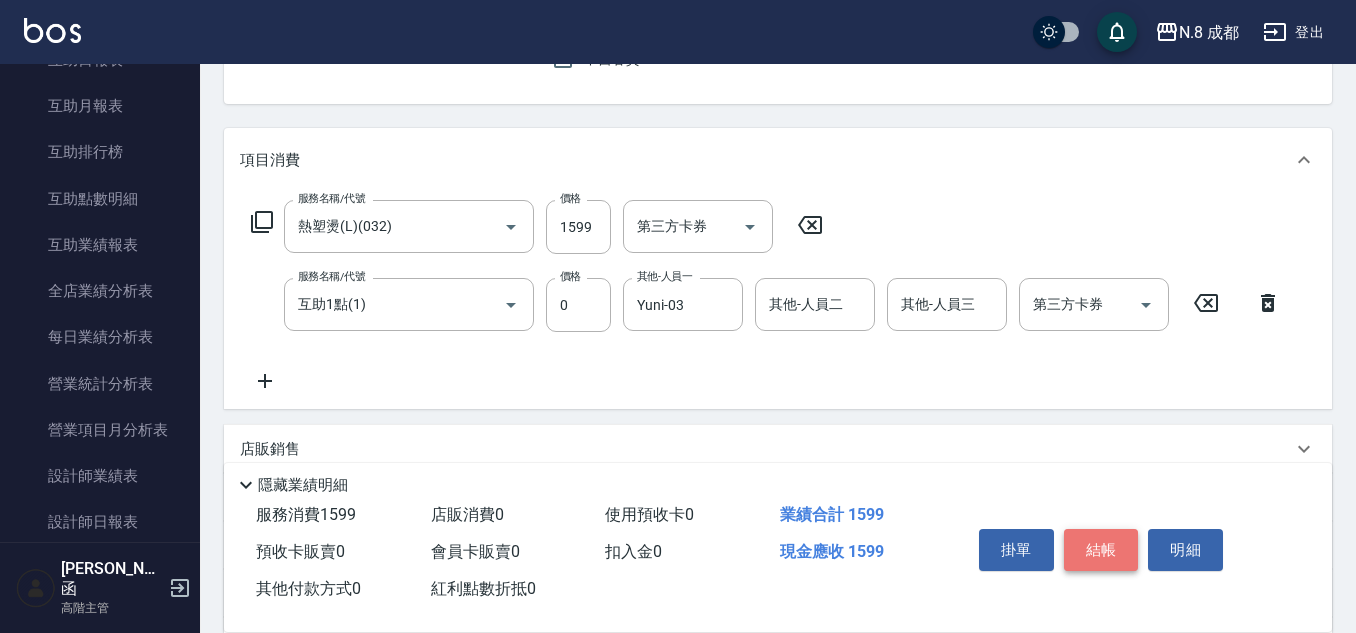 click on "結帳" at bounding box center [1101, 550] 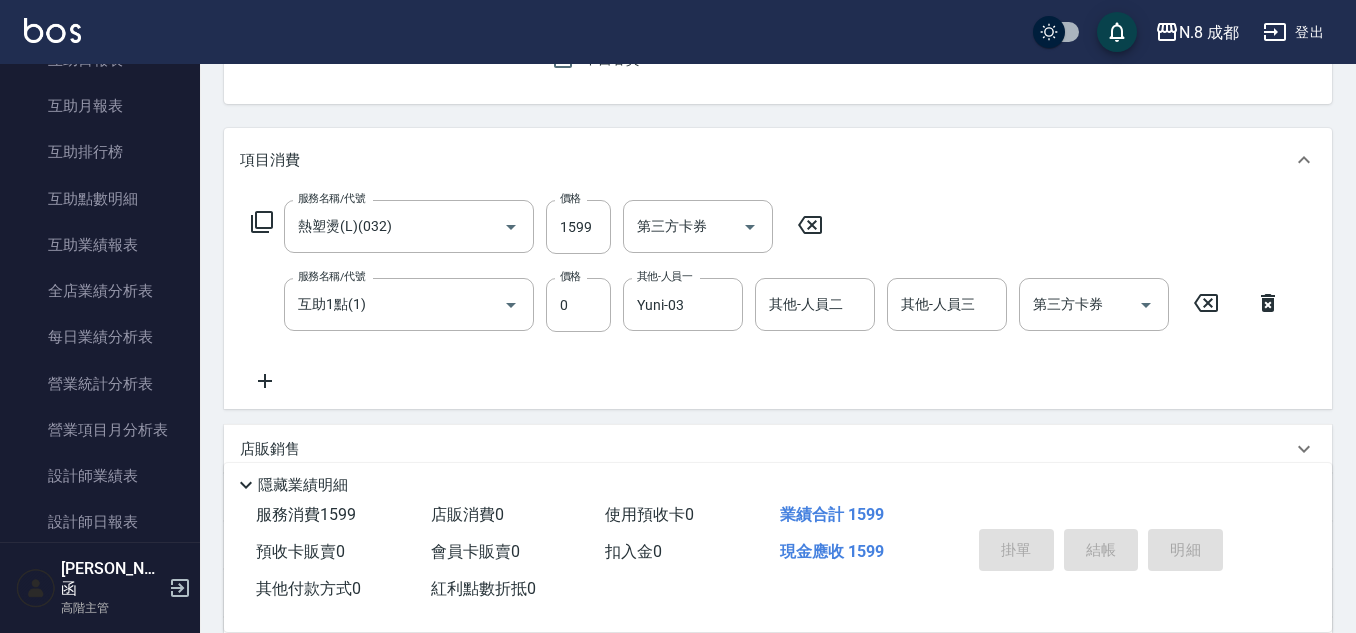 type 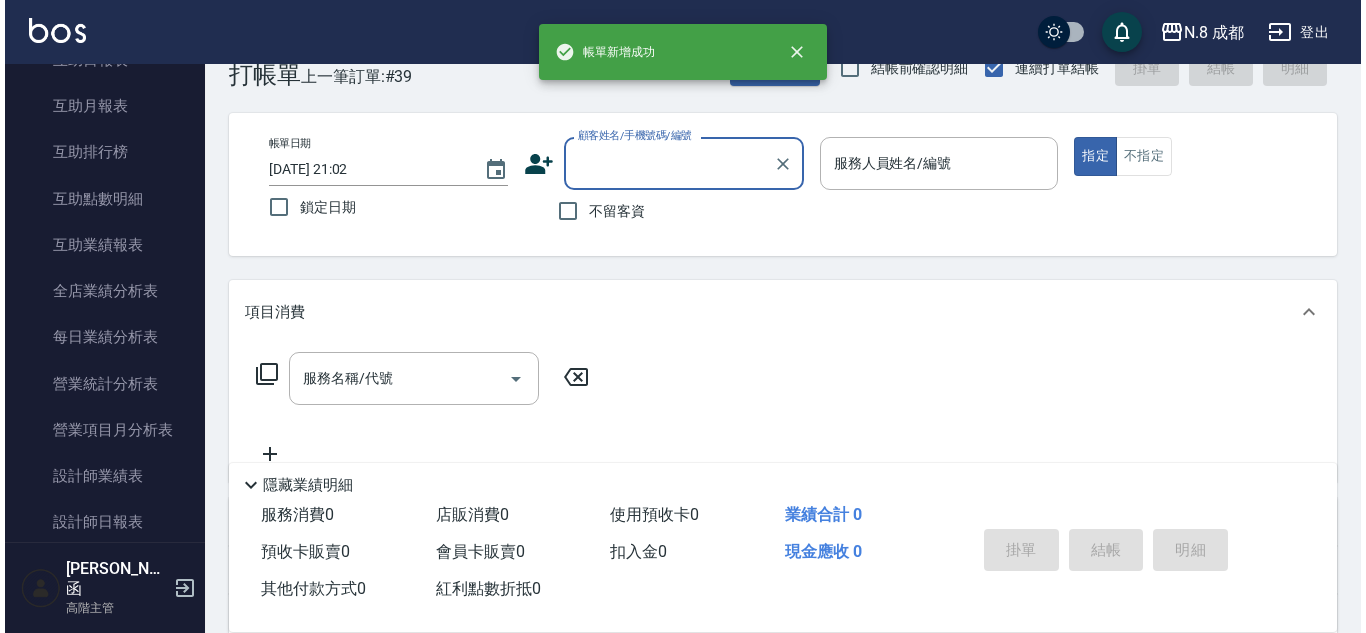 scroll, scrollTop: 0, scrollLeft: 0, axis: both 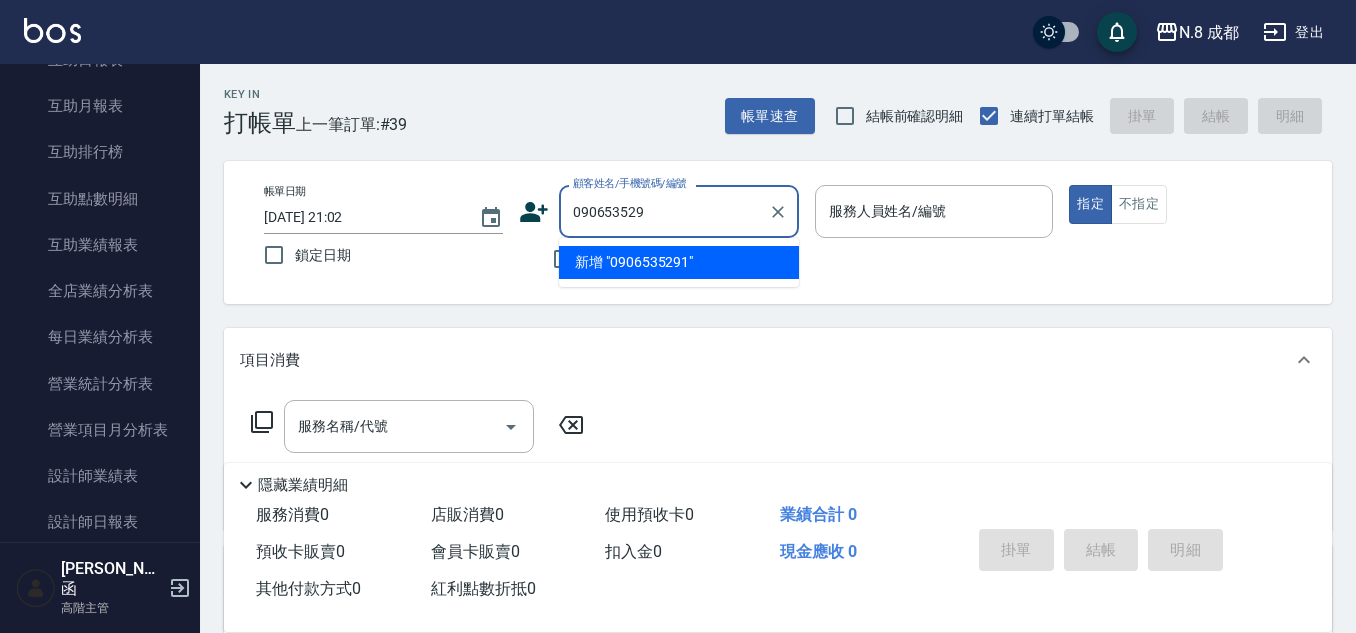 type on "0906535291" 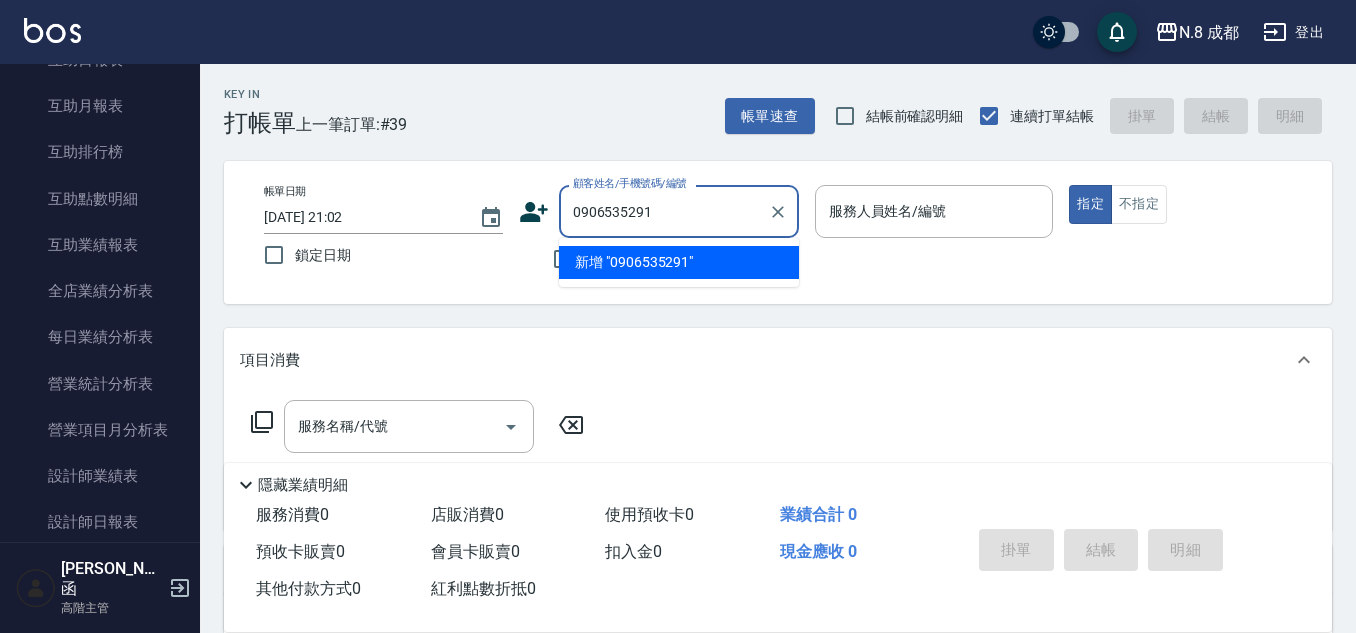 click on "帳單日期 [DATE] 21:02 鎖定日期 顧客姓名/手機號碼/編號 0906535291 顧客姓名/手機號碼/編號 不留客資 服務人員姓名/編號 服務人員姓名/編號 指定 不指定" at bounding box center [778, 232] 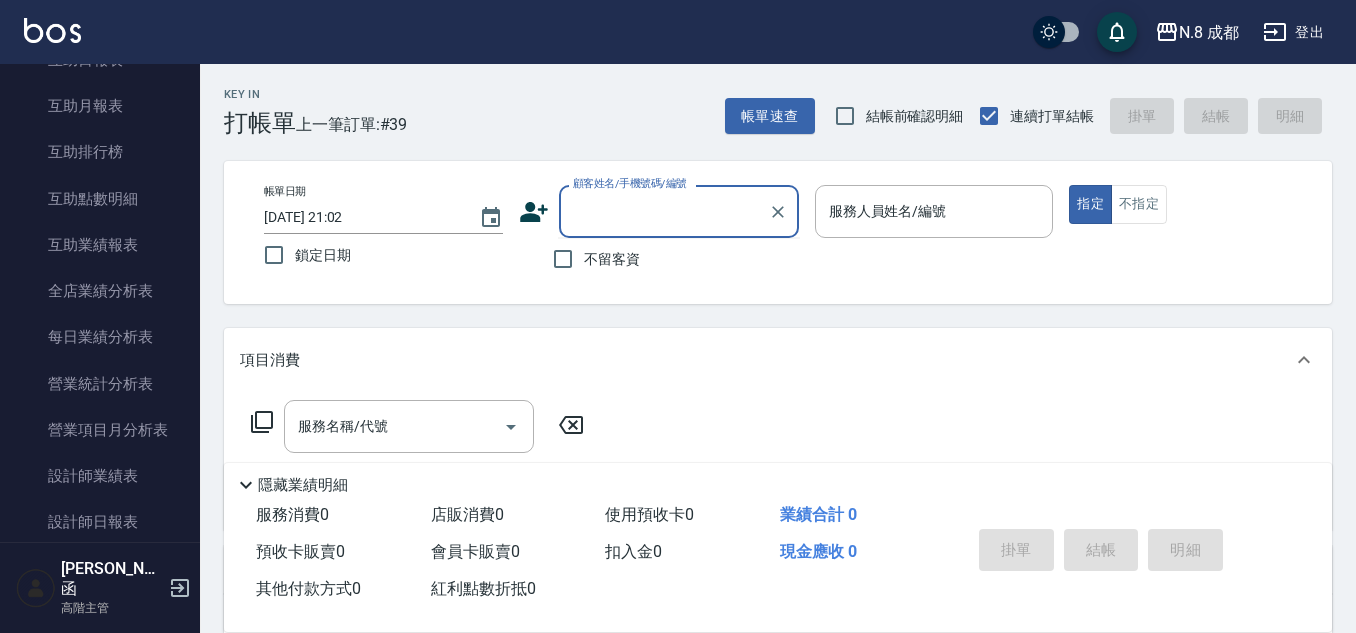 click 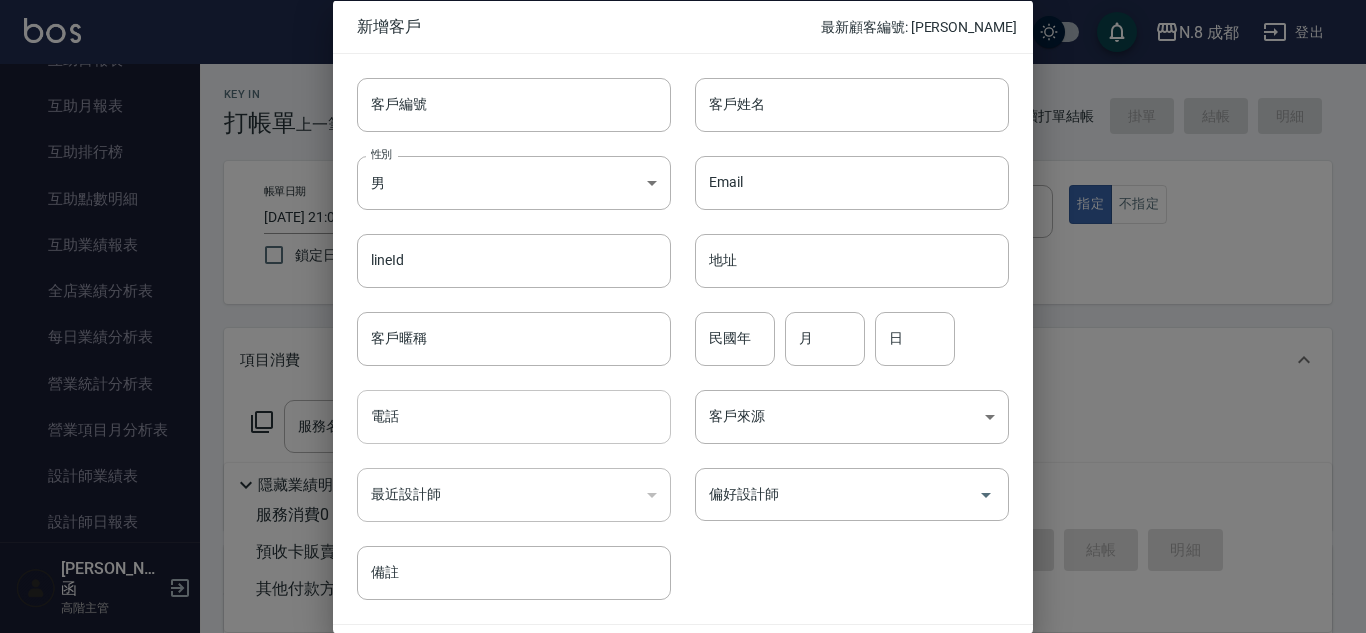 drag, startPoint x: 452, startPoint y: 425, endPoint x: 509, endPoint y: 392, distance: 65.863495 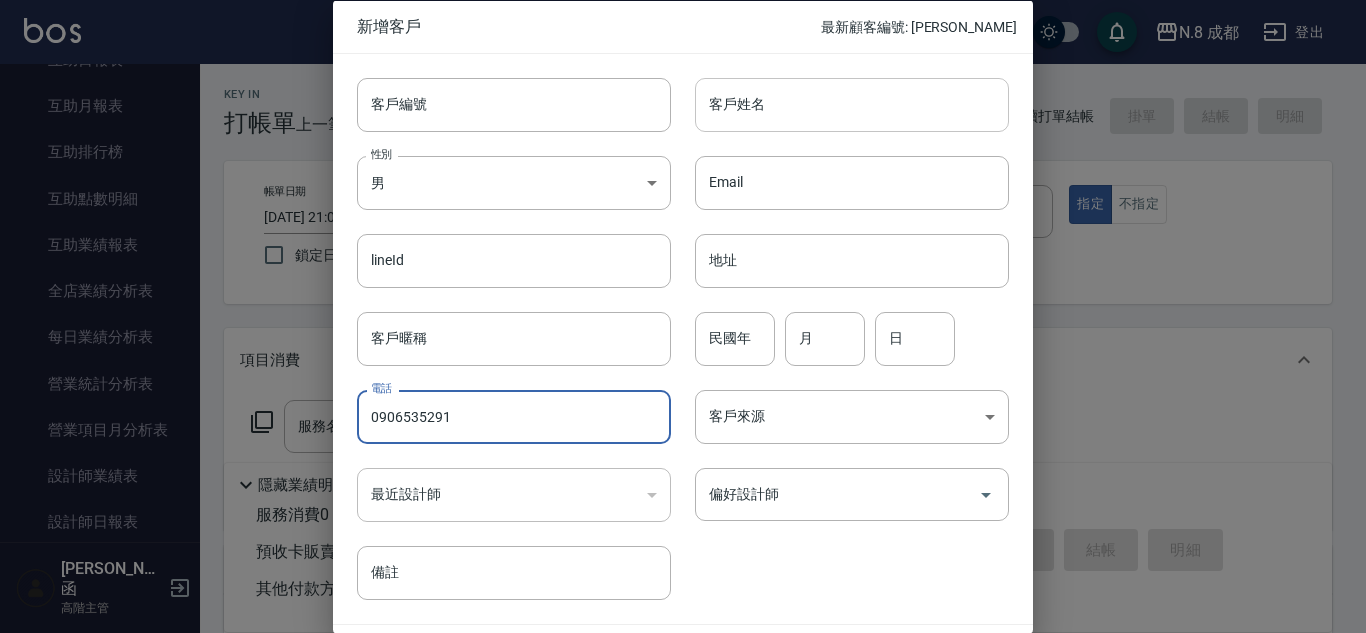 type on "0906535291" 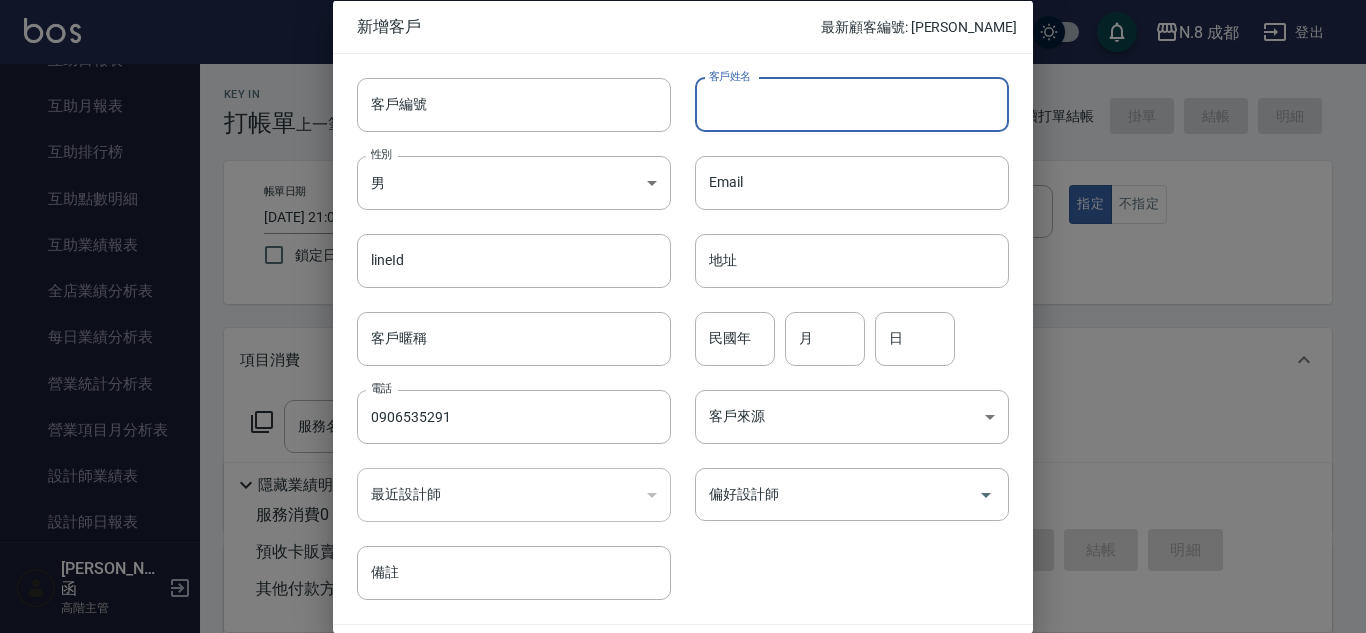 drag, startPoint x: 758, startPoint y: 98, endPoint x: 759, endPoint y: 111, distance: 13.038404 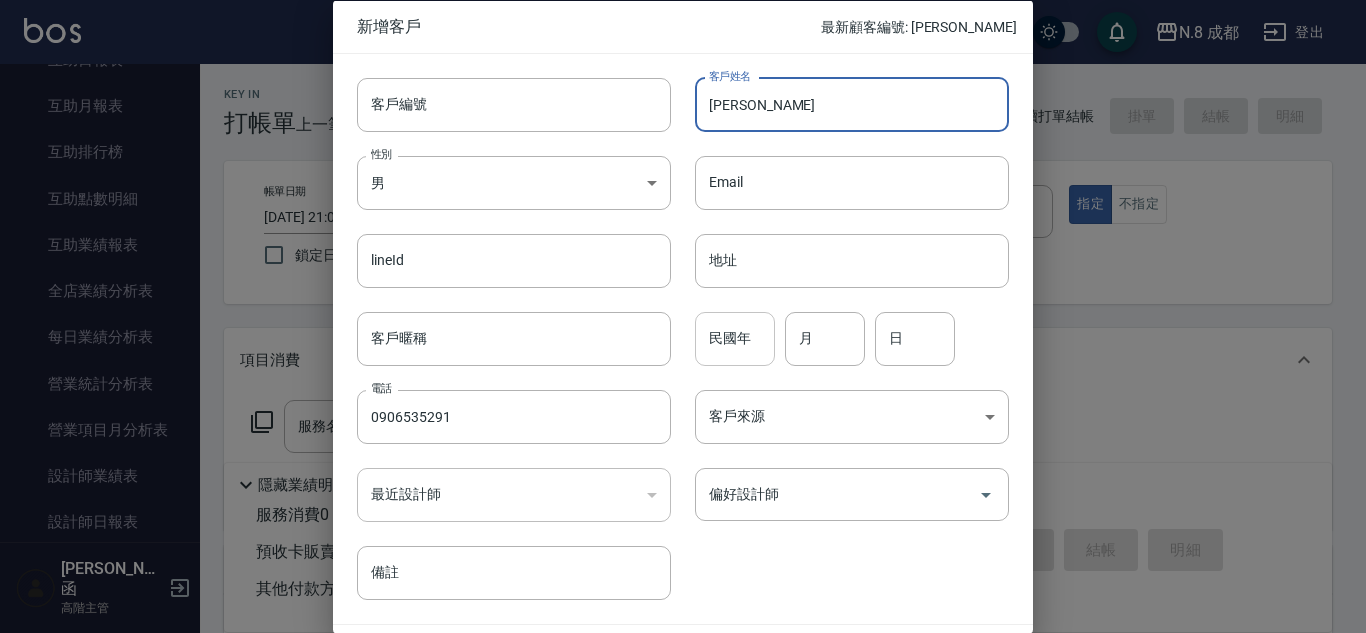 type on "[PERSON_NAME]" 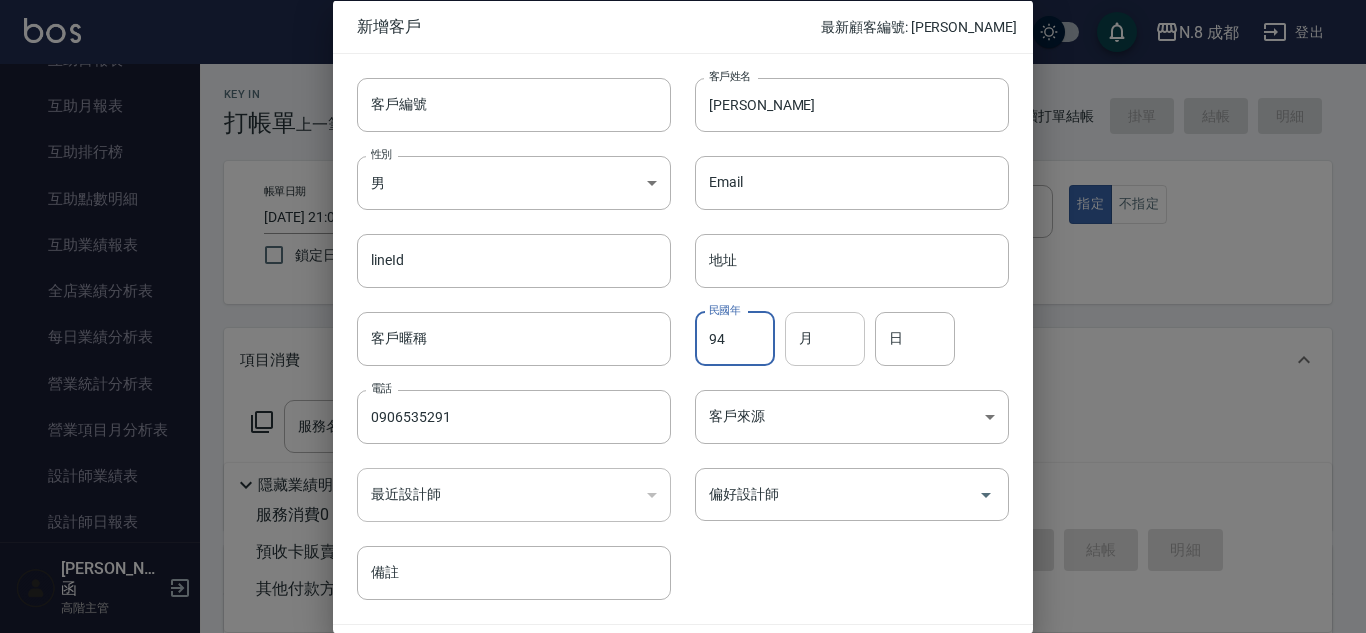 type on "94" 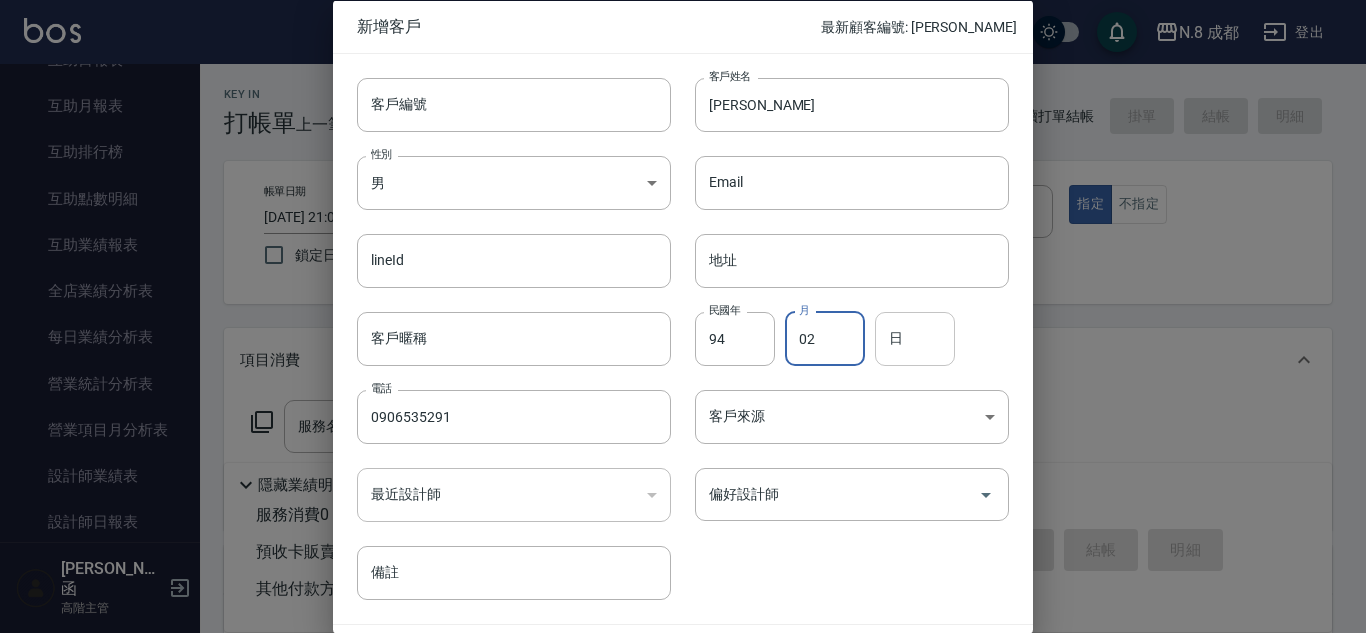 type on "02" 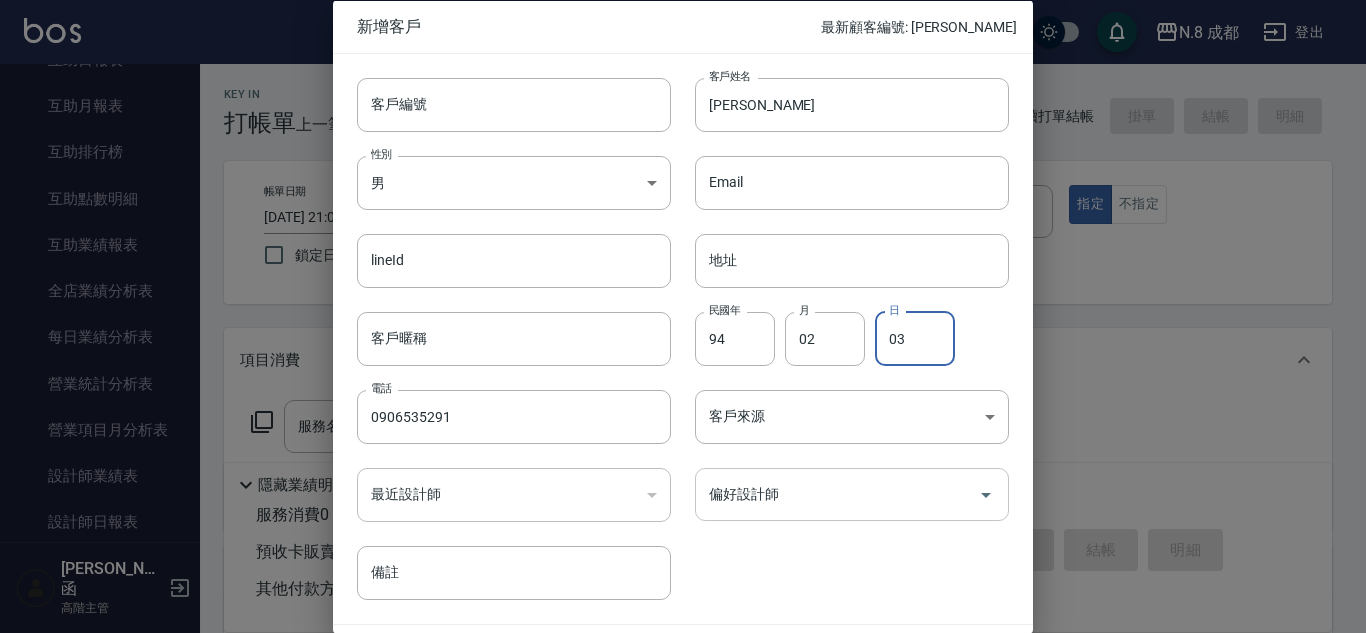 type on "03" 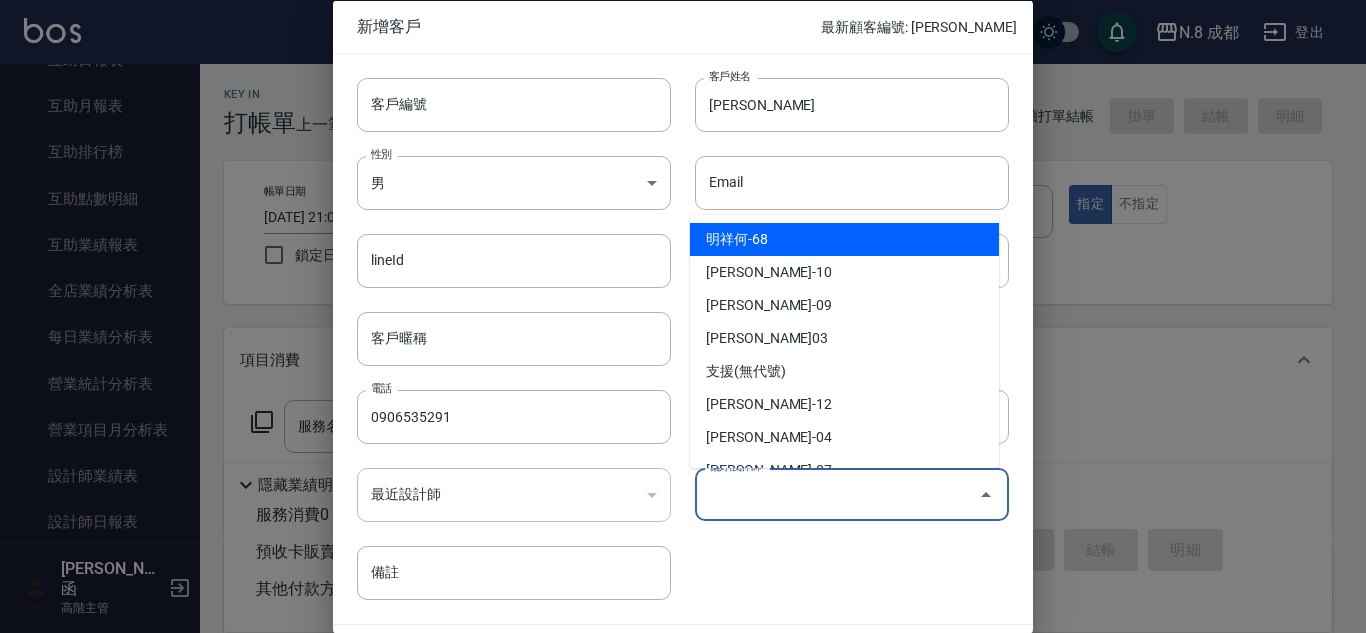 click on "偏好設計師" at bounding box center (837, 494) 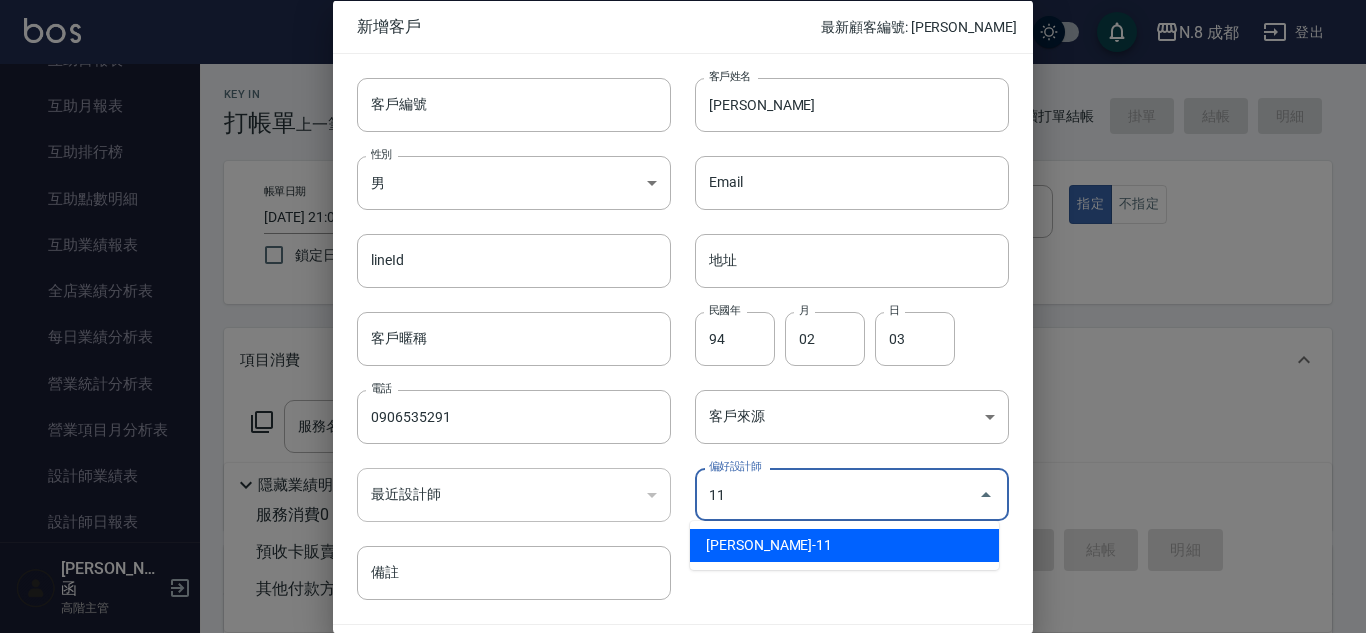 click on "[PERSON_NAME]-11" at bounding box center (844, 545) 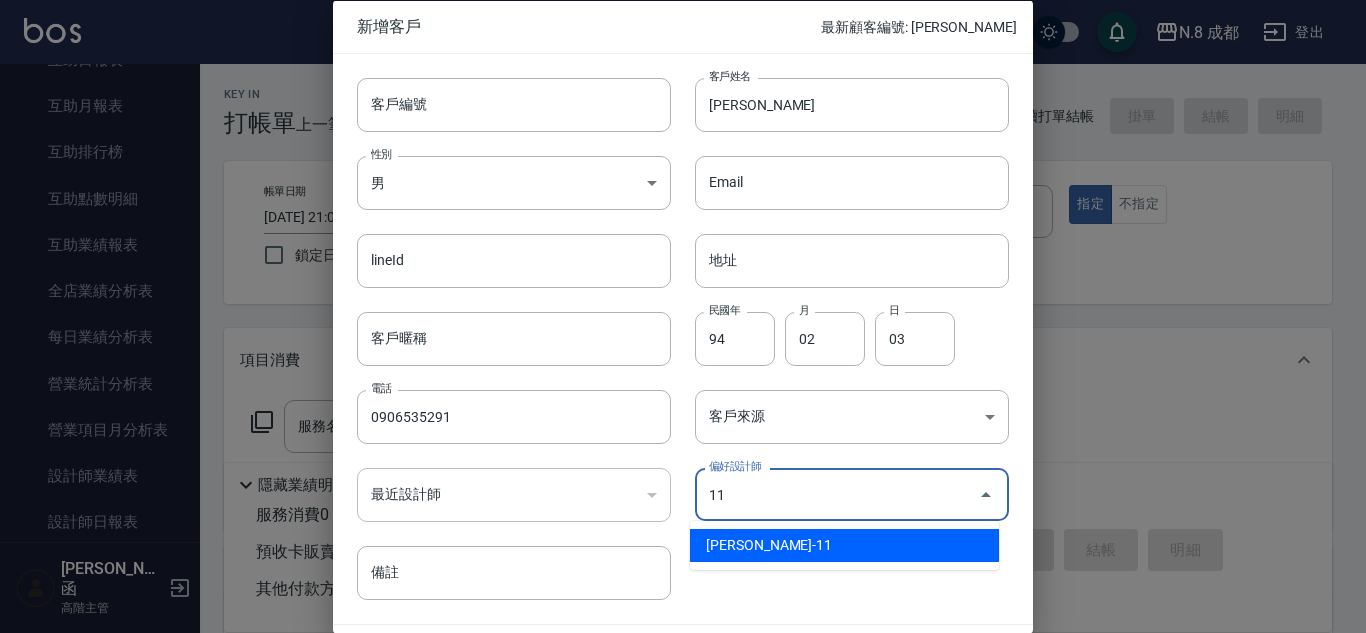 type on "葉真甄" 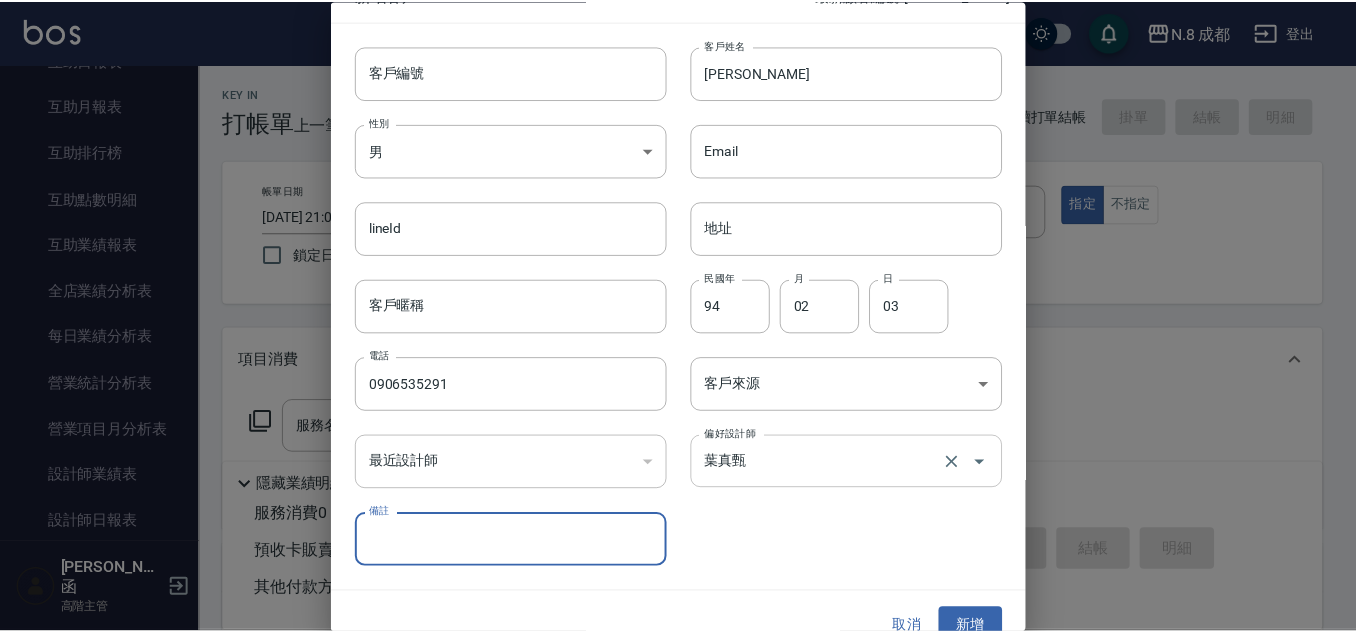 scroll, scrollTop: 60, scrollLeft: 0, axis: vertical 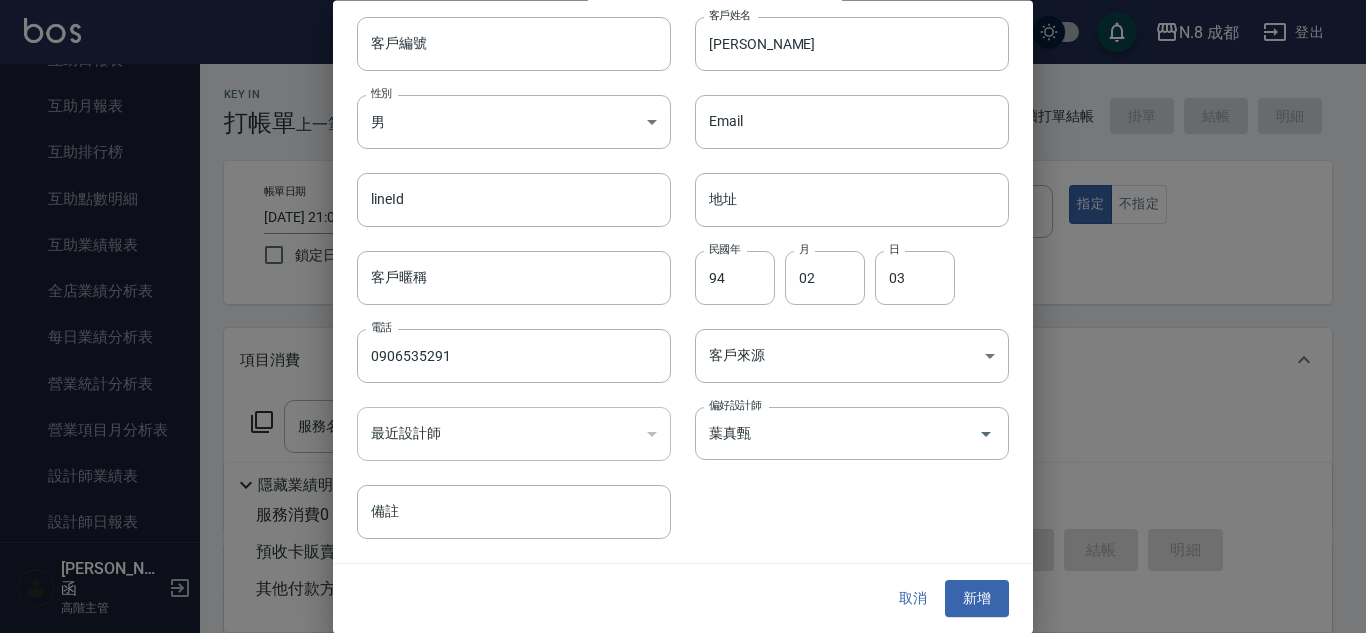 click on "取消 新增" at bounding box center [683, 599] 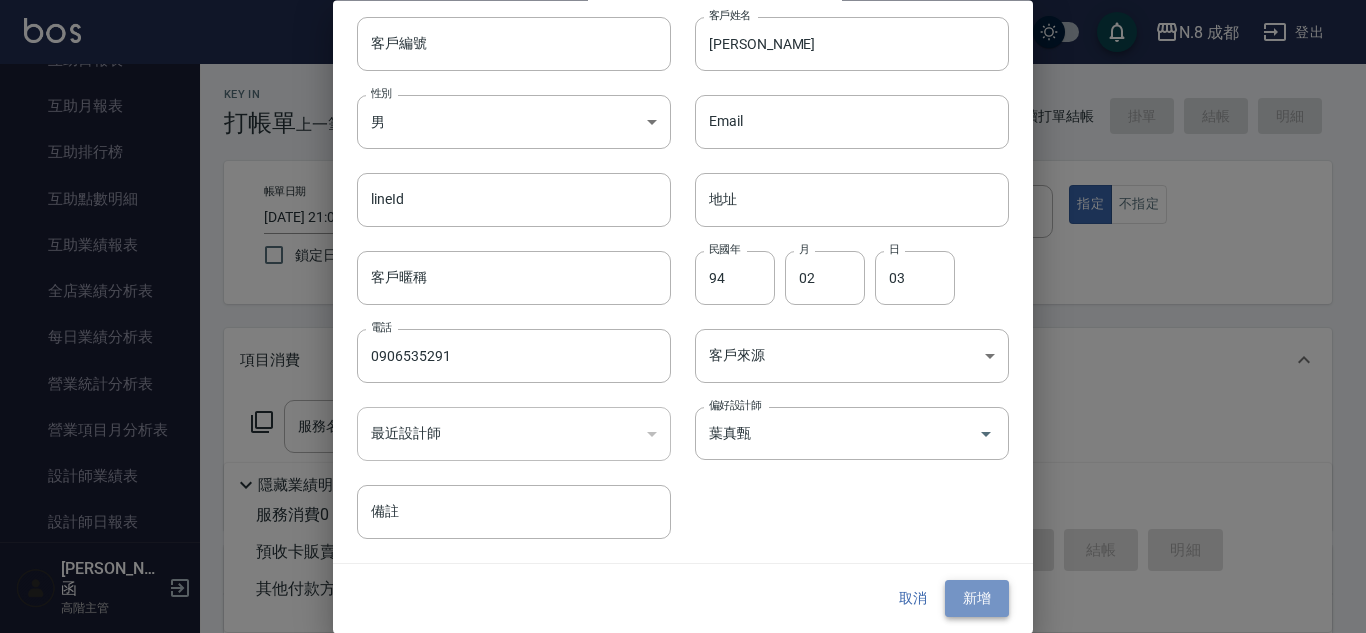 drag, startPoint x: 973, startPoint y: 598, endPoint x: 772, endPoint y: 279, distance: 377.04376 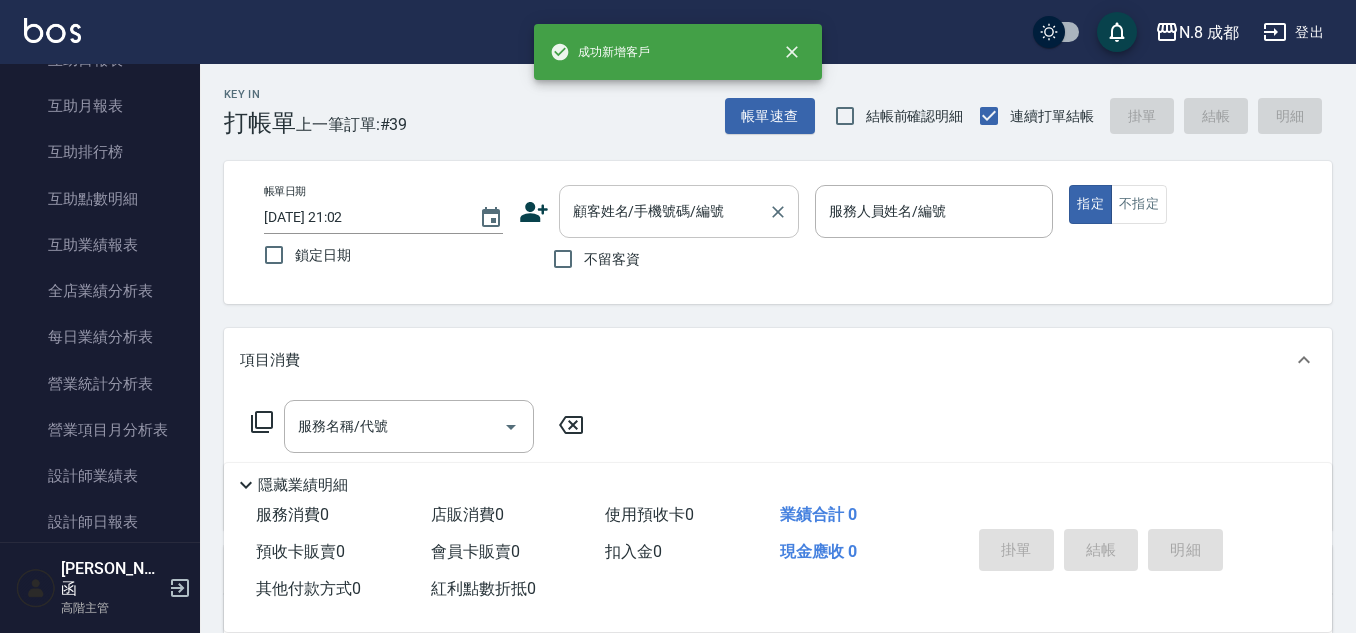 click on "顧客姓名/手機號碼/編號" at bounding box center (679, 211) 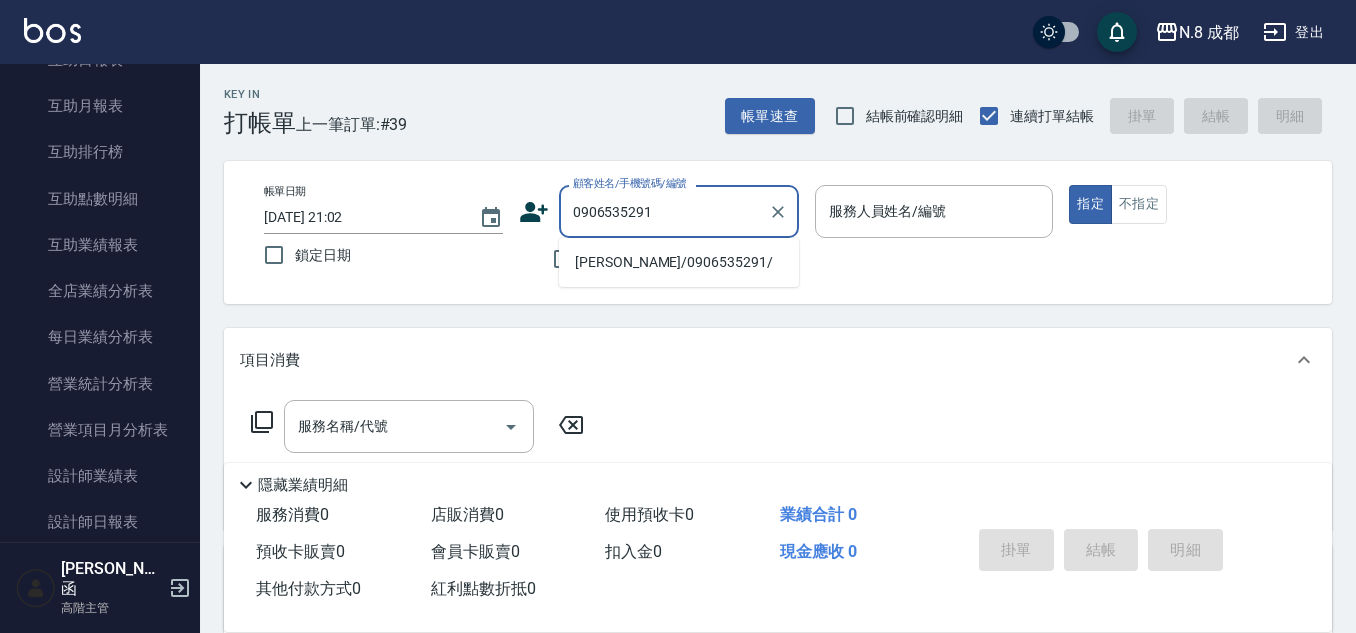 click on "[PERSON_NAME]/0906535291/" at bounding box center [679, 262] 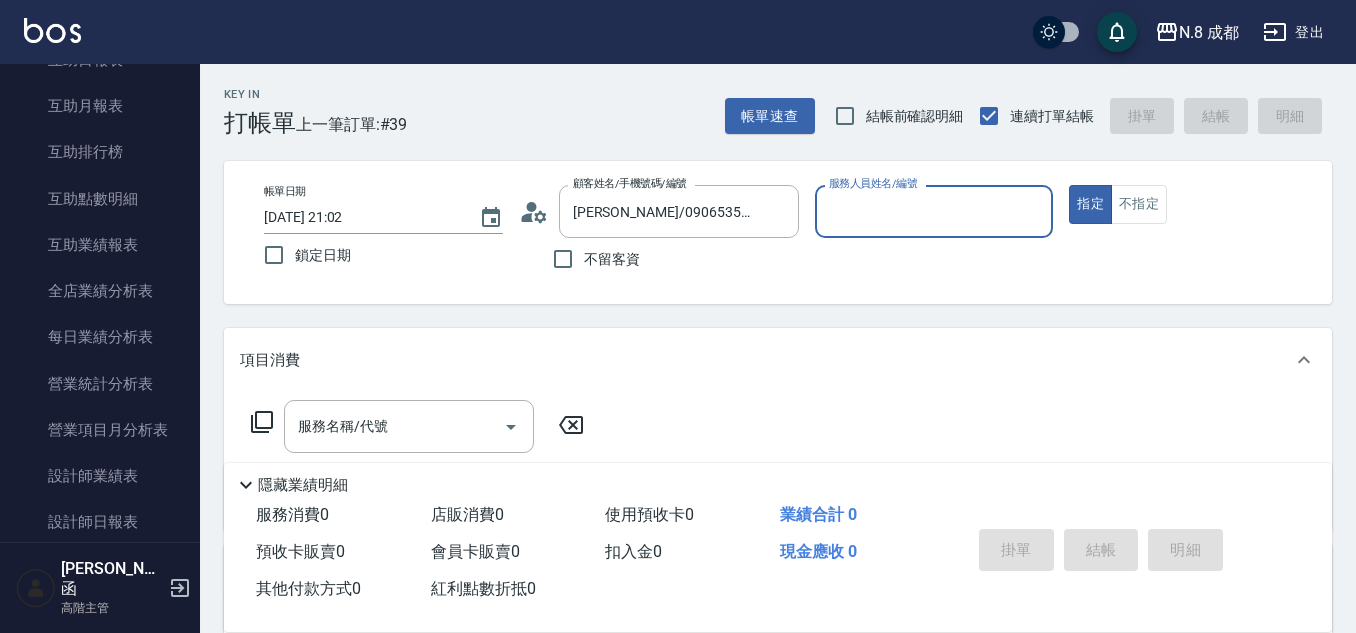 type on "[PERSON_NAME]-11" 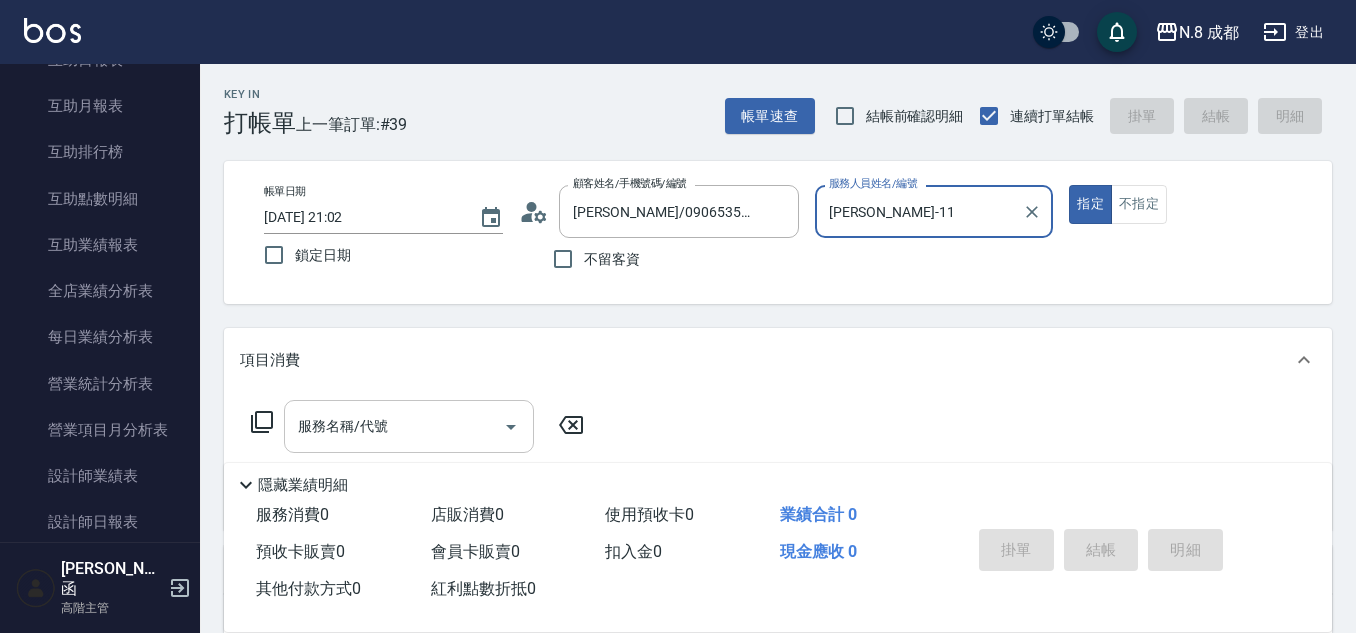 click on "服務名稱/代號" at bounding box center (394, 426) 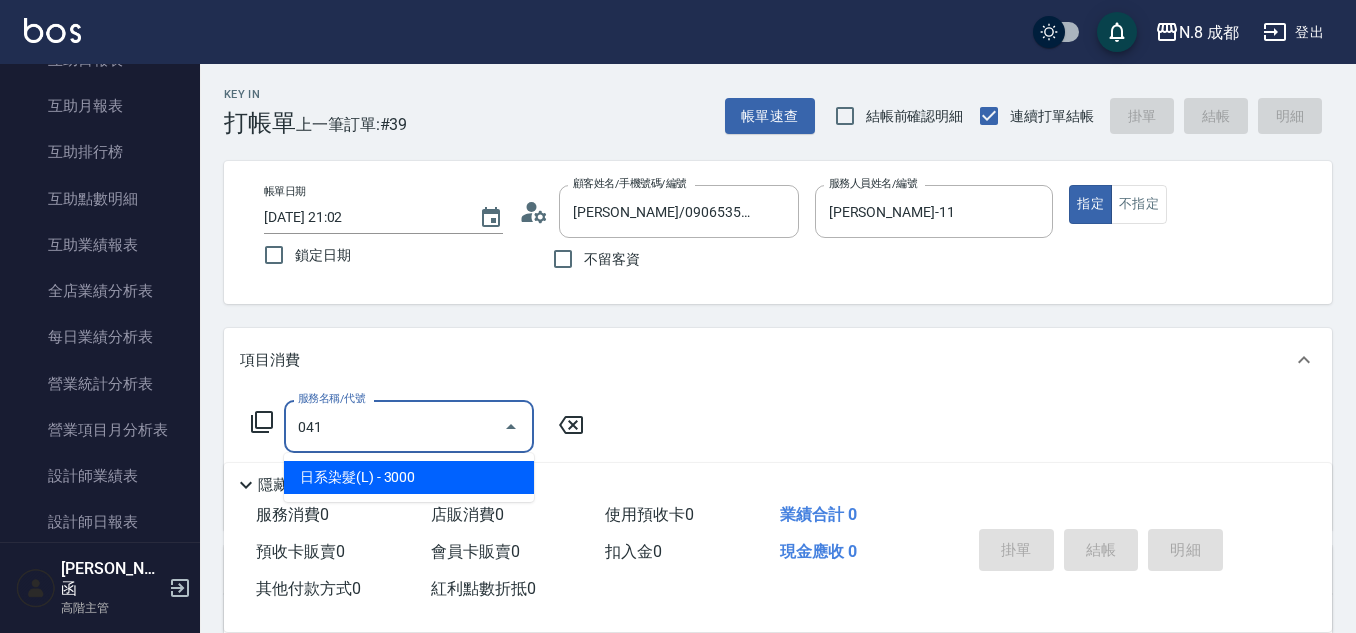 drag, startPoint x: 400, startPoint y: 472, endPoint x: 595, endPoint y: 455, distance: 195.73962 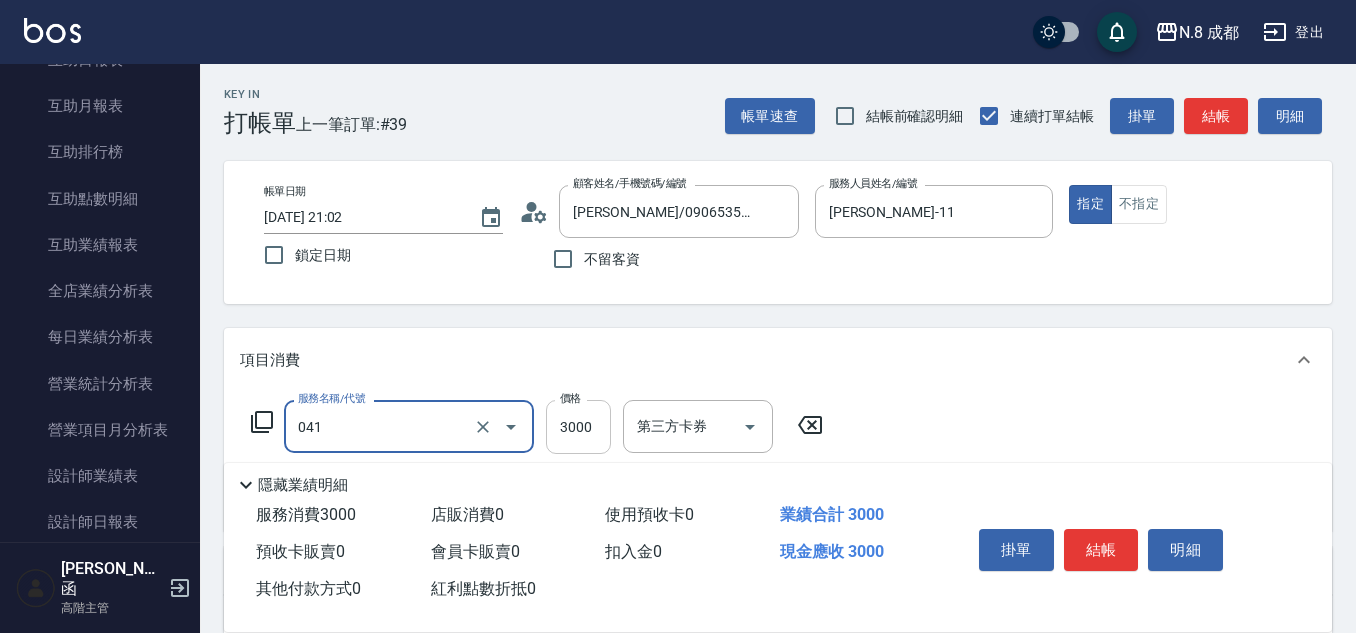 type on "日系染髮(L)(041)" 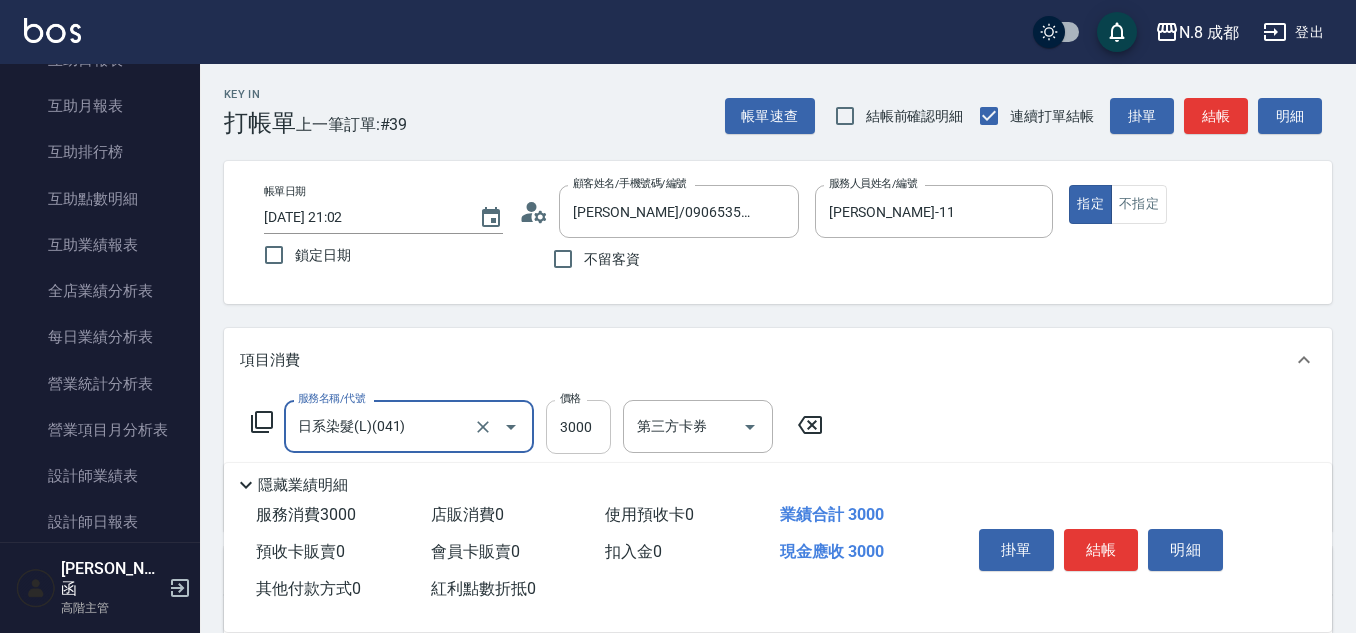 click on "3000" at bounding box center [578, 427] 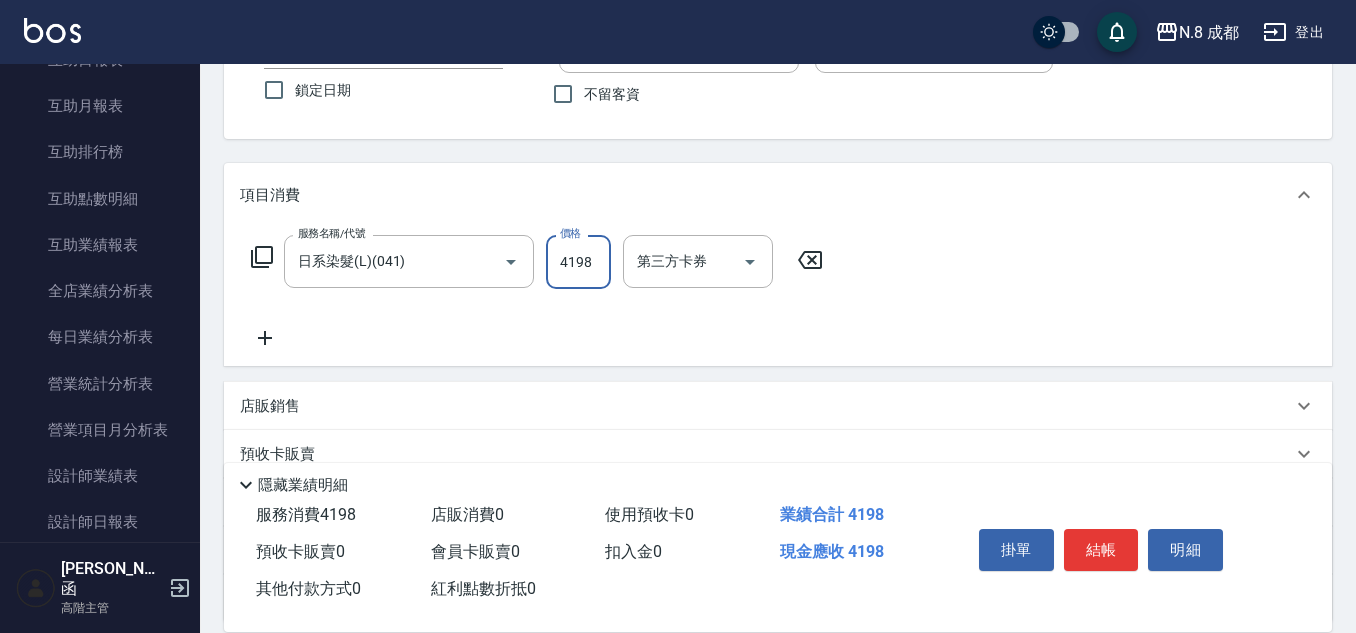 scroll, scrollTop: 200, scrollLeft: 0, axis: vertical 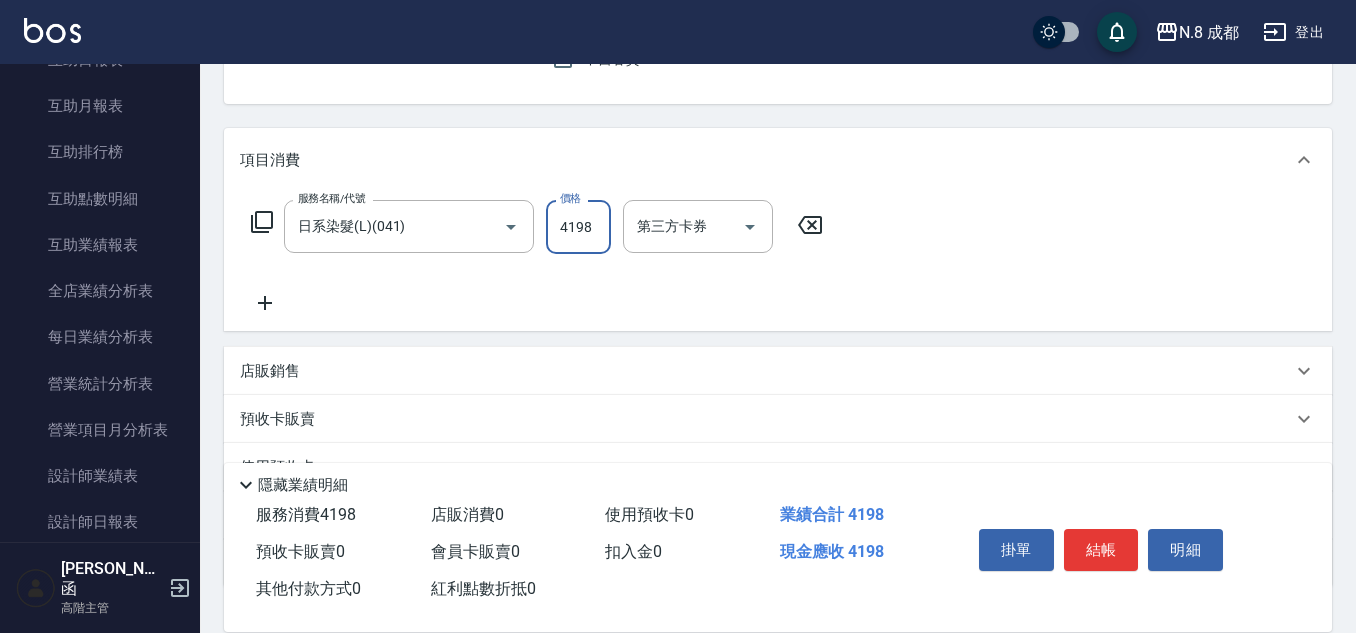 type on "4198" 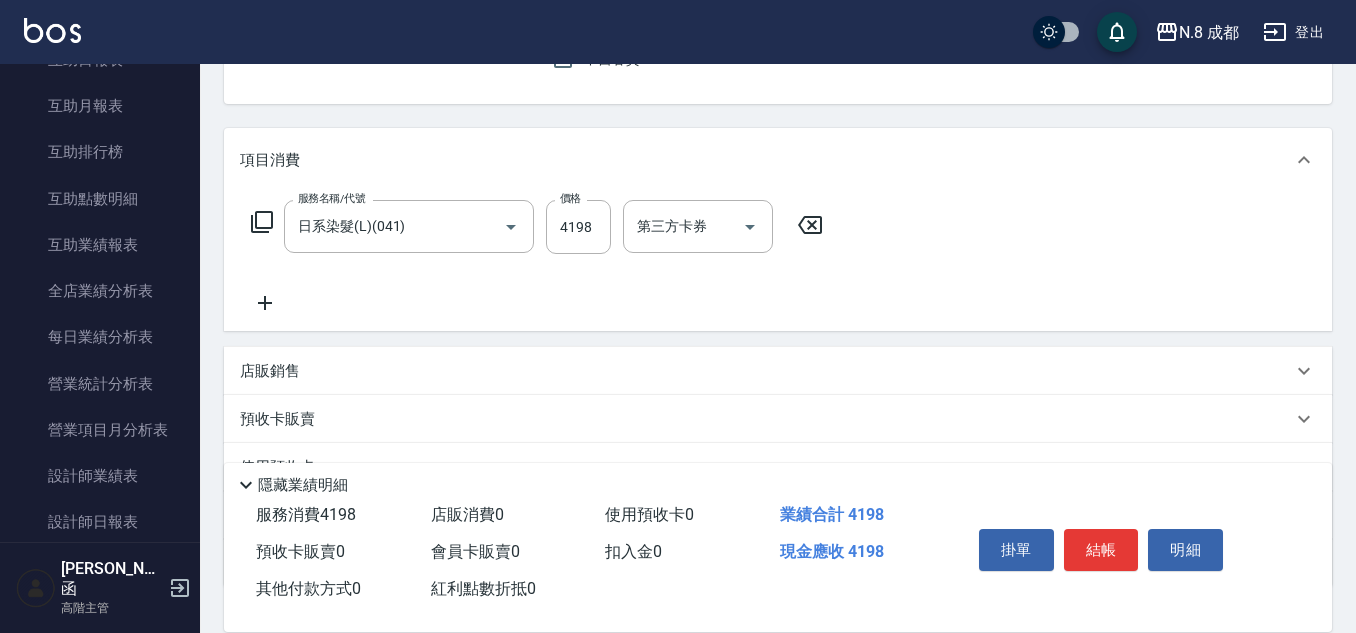 click 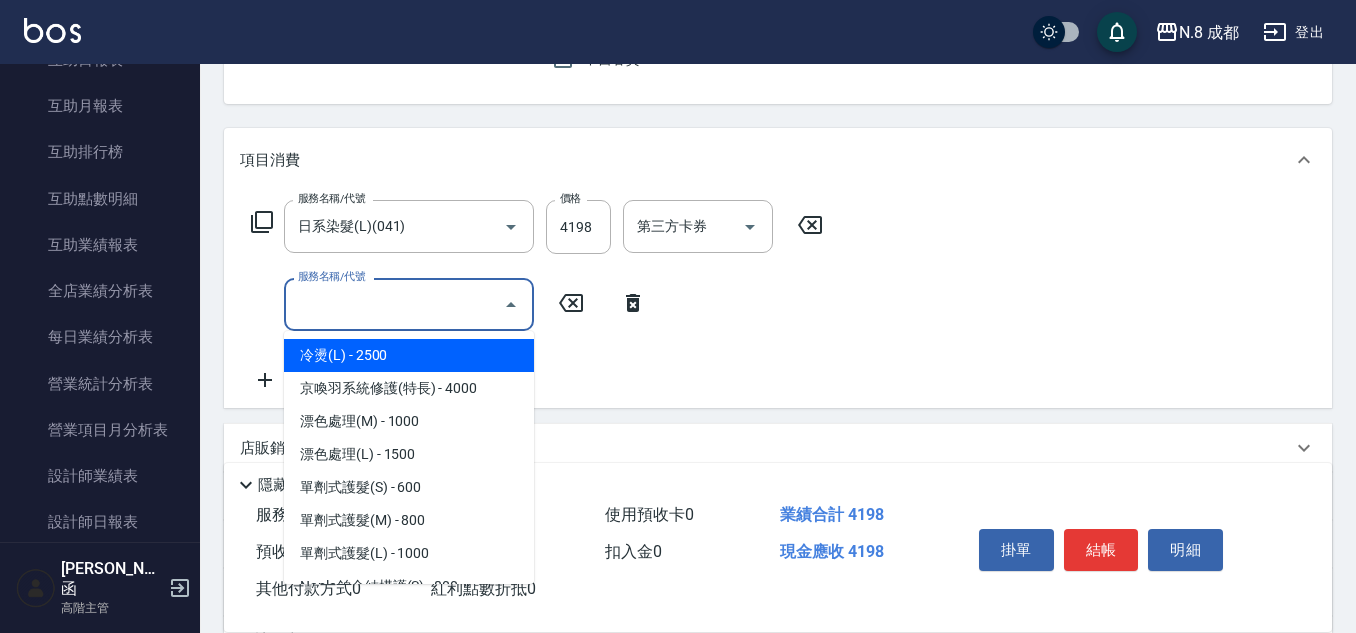 click on "服務名稱/代號" at bounding box center [394, 304] 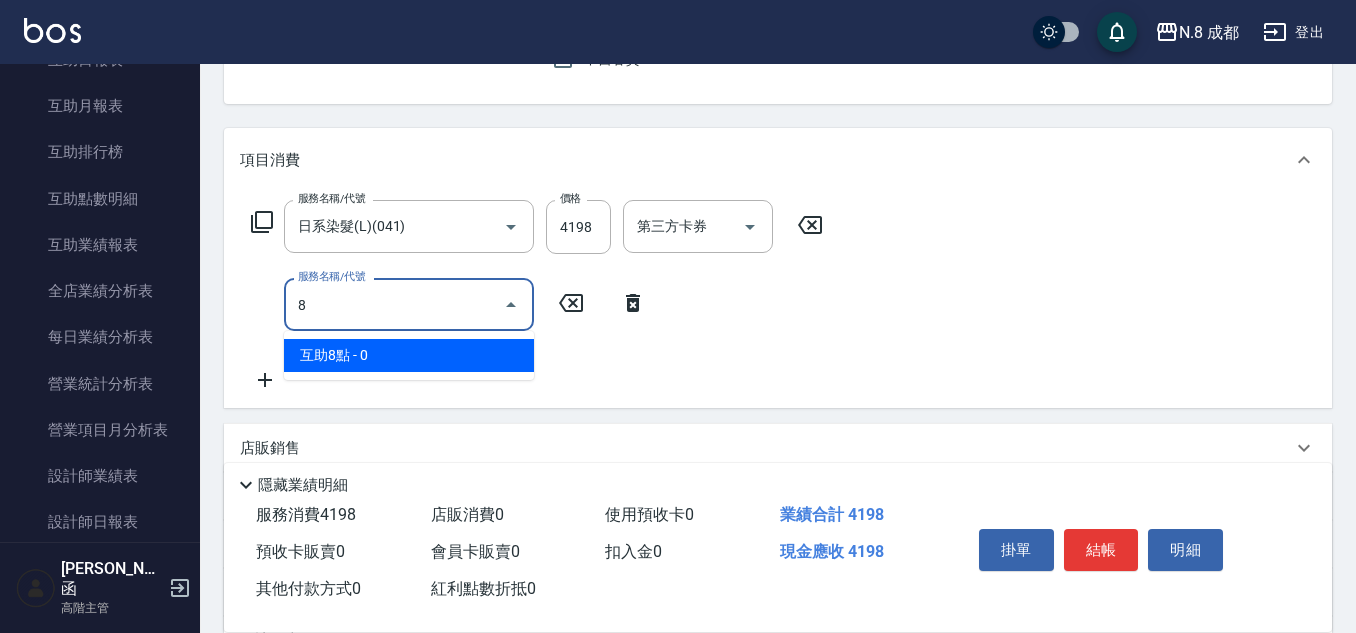 click on "互助8點 - 0" at bounding box center [409, 355] 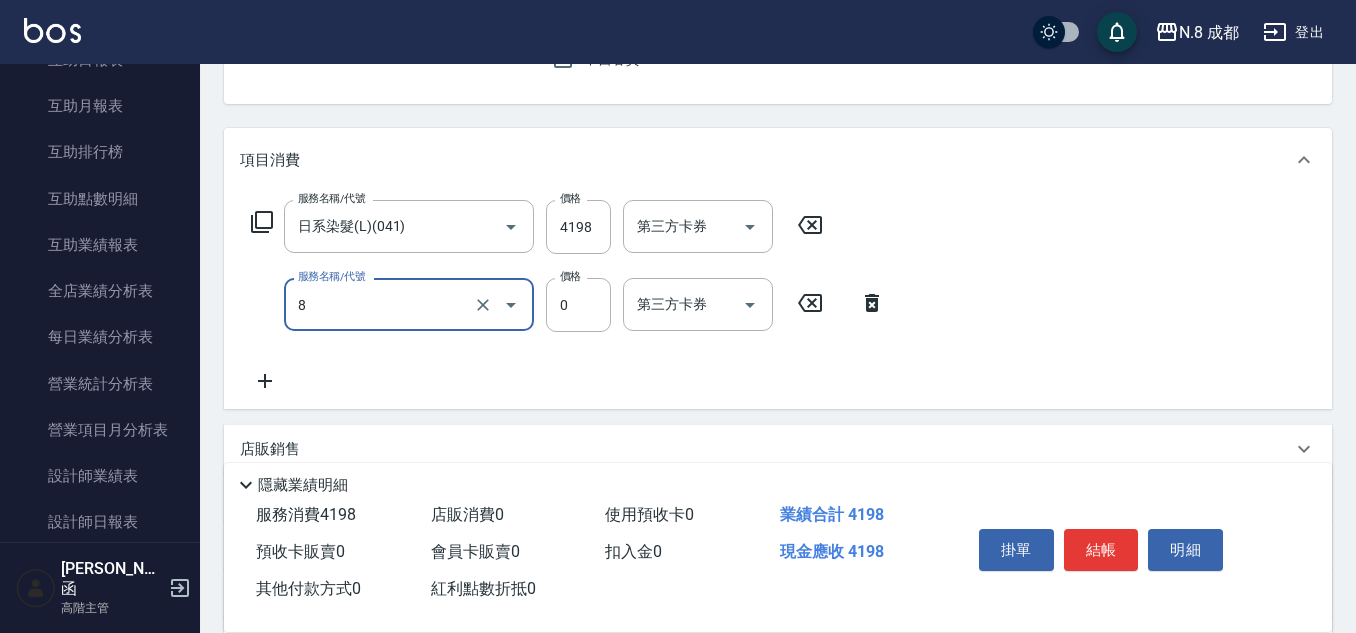type on "互助8點(8)" 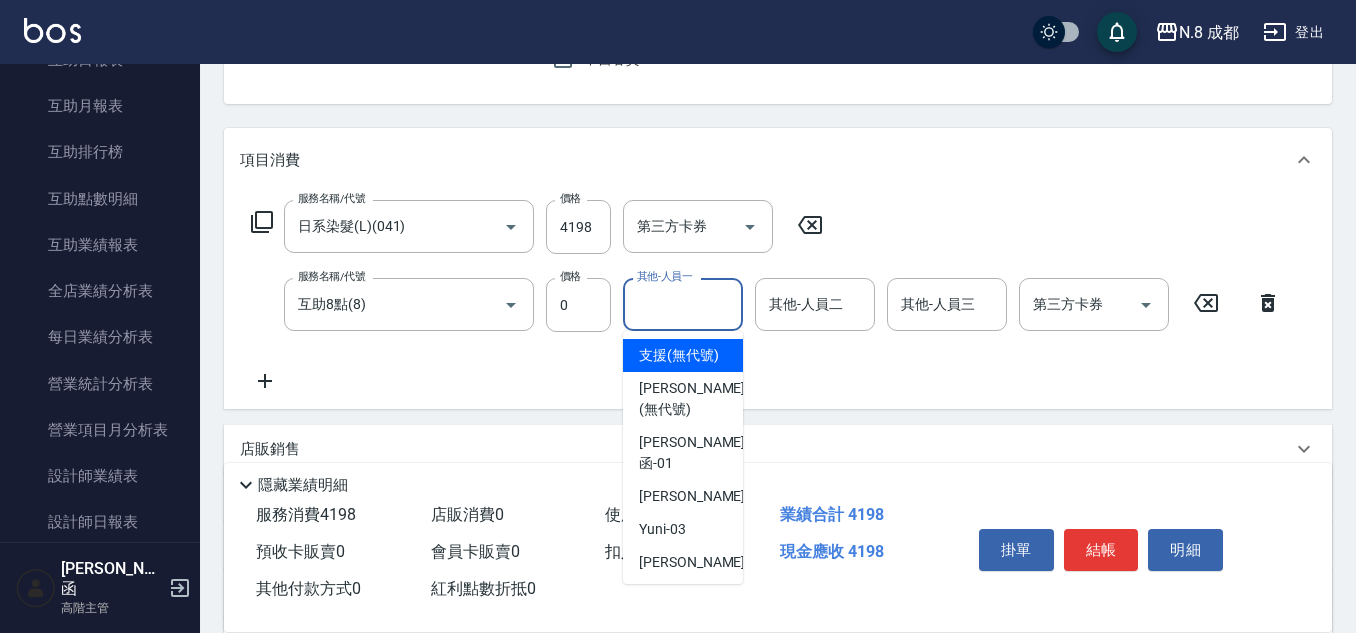 click on "其他-人員一" at bounding box center [683, 304] 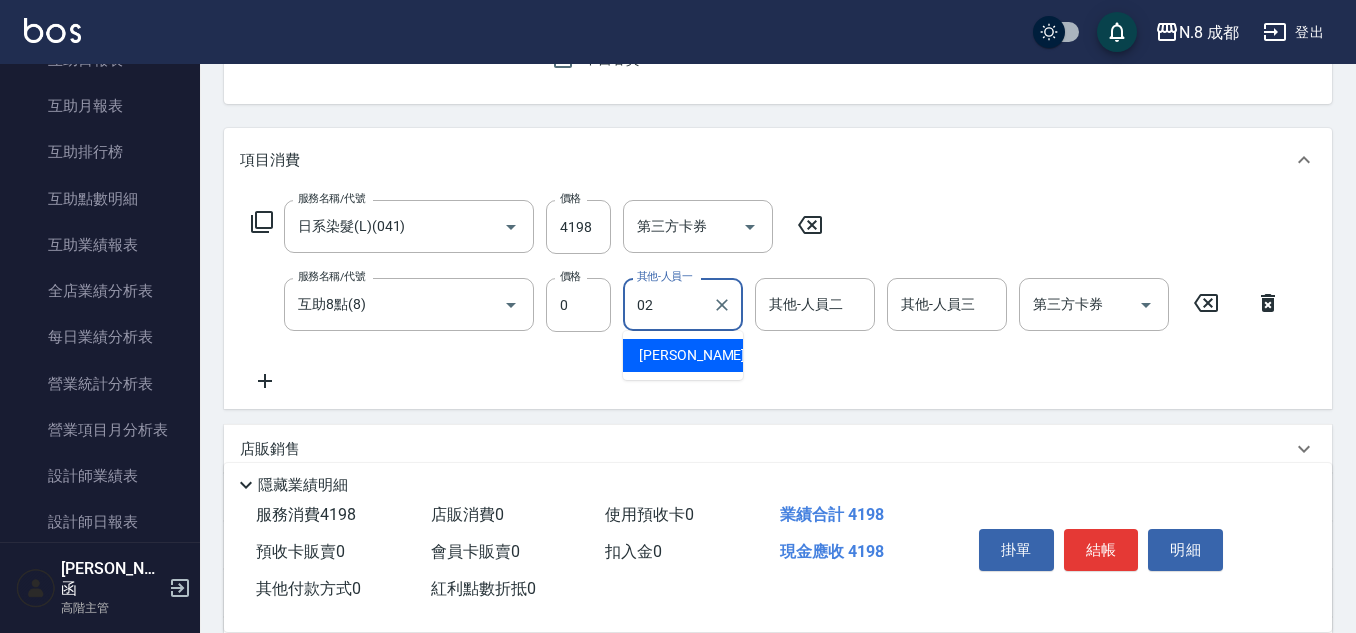click on "[PERSON_NAME]-02" at bounding box center [702, 355] 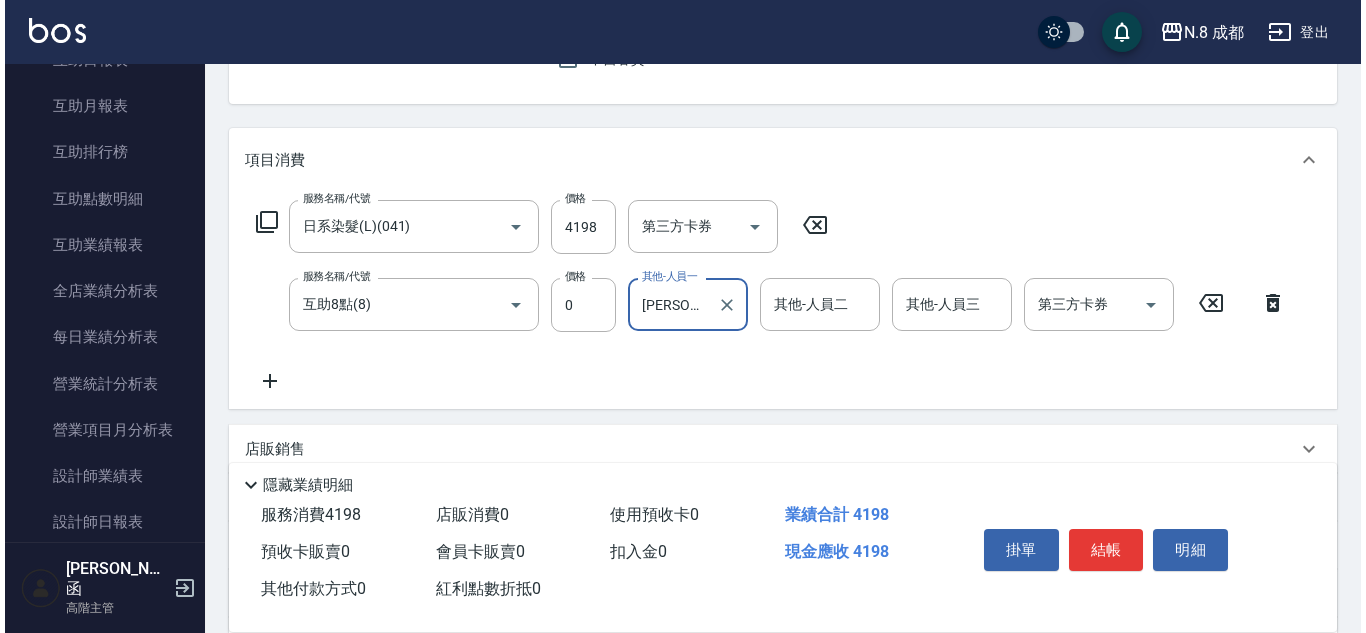 scroll, scrollTop: 0, scrollLeft: 0, axis: both 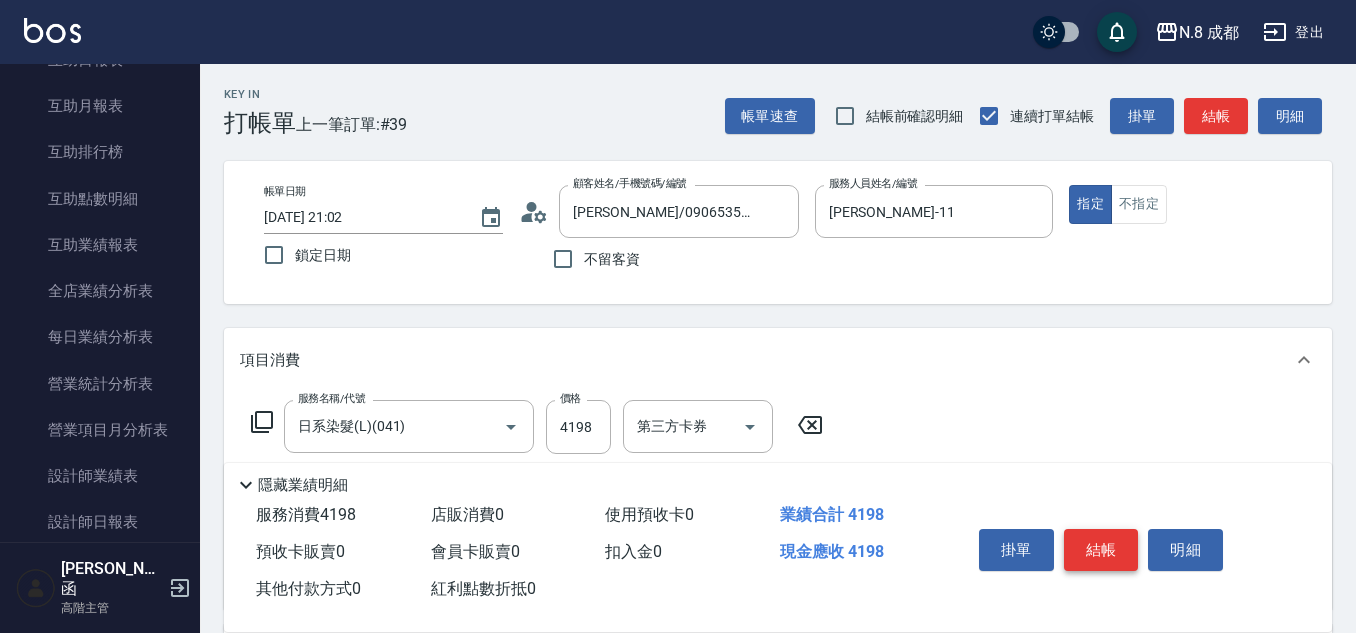 type on "[PERSON_NAME]-02" 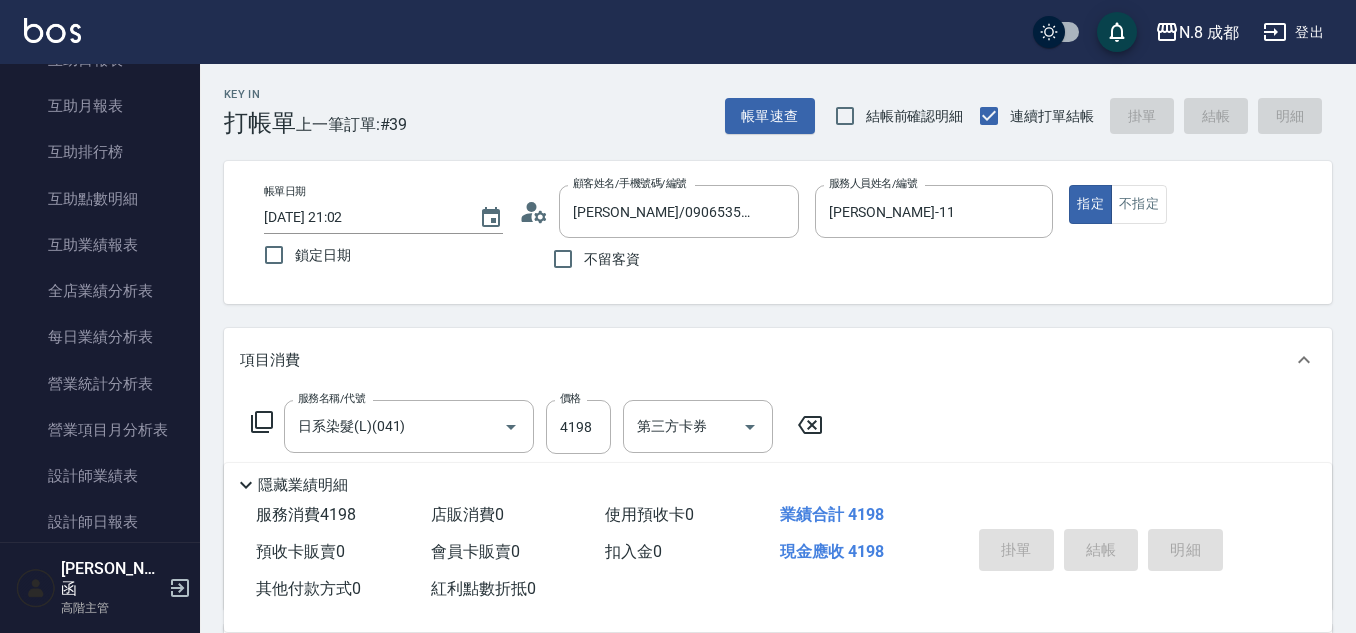 type on "[DATE] 21:03" 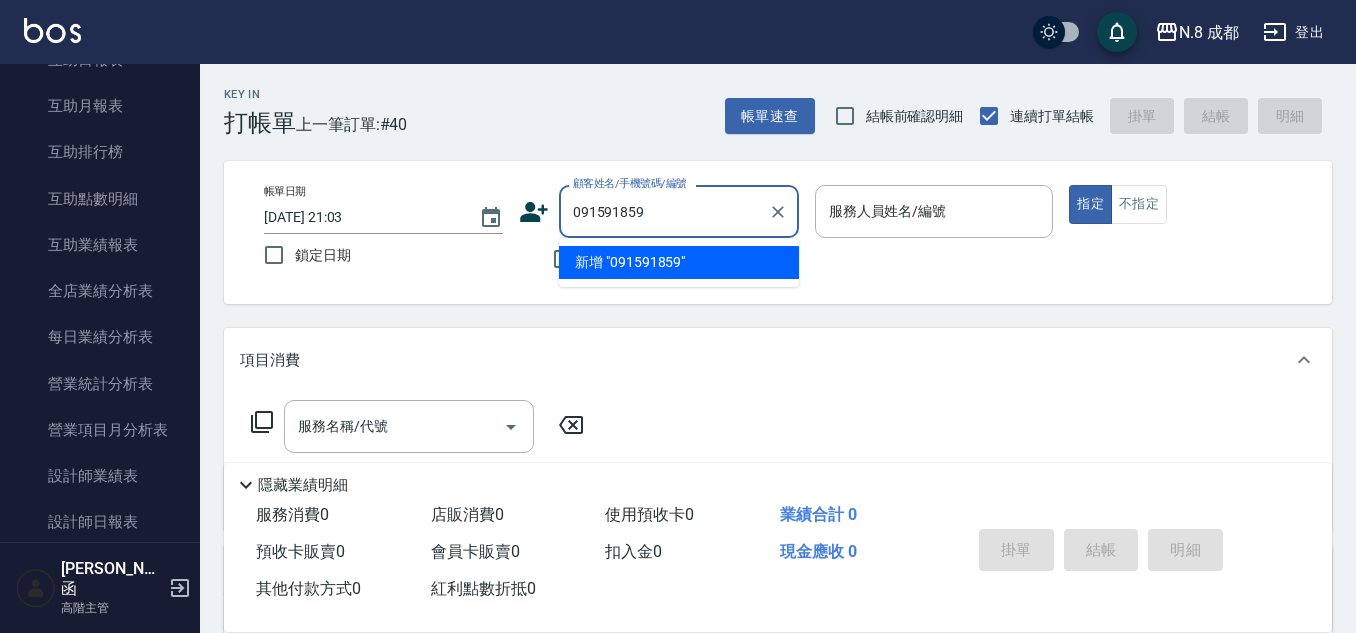 type on "0915918598" 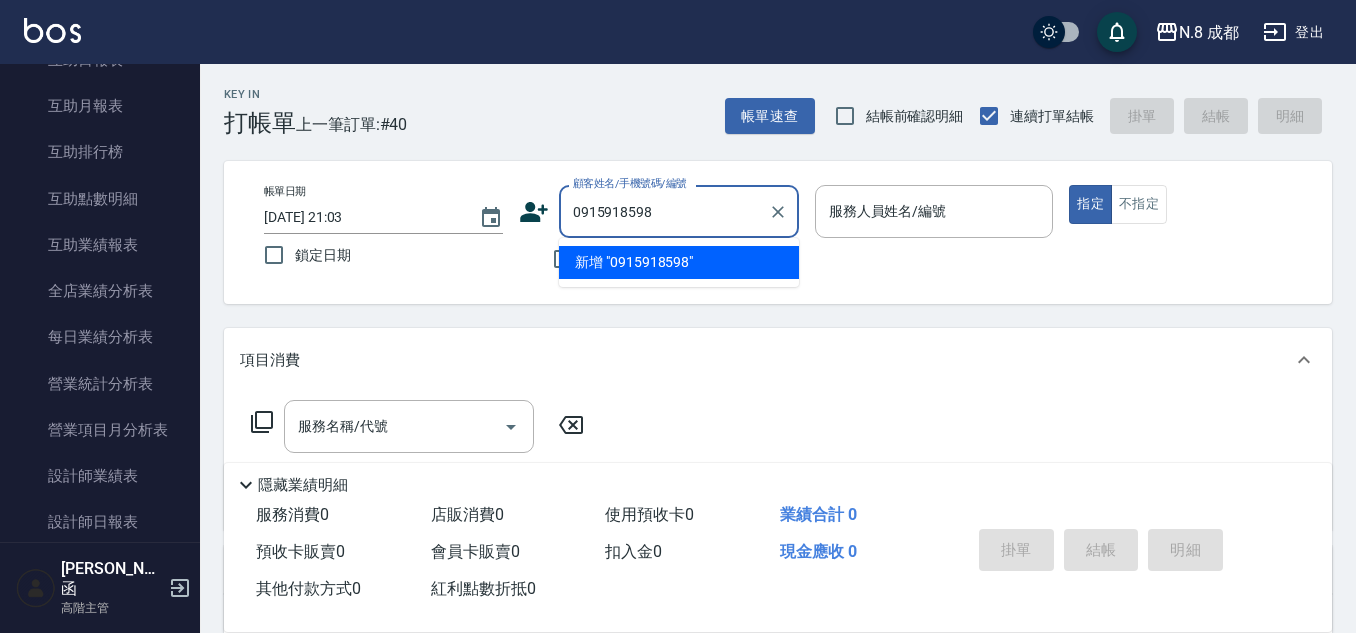 drag, startPoint x: 707, startPoint y: 222, endPoint x: 357, endPoint y: 225, distance: 350.01285 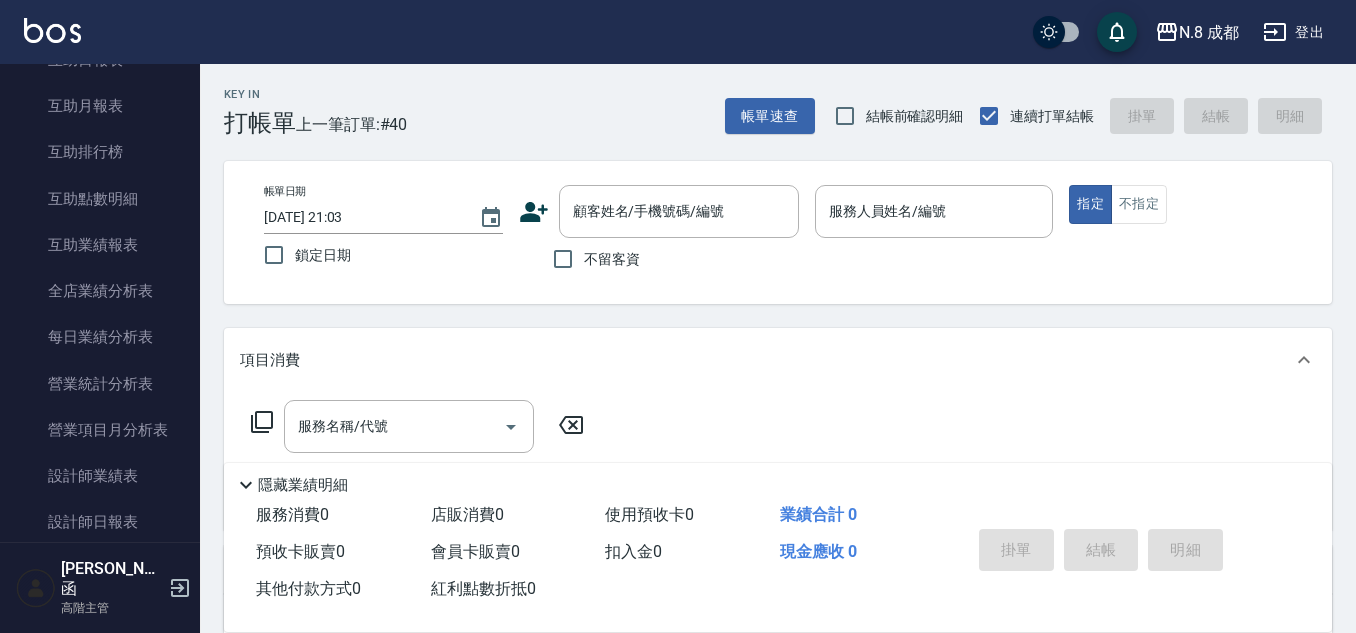 click 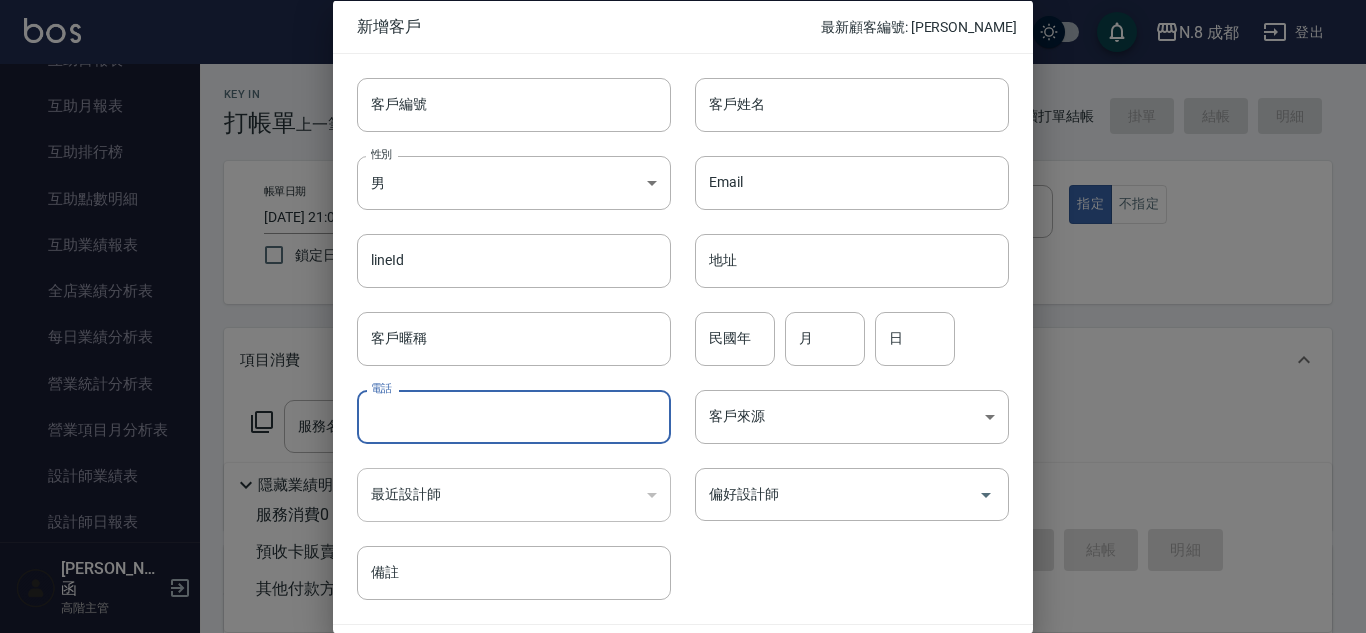 drag, startPoint x: 519, startPoint y: 415, endPoint x: 539, endPoint y: 389, distance: 32.80244 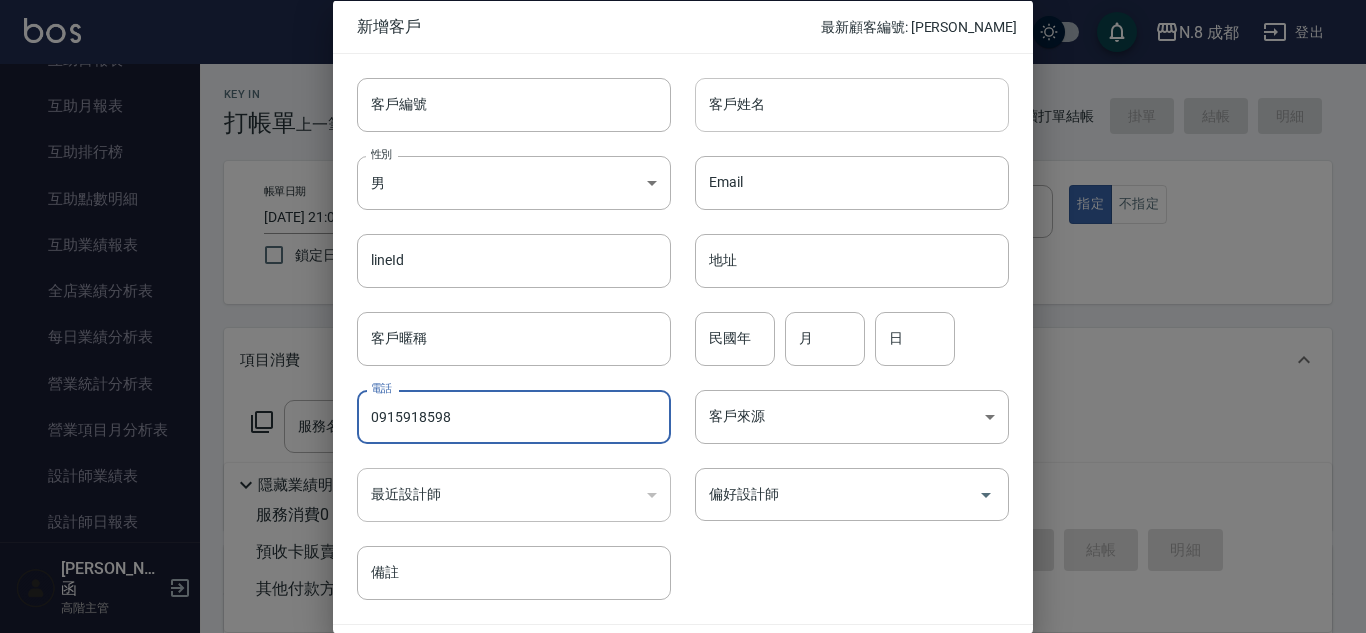 type on "0915918598" 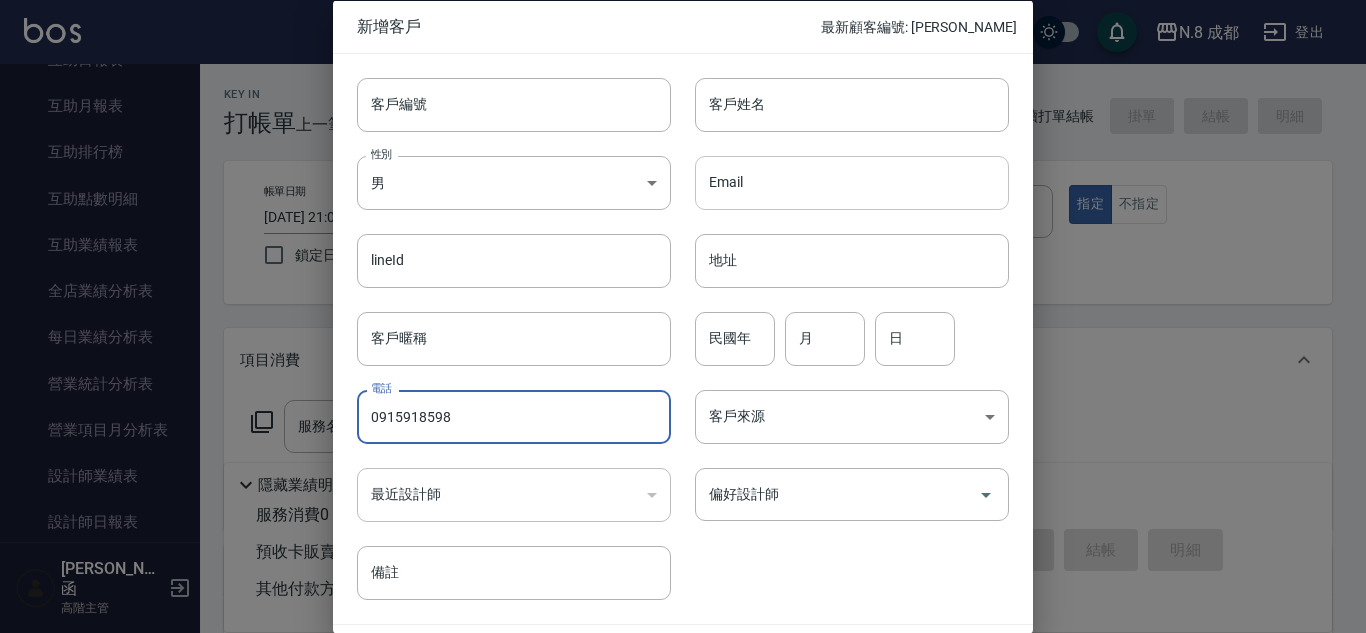 drag, startPoint x: 760, startPoint y: 111, endPoint x: 779, endPoint y: 193, distance: 84.17244 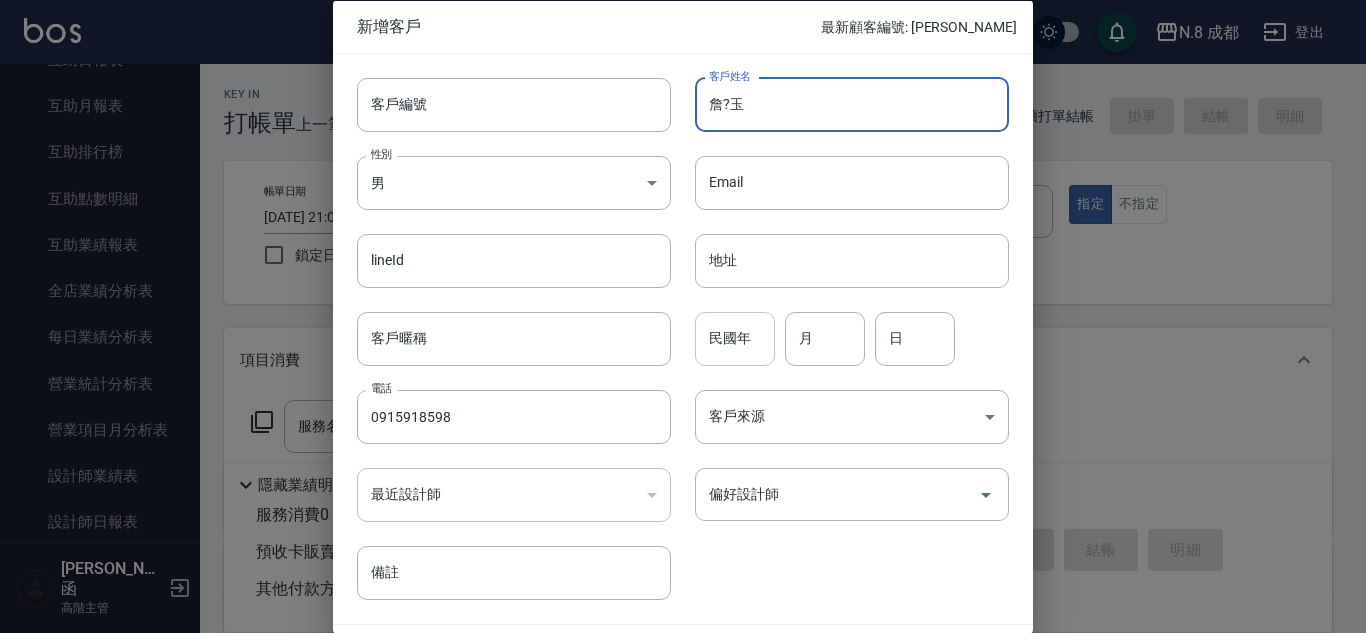 type on "詹?玉" 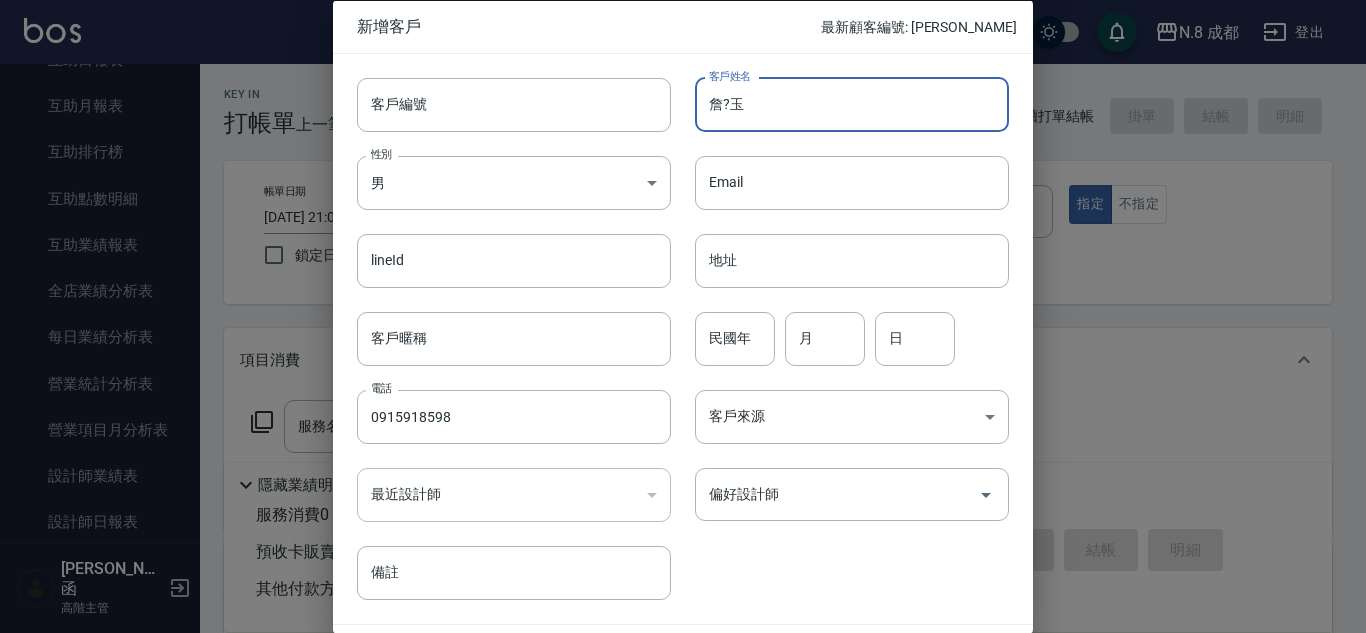 click on "民國年" at bounding box center [735, 338] 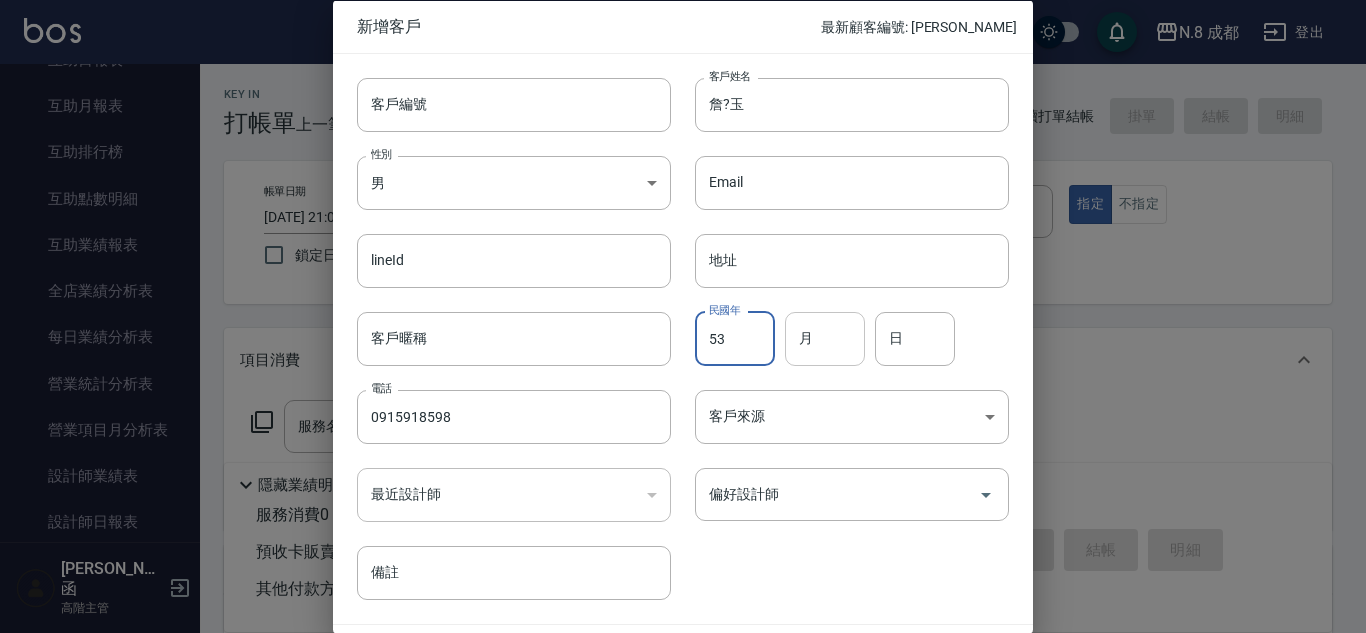 type on "53" 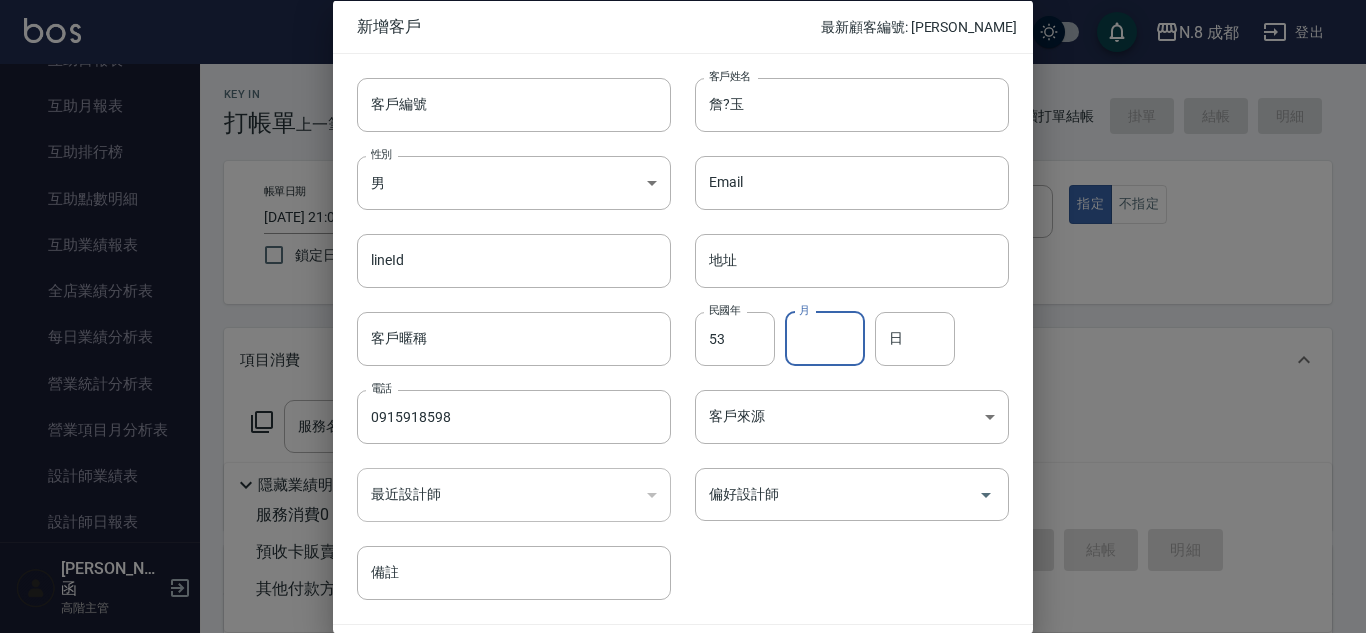 click on "月" at bounding box center (825, 338) 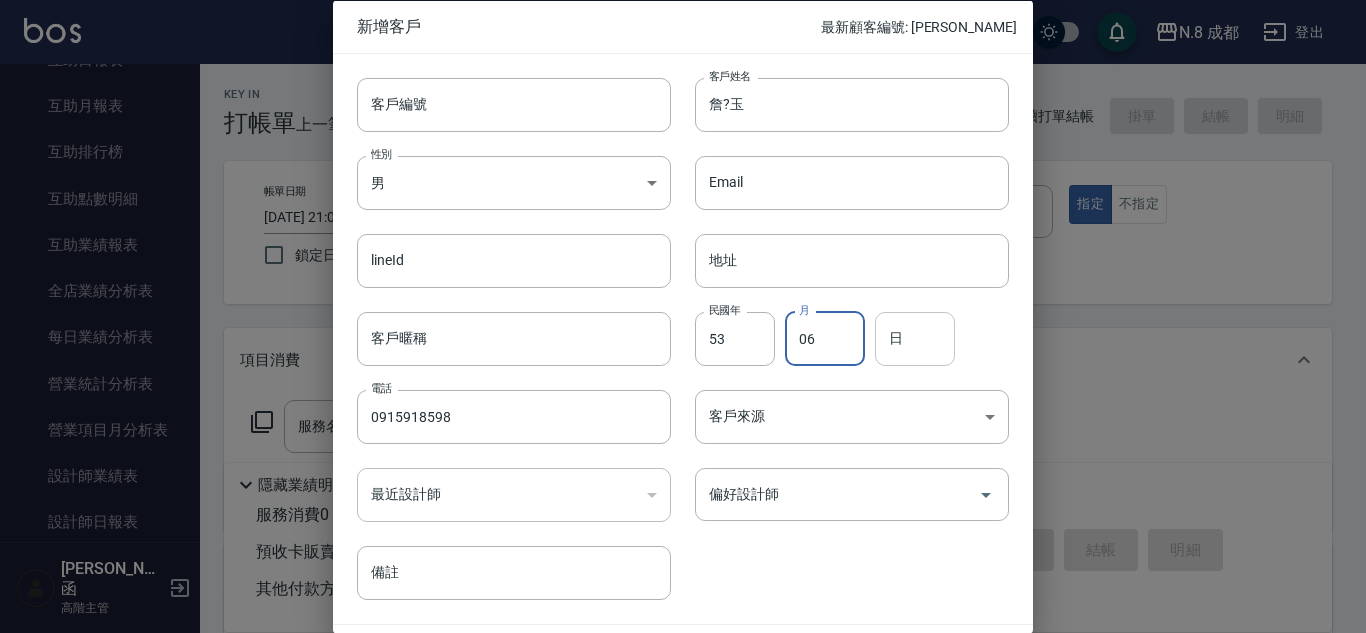 type on "06" 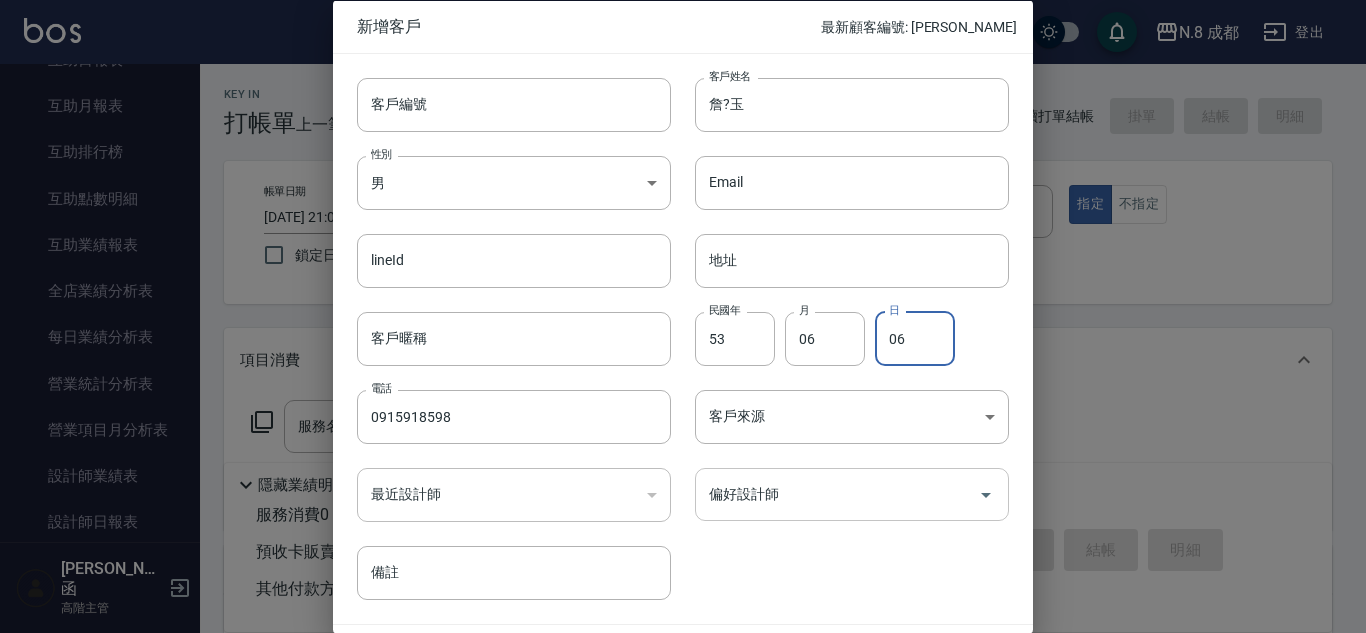 type on "06" 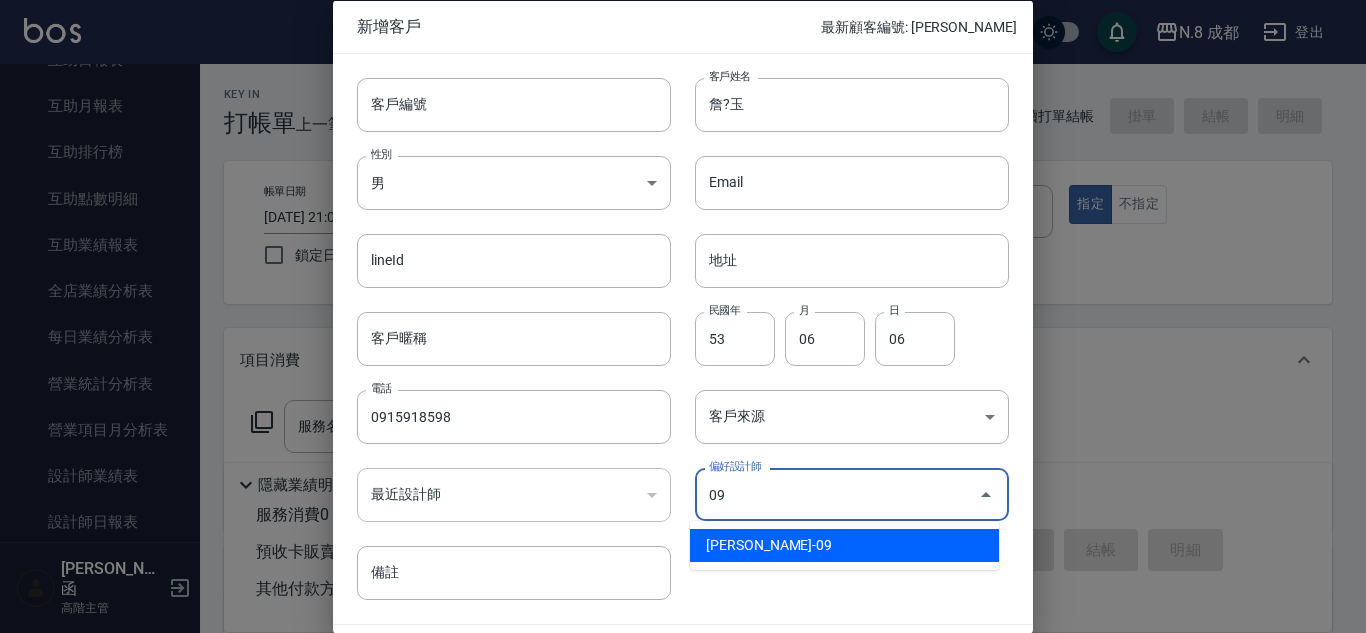 drag, startPoint x: 818, startPoint y: 538, endPoint x: 829, endPoint y: 540, distance: 11.18034 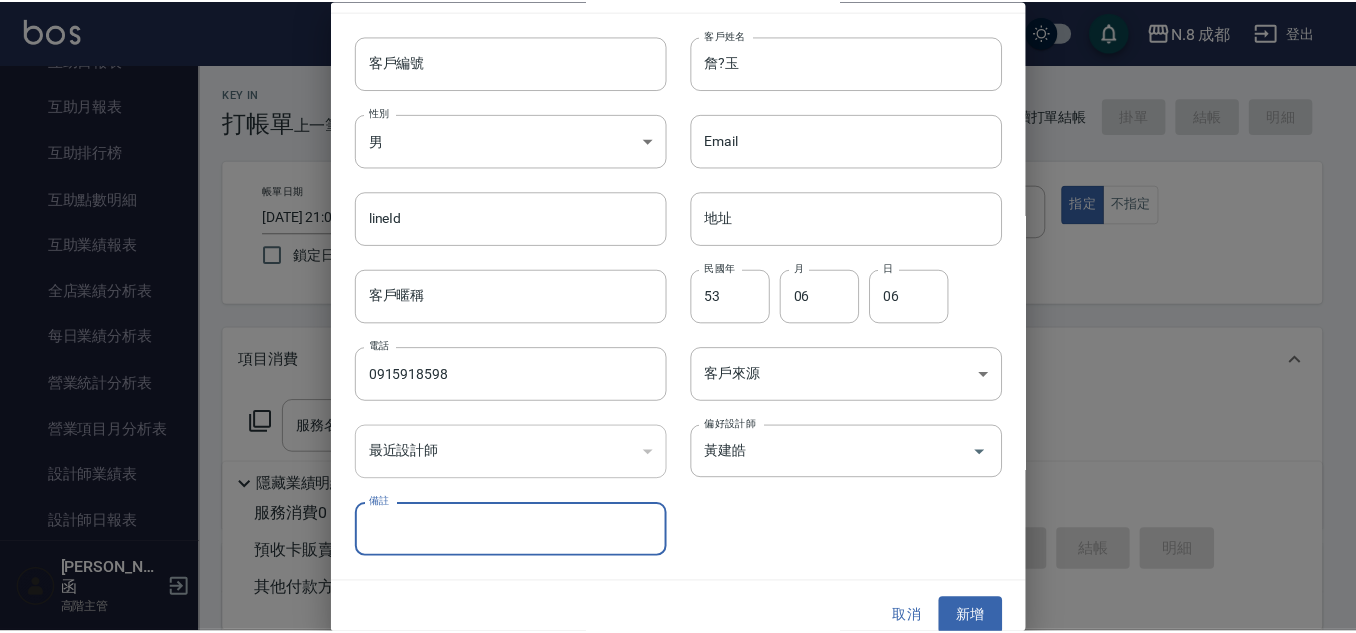 scroll, scrollTop: 60, scrollLeft: 0, axis: vertical 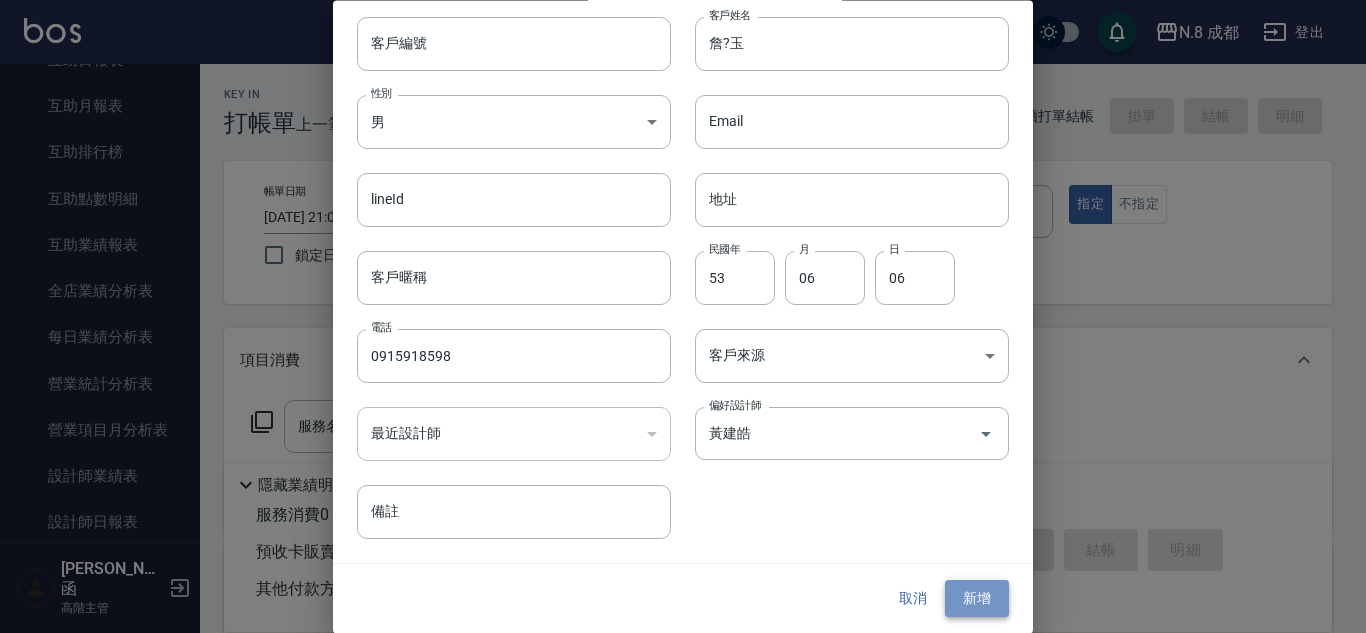 drag, startPoint x: 978, startPoint y: 602, endPoint x: 978, endPoint y: 590, distance: 12 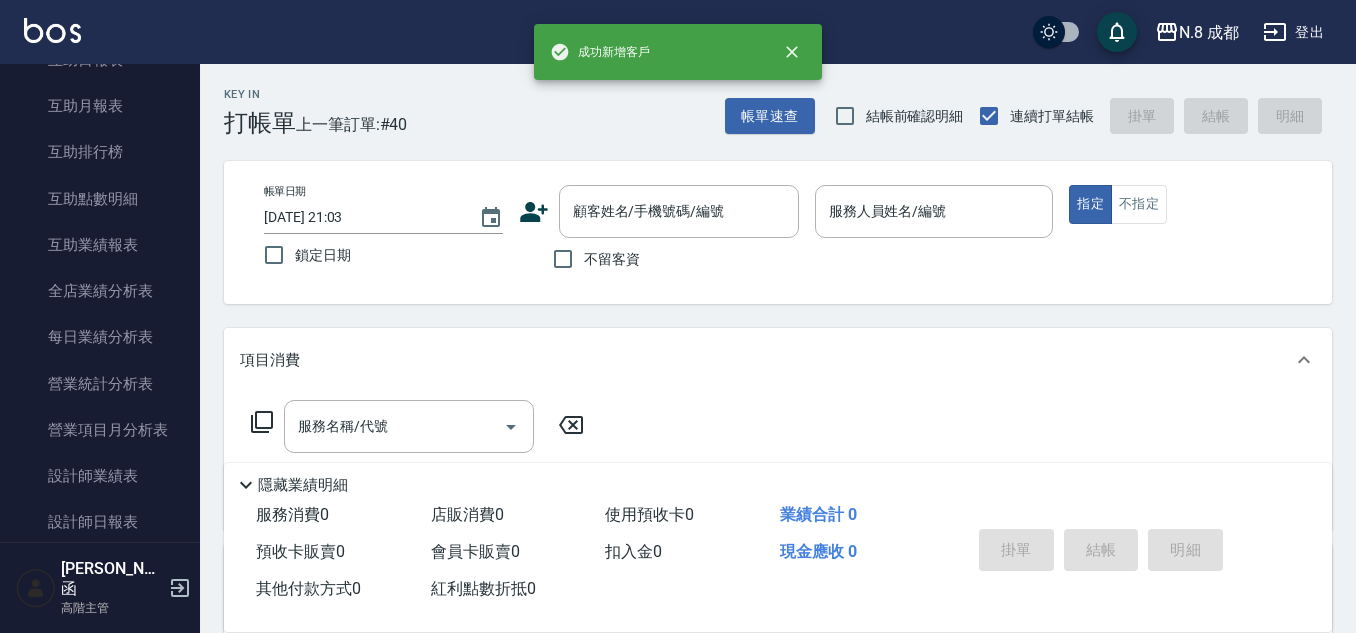 click on "帳單日期 [DATE] 21:03 鎖定日期 顧客姓名/手機號碼/編號 顧客姓名/手機號碼/編號 不留客資 服務人員姓名/編號 服務人員姓名/編號 指定 不指定" at bounding box center [778, 232] 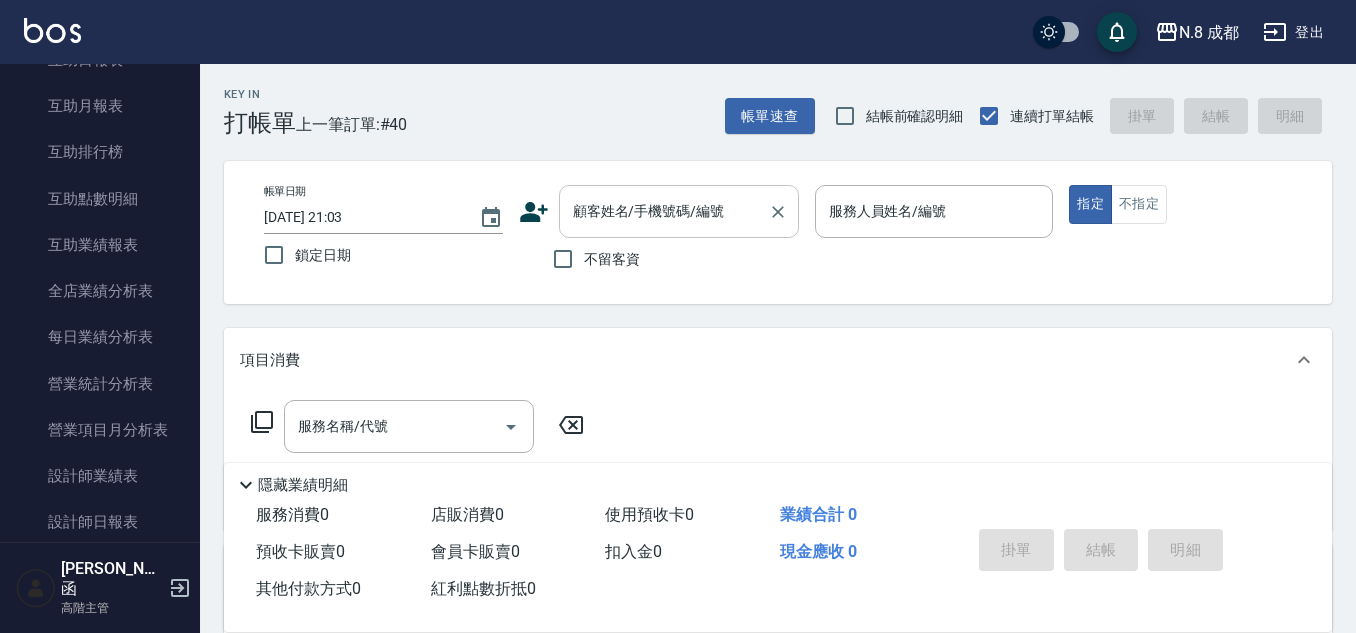 click on "顧客姓名/手機號碼/編號" at bounding box center [664, 211] 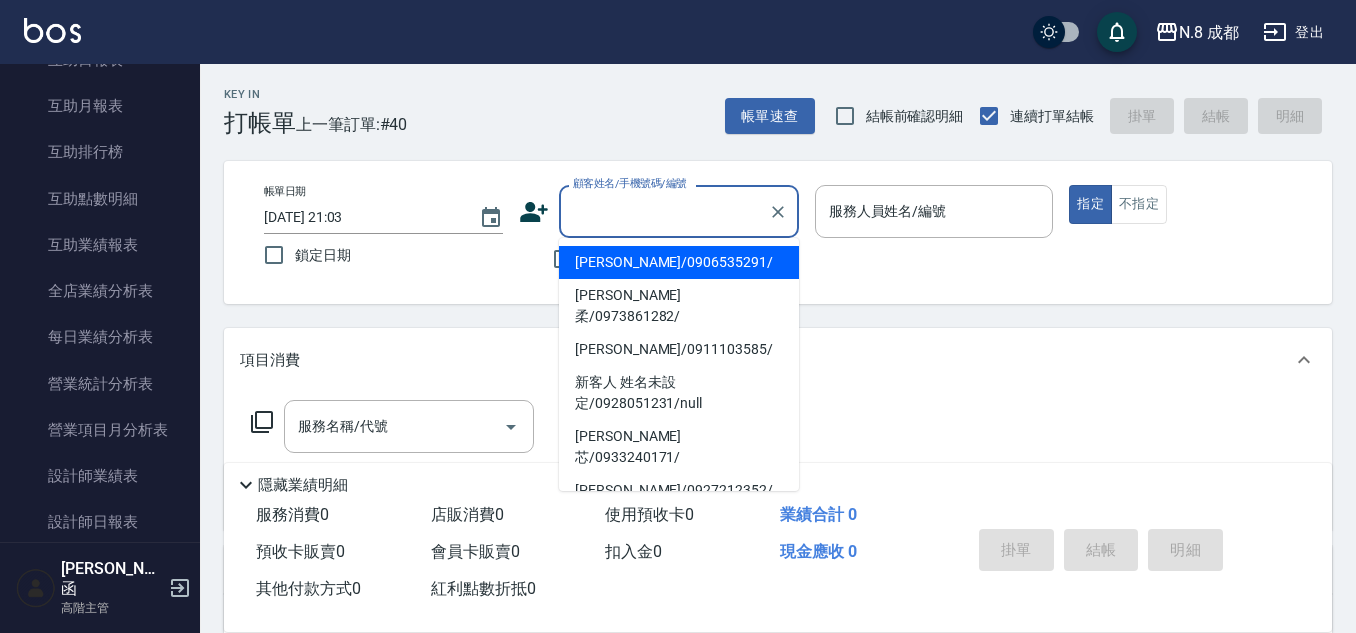 paste on "0915918598" 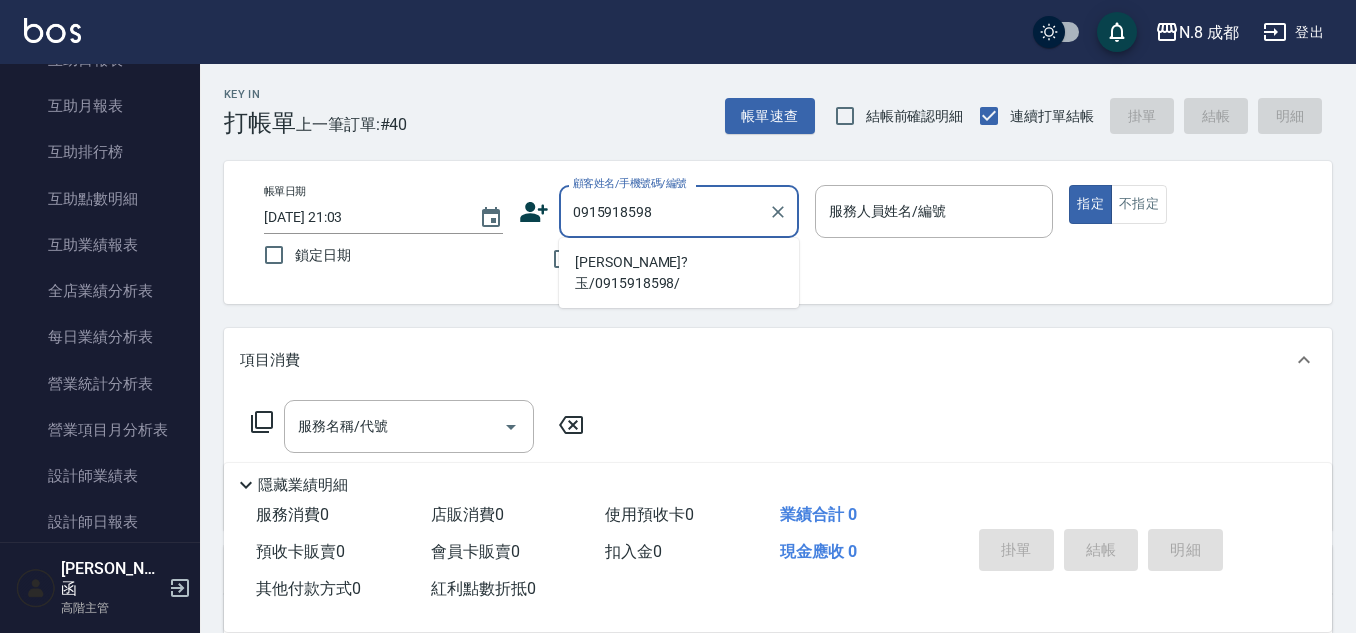 click on "[PERSON_NAME]?玉/0915918598/" at bounding box center (679, 273) 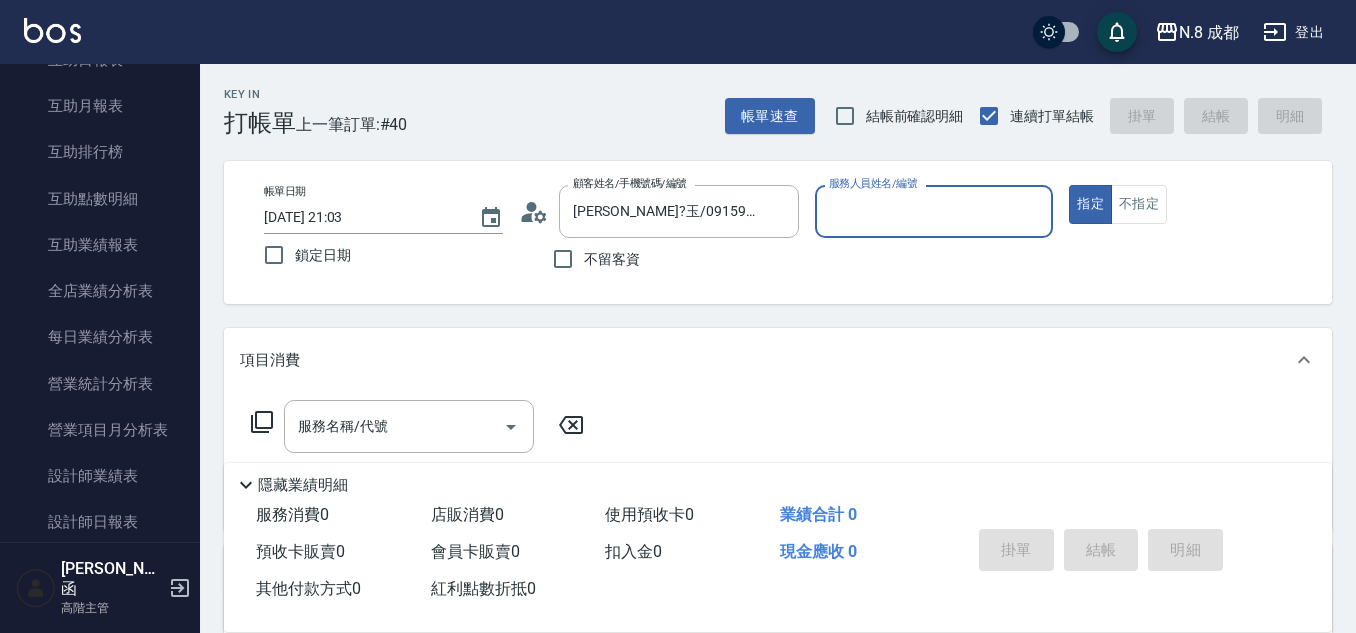 type on "[PERSON_NAME]-09" 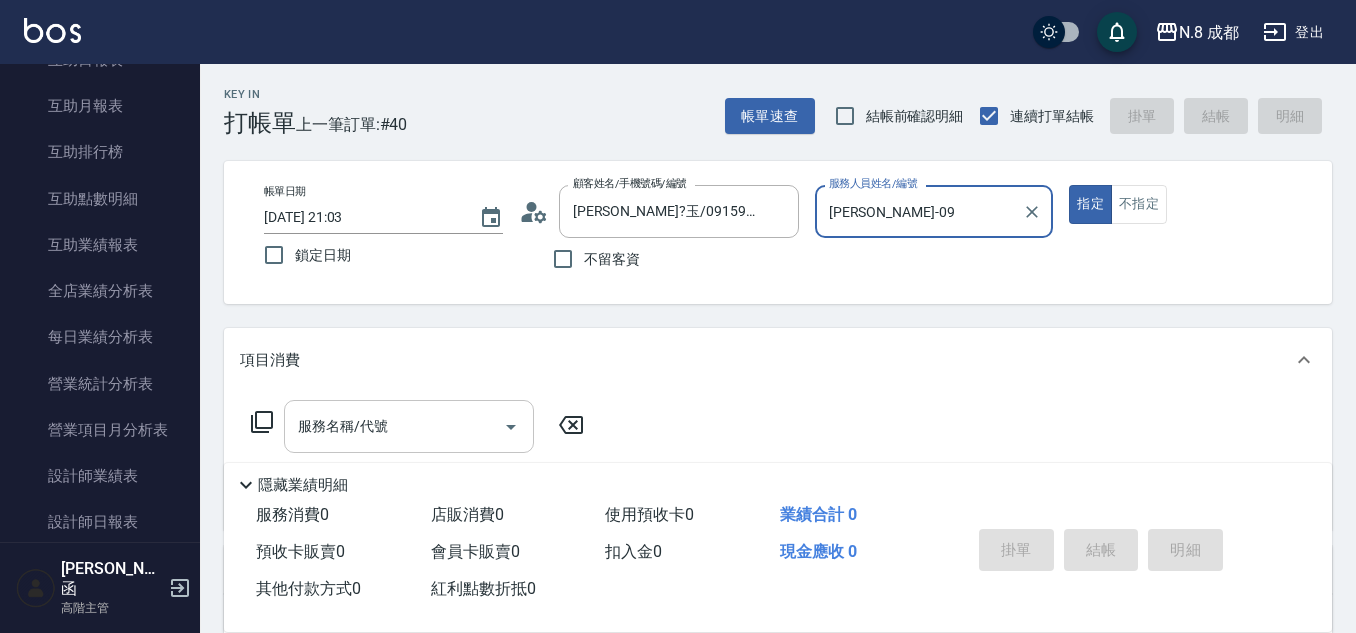 click on "服務名稱/代號" at bounding box center (409, 426) 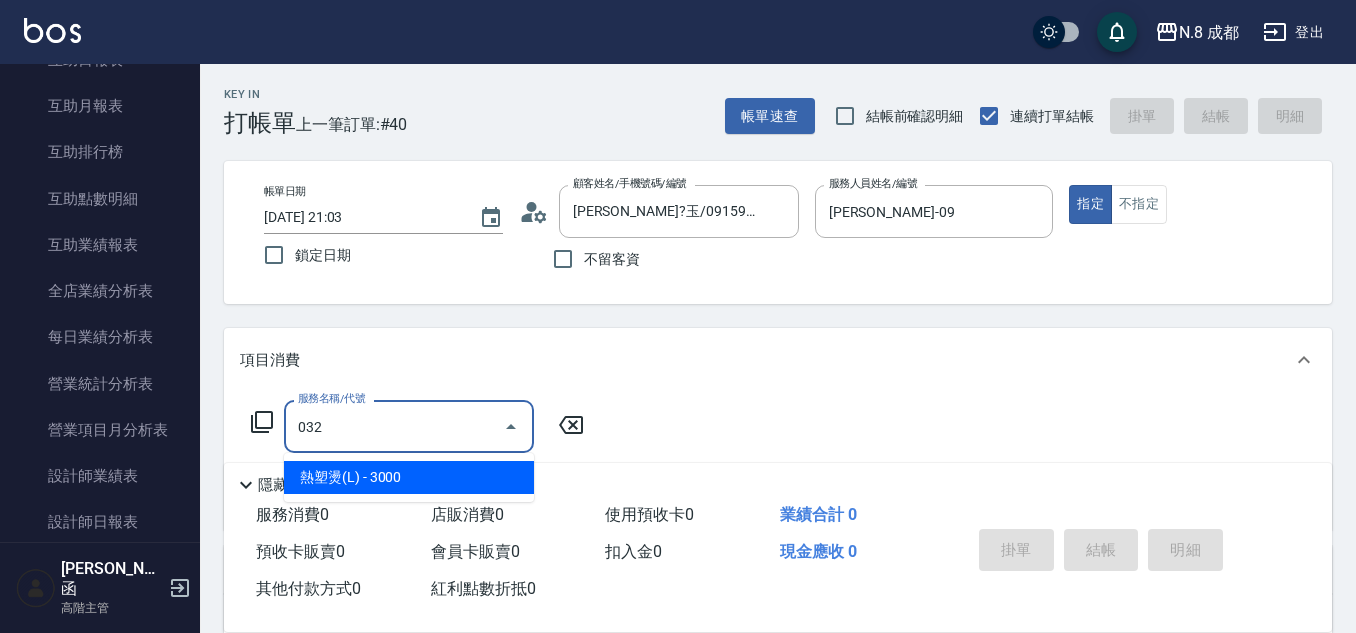 drag, startPoint x: 410, startPoint y: 461, endPoint x: 528, endPoint y: 449, distance: 118.6086 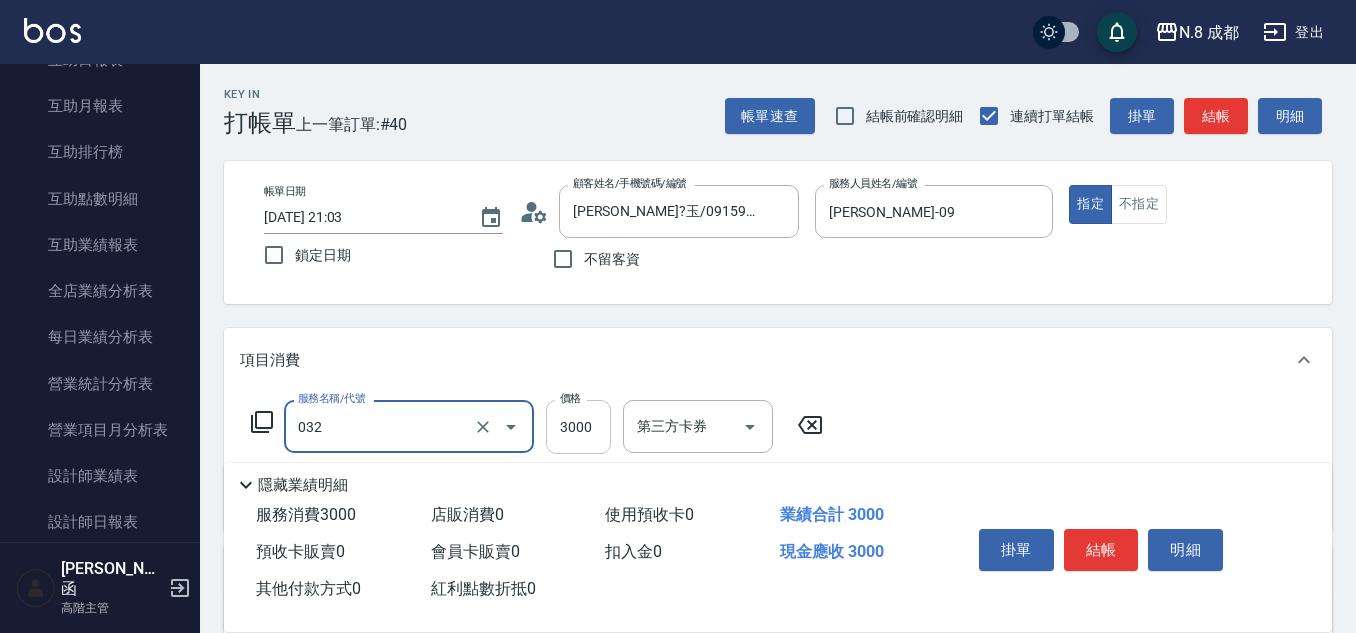 type on "熱塑燙(L)(032)" 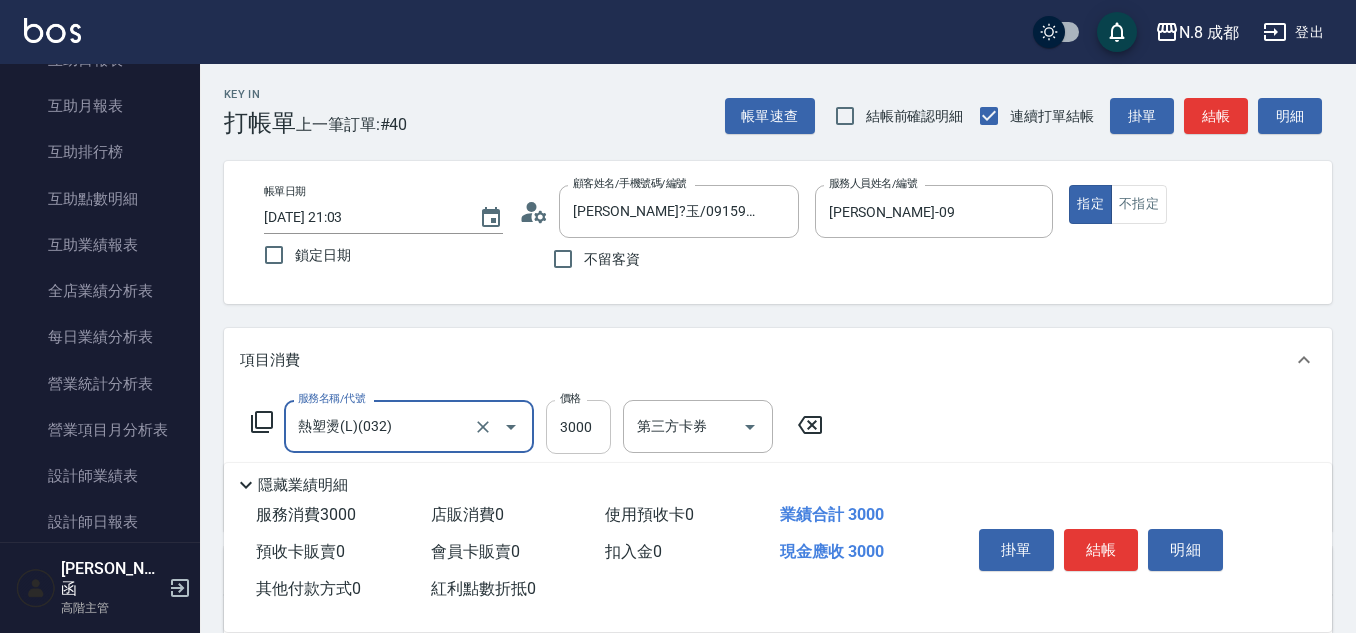click on "3000" at bounding box center (578, 427) 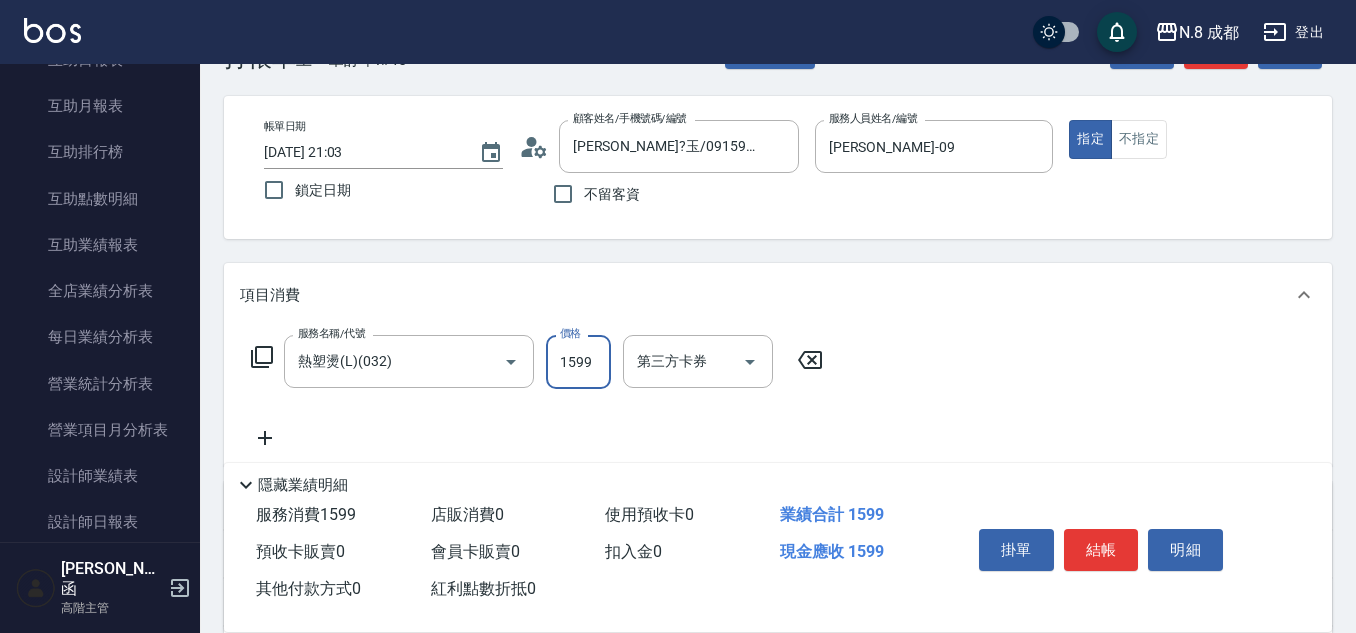 scroll, scrollTop: 100, scrollLeft: 0, axis: vertical 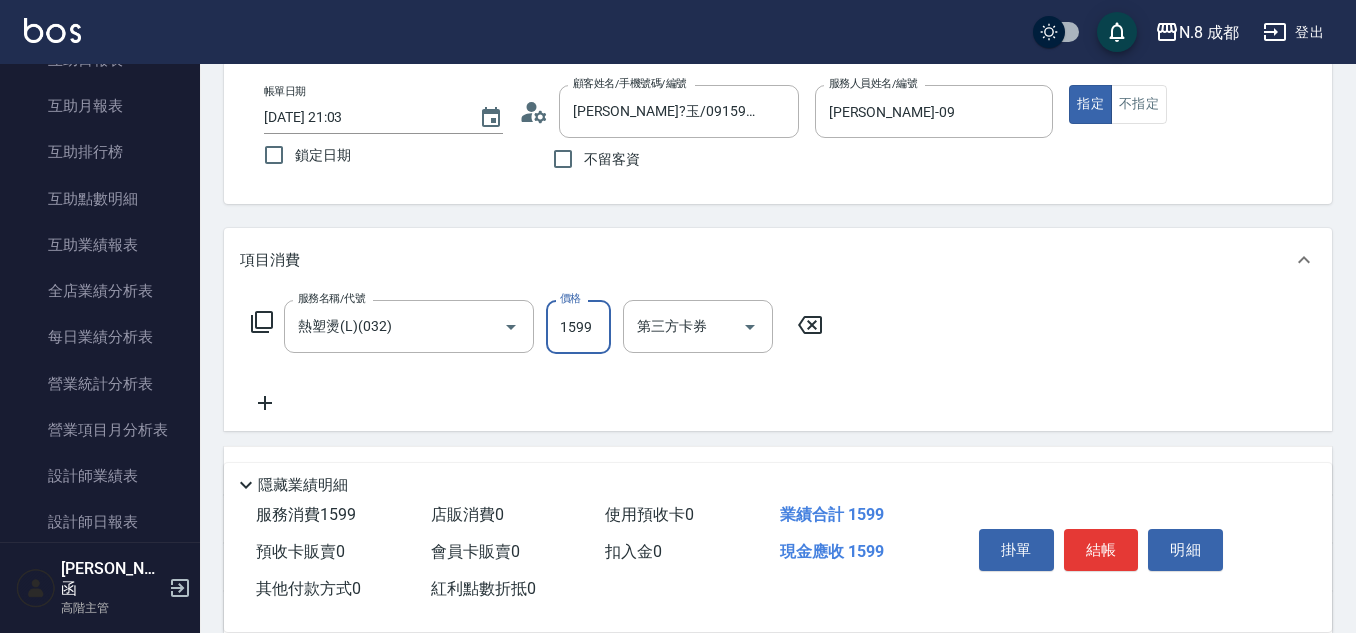 type on "1599" 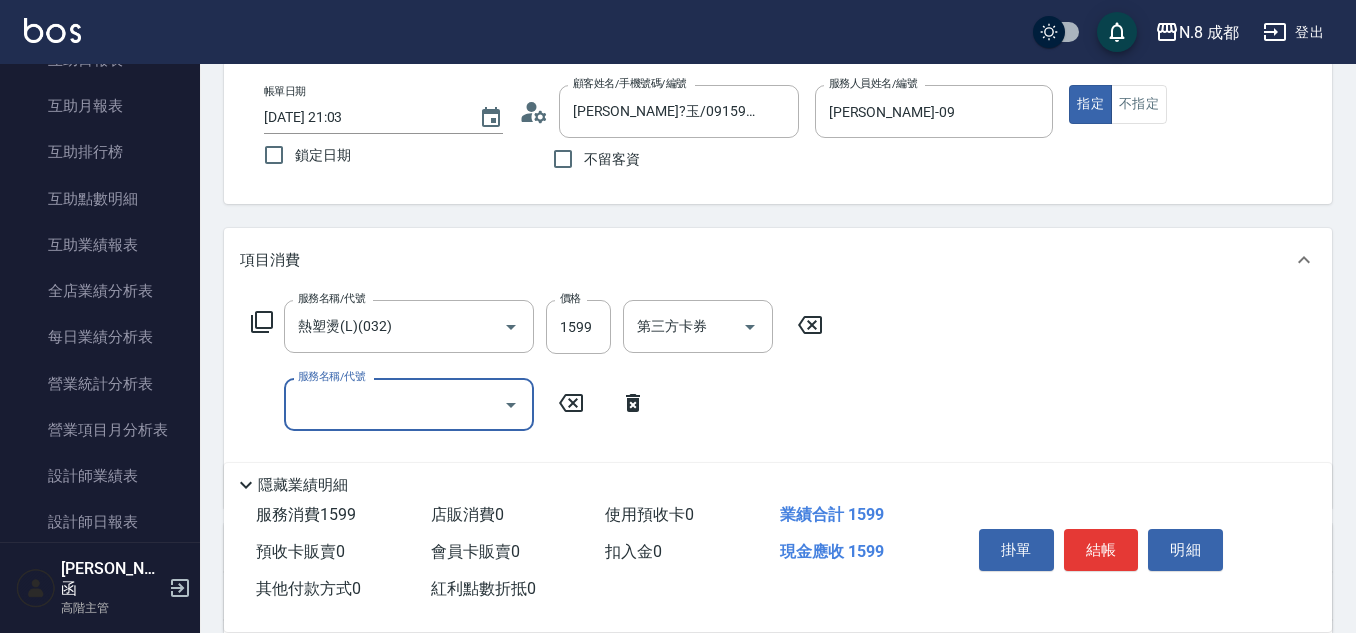 click on "服務名稱/代號 服務名稱/代號" at bounding box center (409, 404) 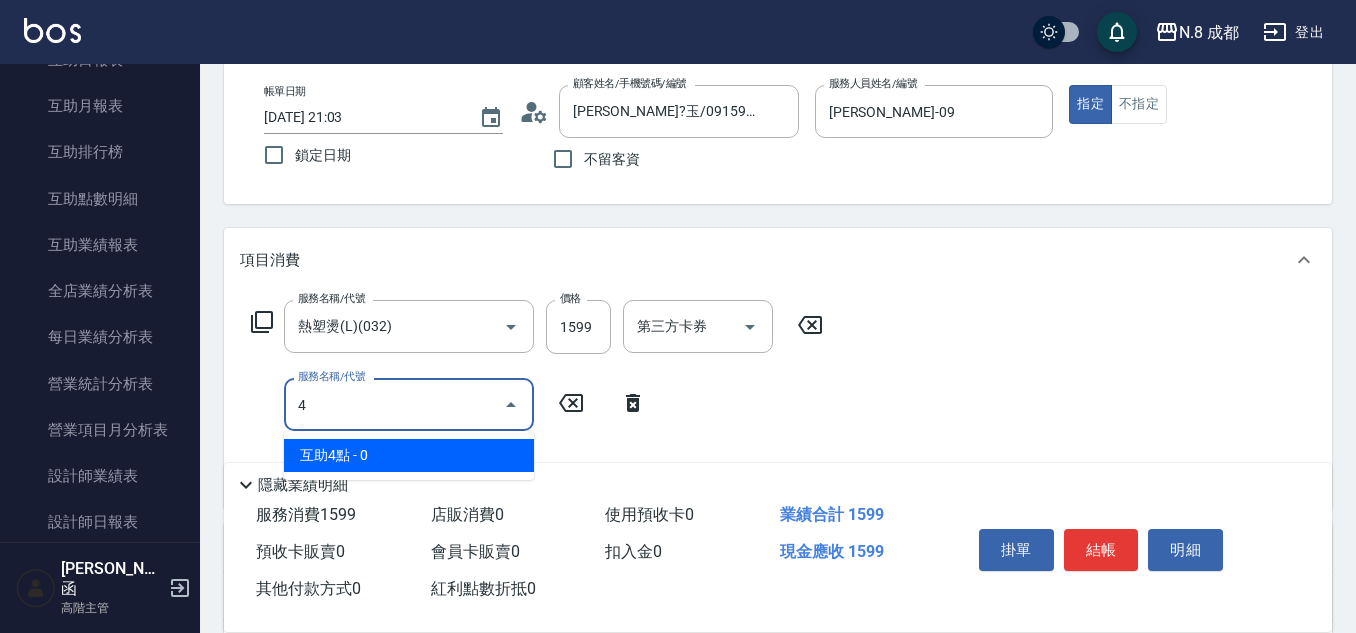 drag, startPoint x: 363, startPoint y: 447, endPoint x: 609, endPoint y: 446, distance: 246.00203 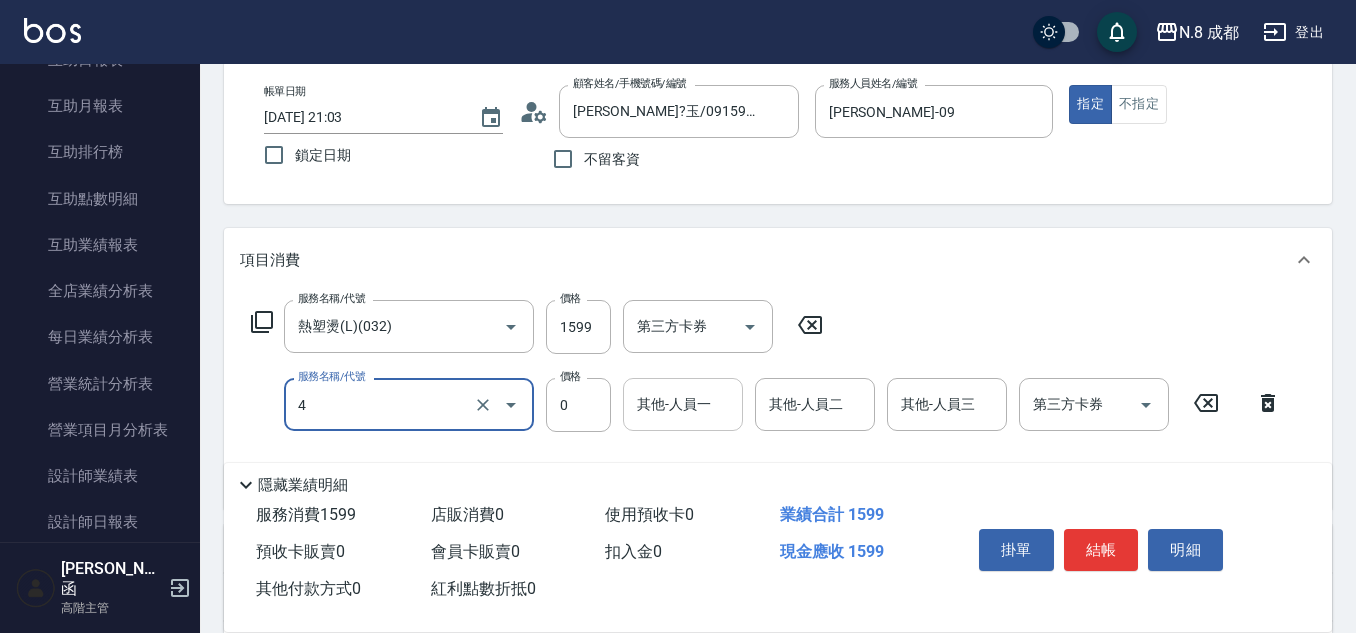 type on "互助4點(4)" 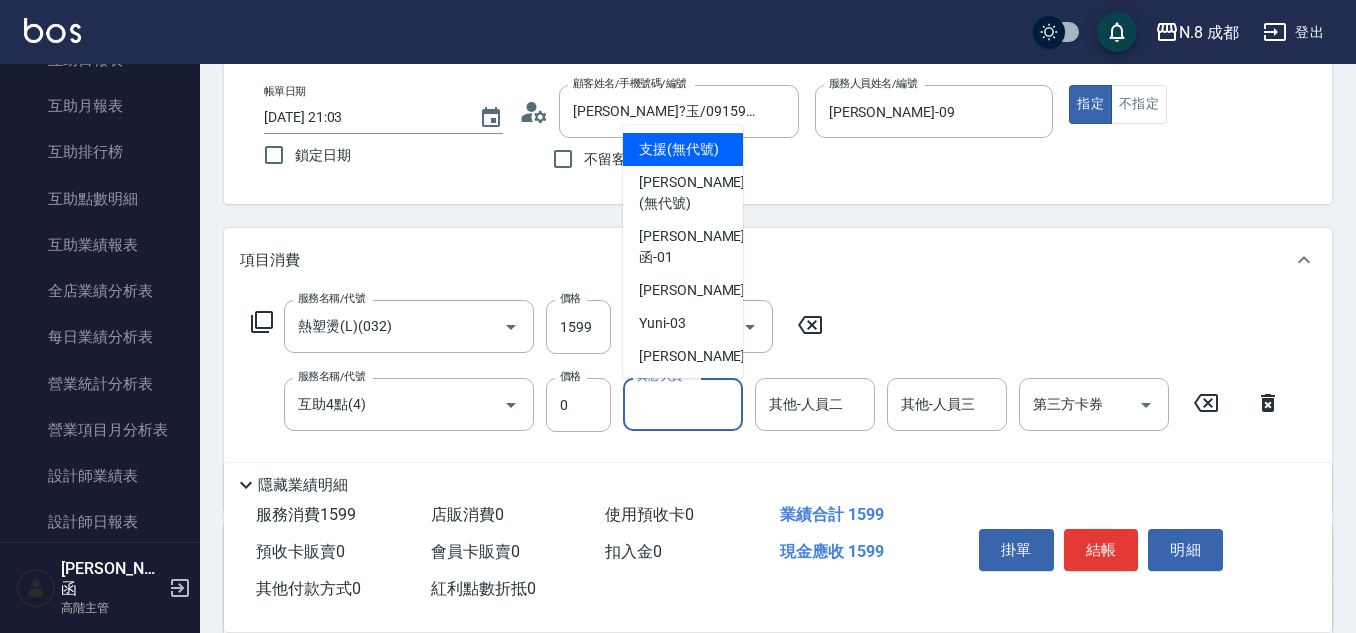 click on "其他-人員一" at bounding box center [683, 404] 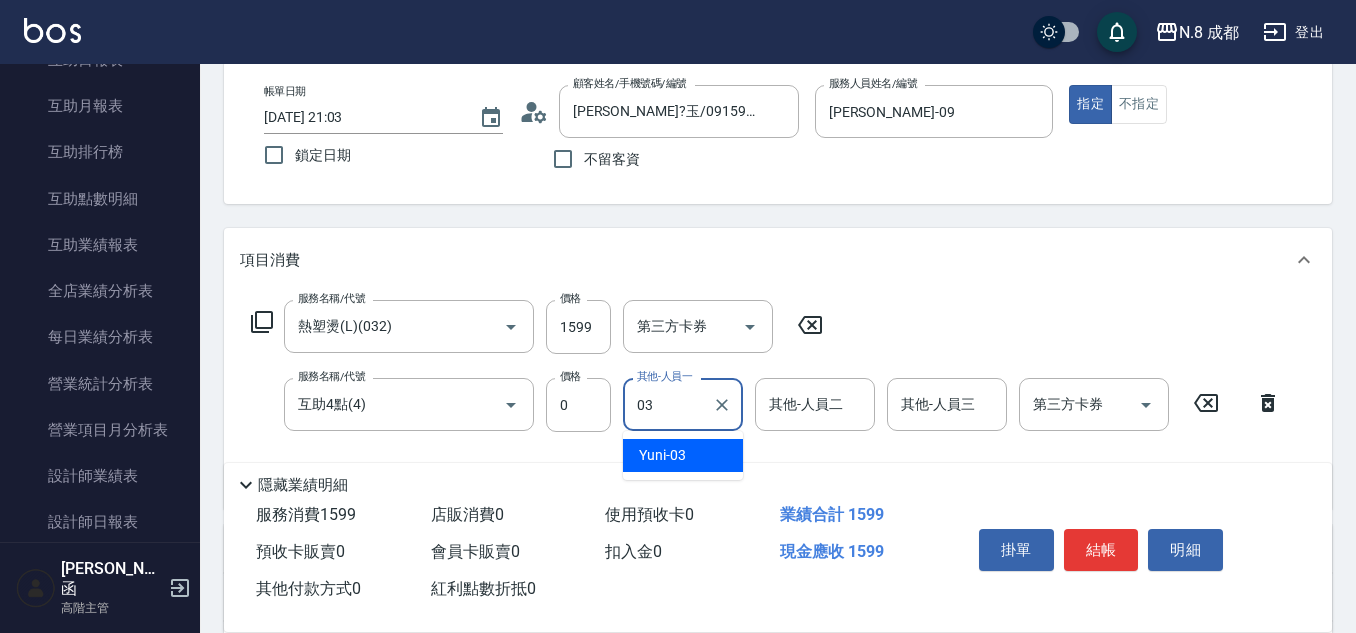 click on "Yuni -03" at bounding box center (662, 455) 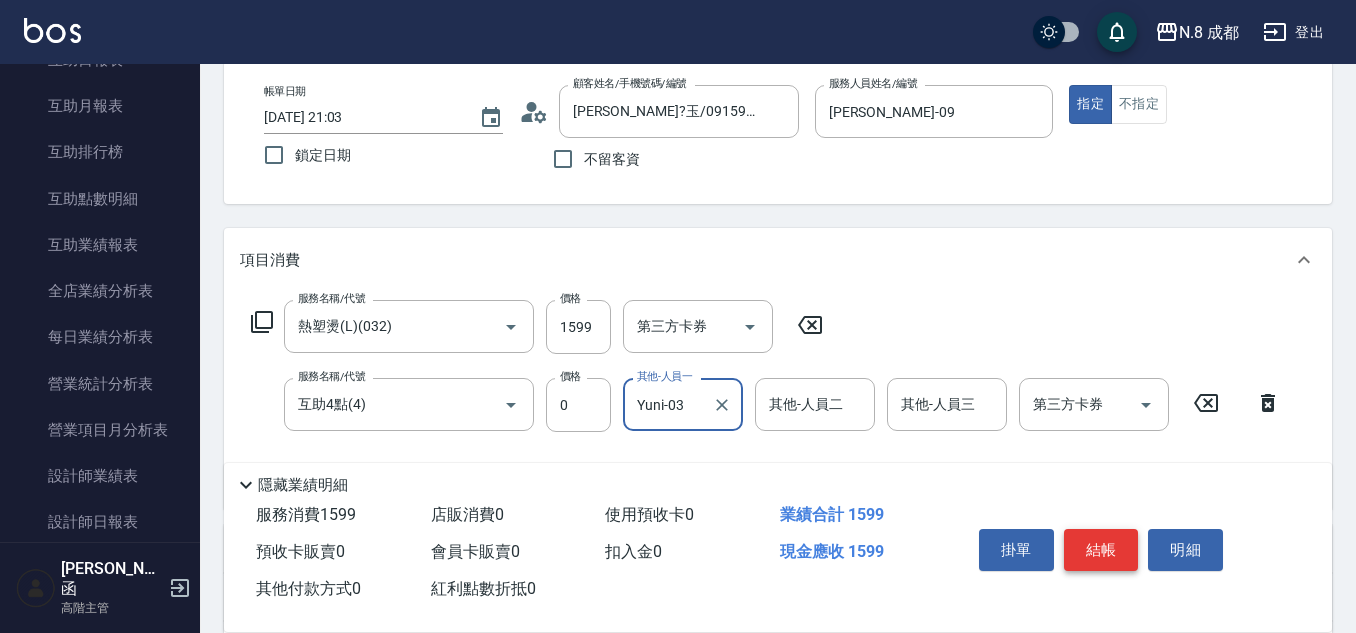 type on "Yuni-03" 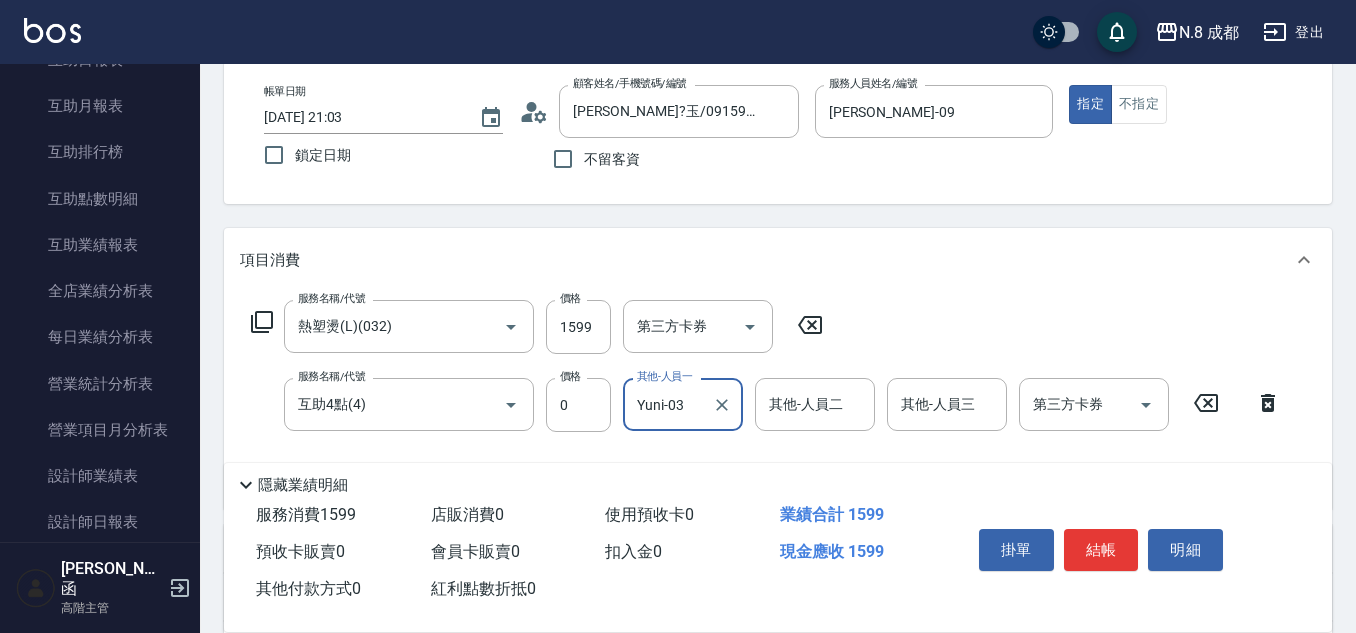 click on "結帳" at bounding box center (1101, 550) 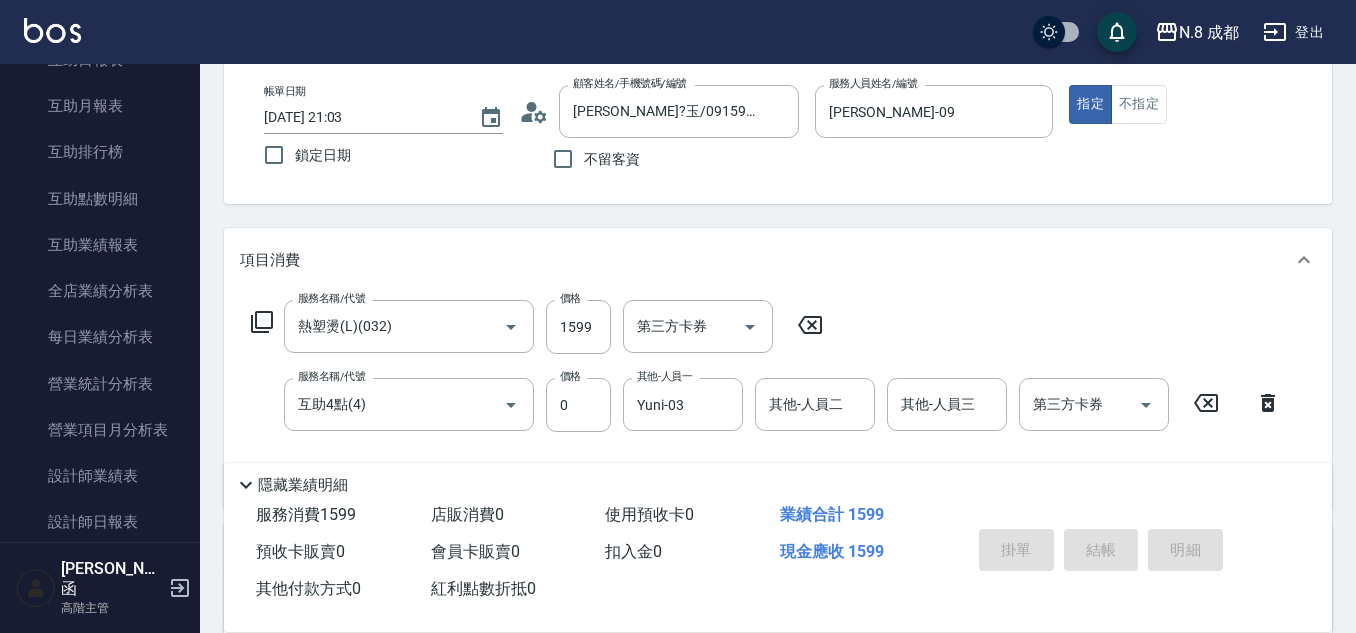 type 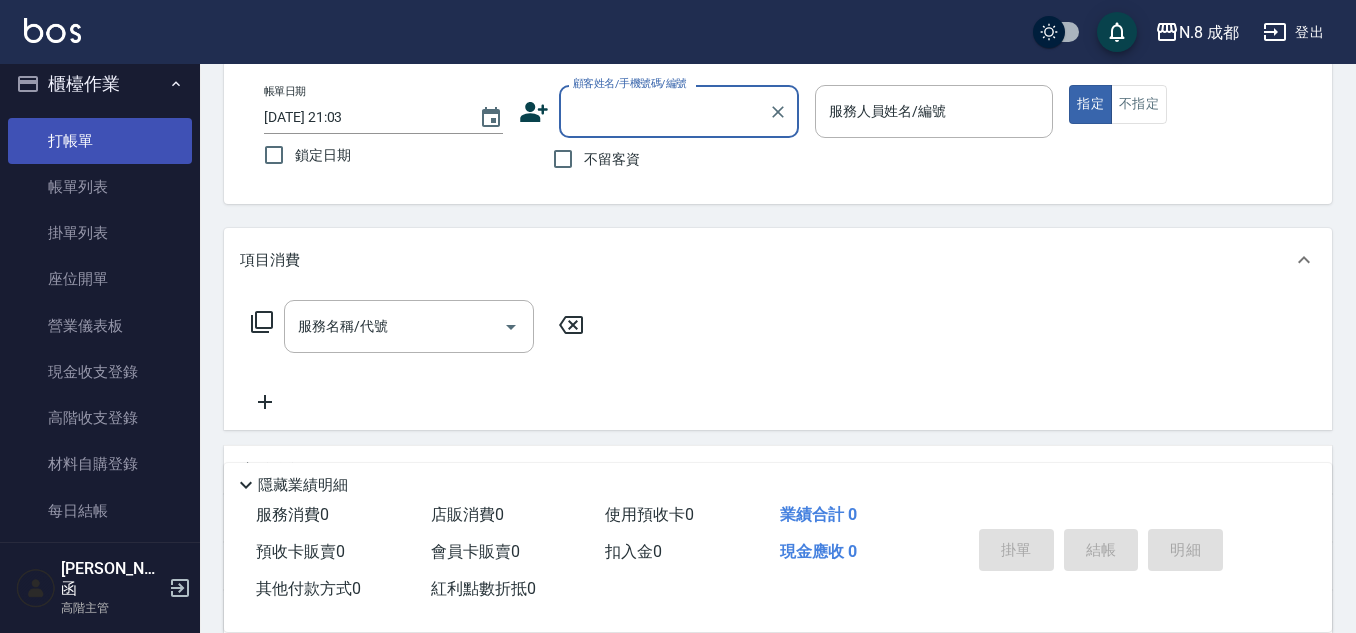 scroll, scrollTop: 0, scrollLeft: 0, axis: both 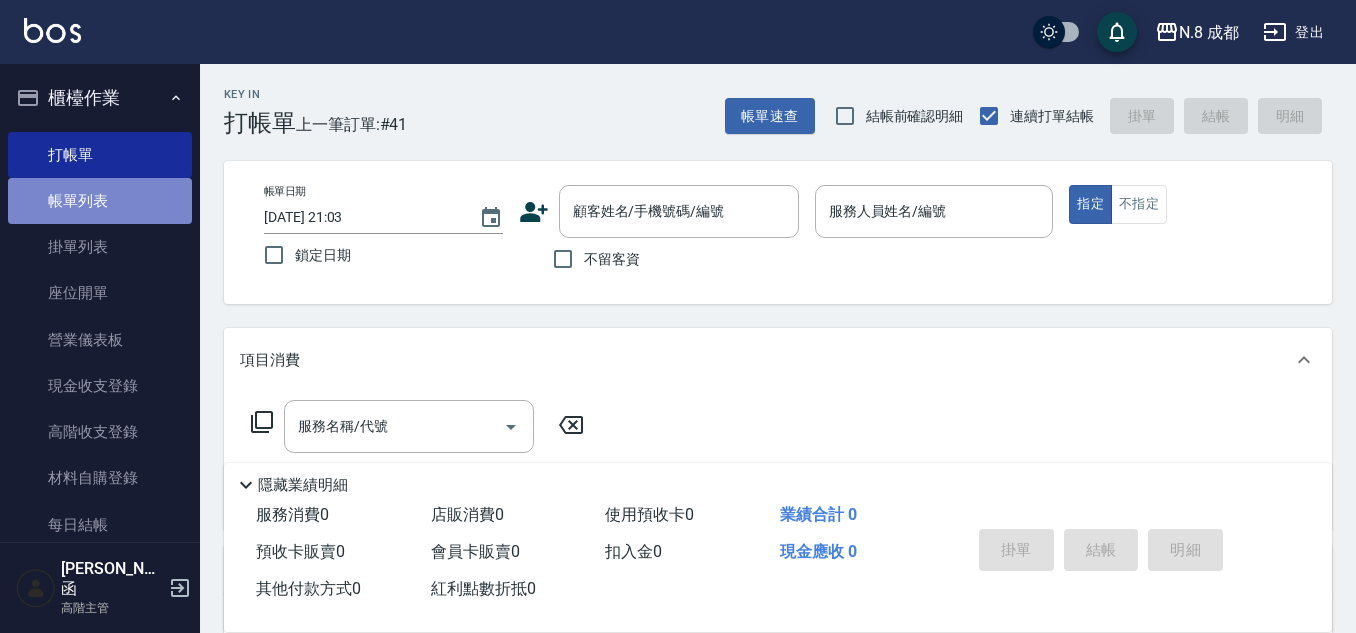 click on "帳單列表" at bounding box center [100, 201] 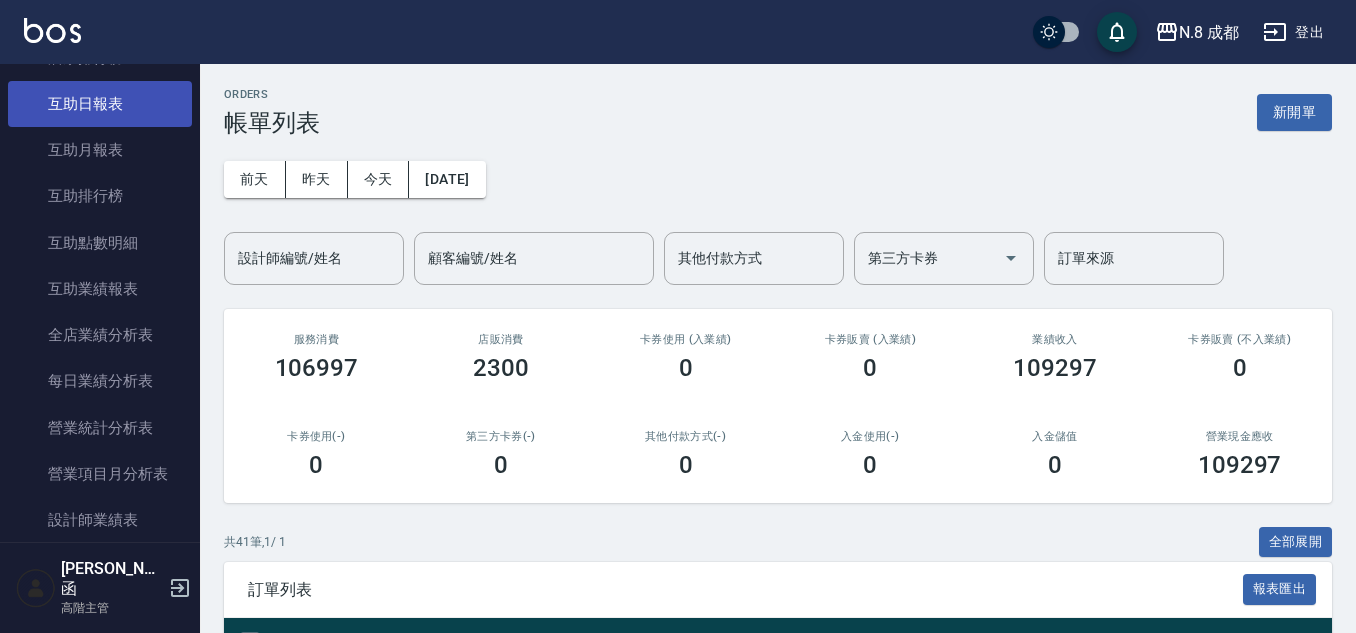 scroll, scrollTop: 1000, scrollLeft: 0, axis: vertical 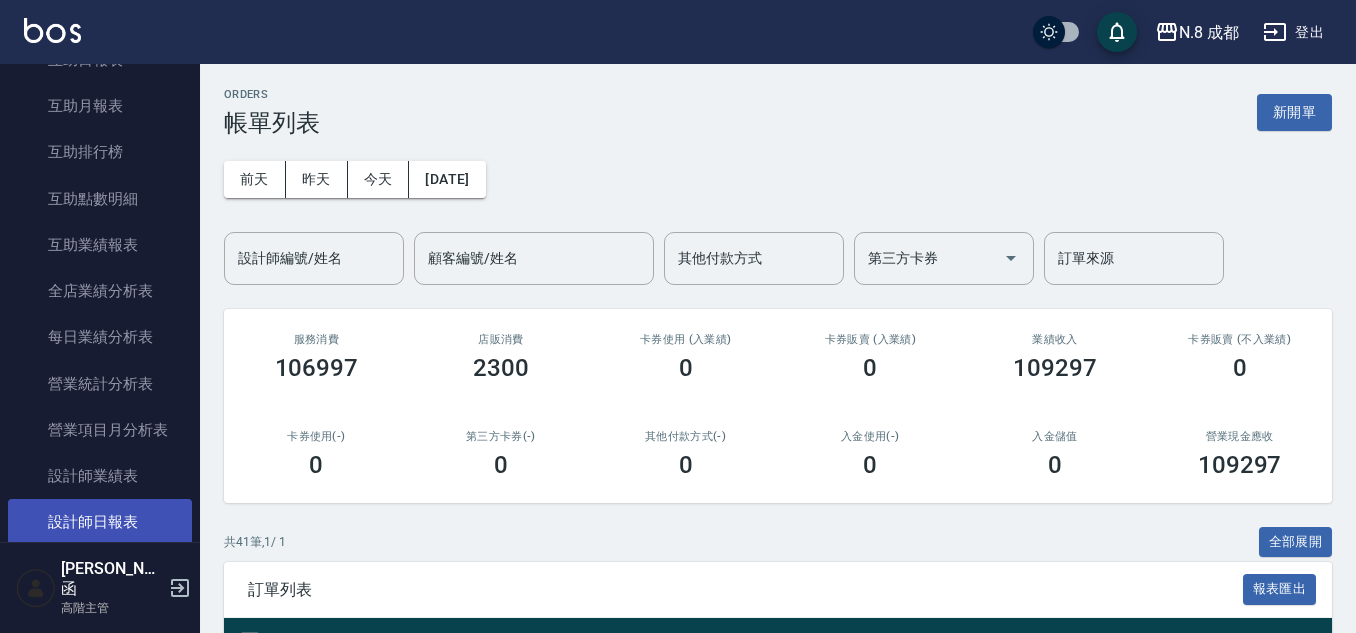 click on "設計師日報表" at bounding box center [100, 522] 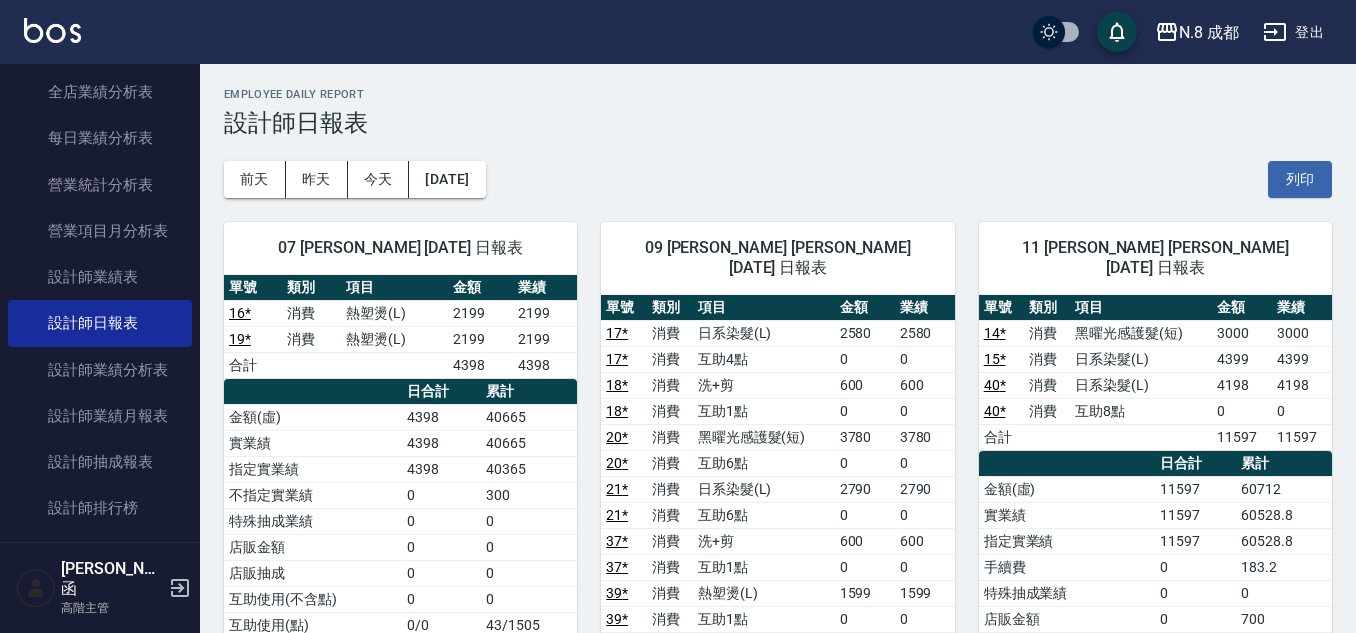 scroll, scrollTop: 1200, scrollLeft: 0, axis: vertical 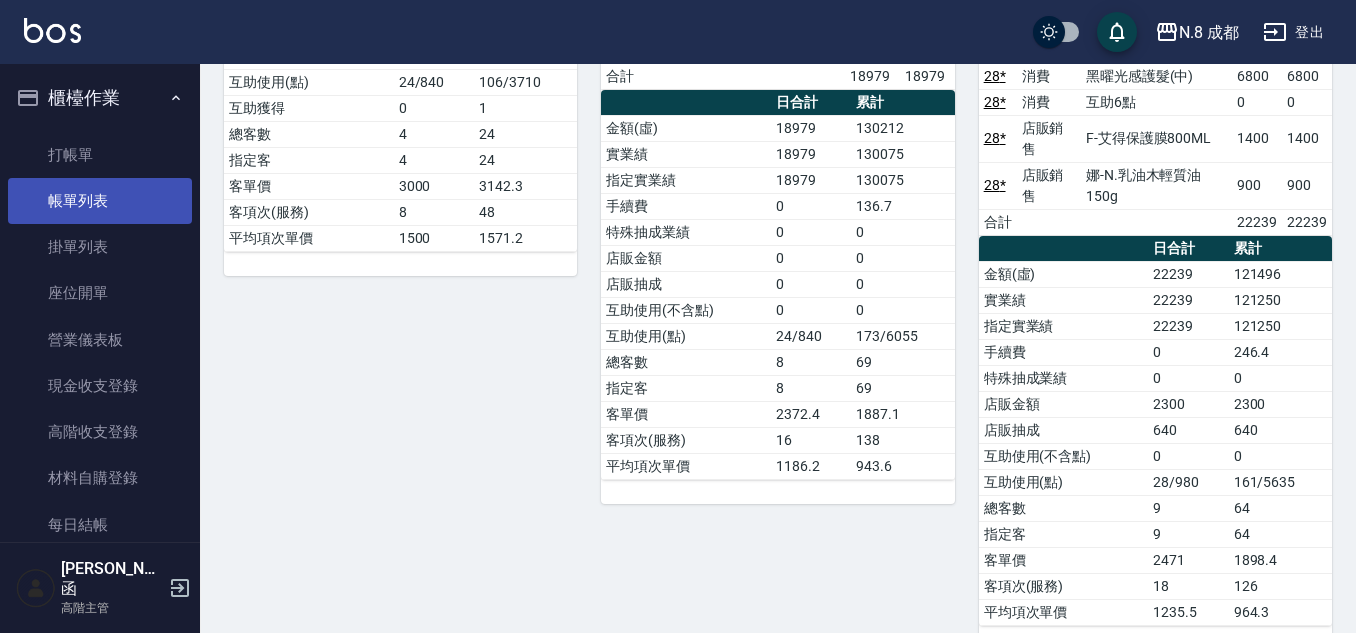 click on "帳單列表" at bounding box center [100, 201] 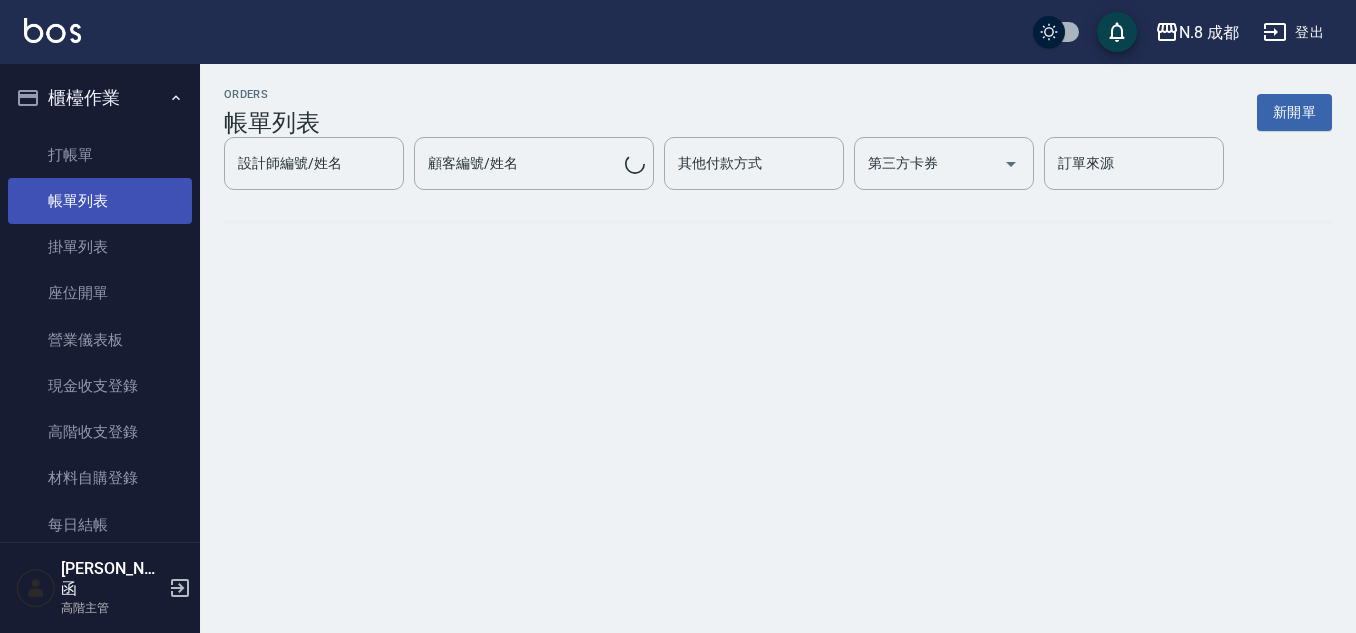 scroll, scrollTop: 0, scrollLeft: 0, axis: both 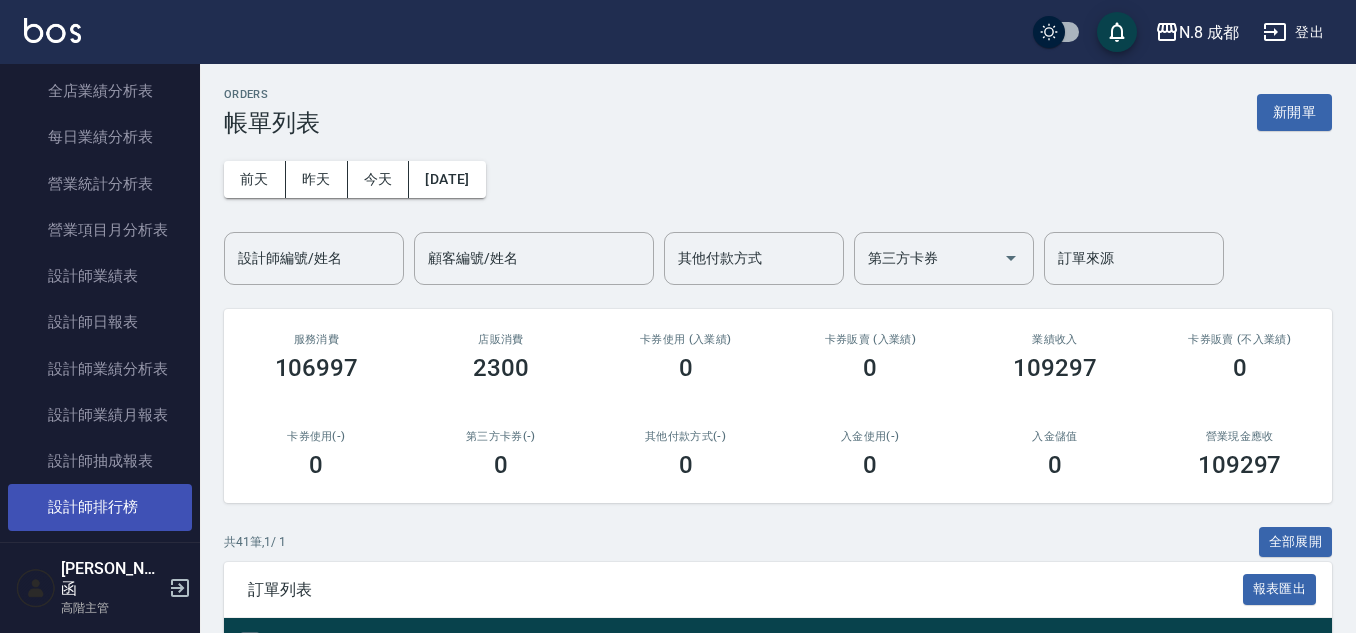click on "設計師排行榜" at bounding box center (100, 507) 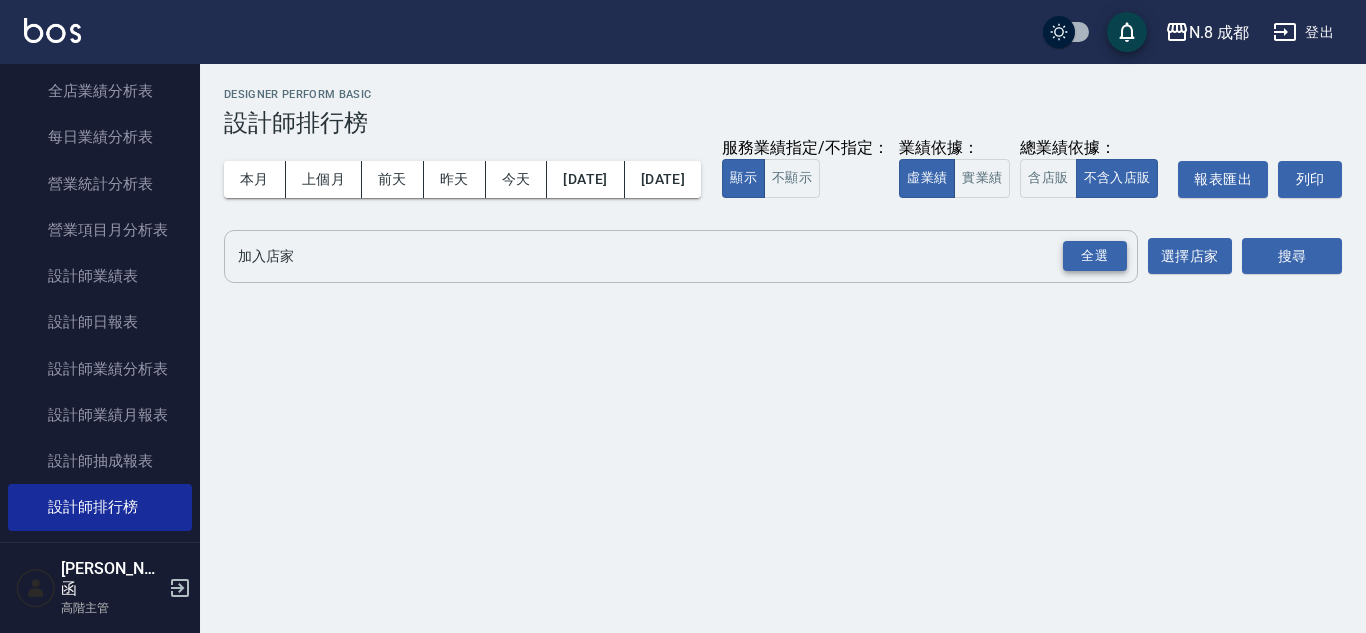 drag, startPoint x: 1091, startPoint y: 306, endPoint x: 1105, endPoint y: 306, distance: 14 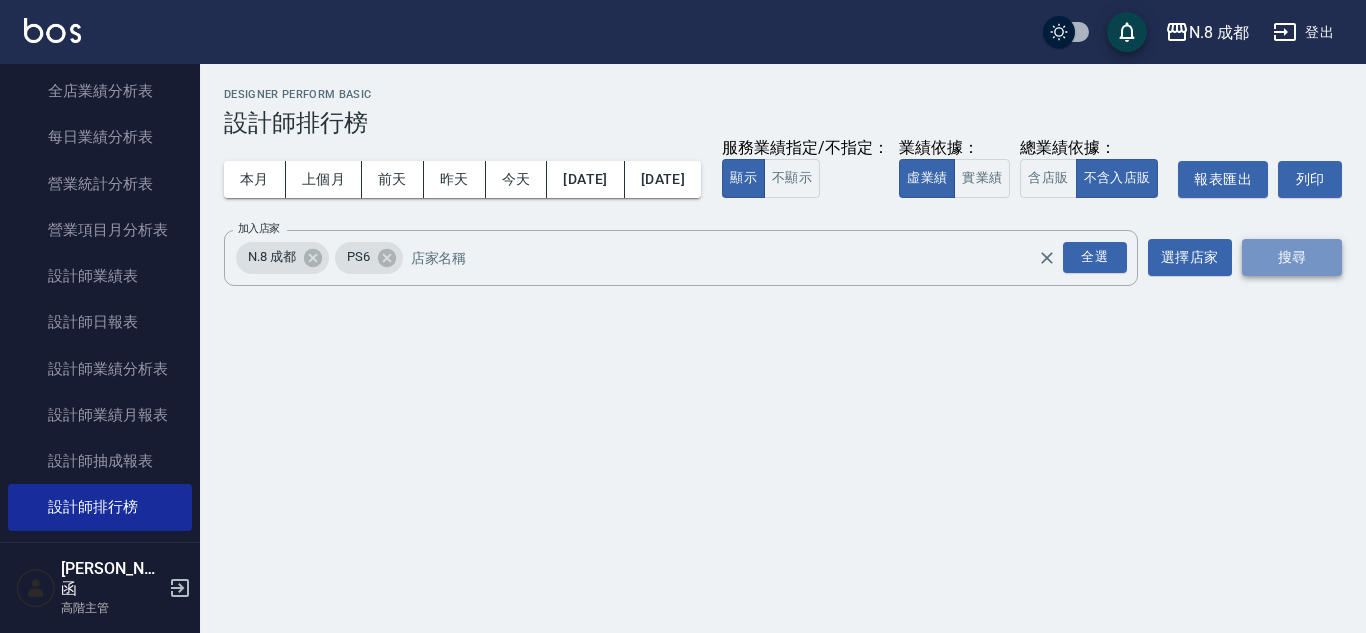 click on "搜尋" at bounding box center (1292, 257) 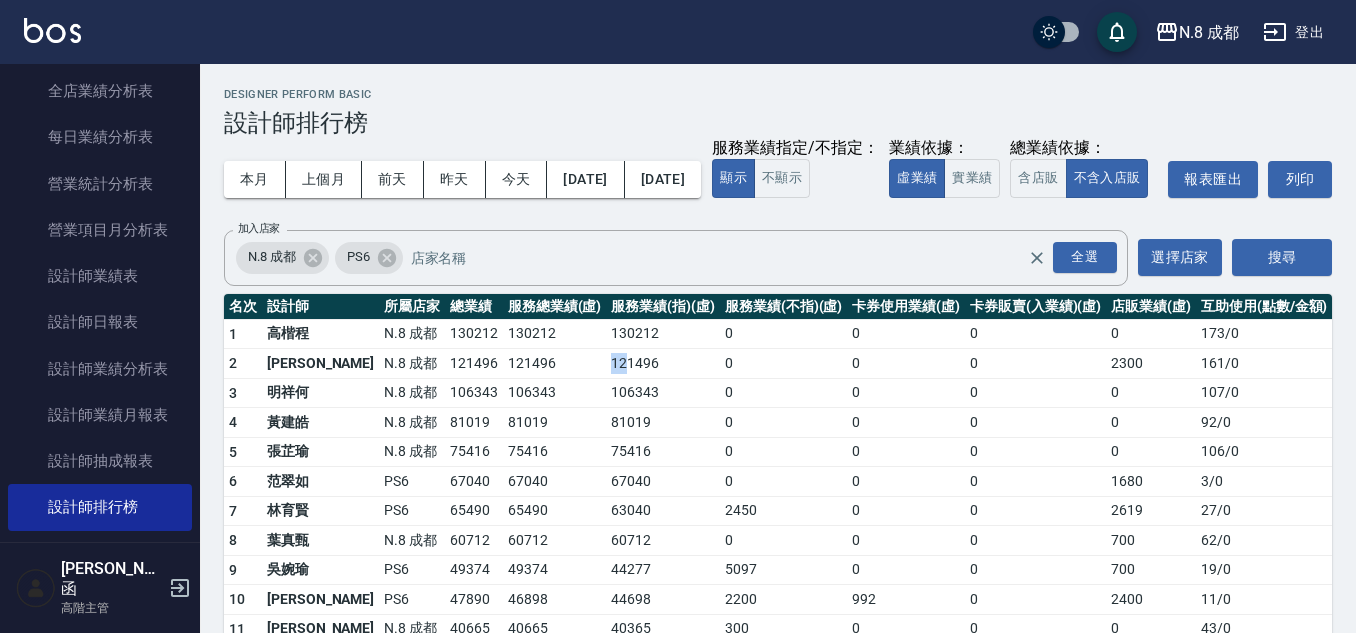 drag, startPoint x: 576, startPoint y: 400, endPoint x: 552, endPoint y: 404, distance: 24.33105 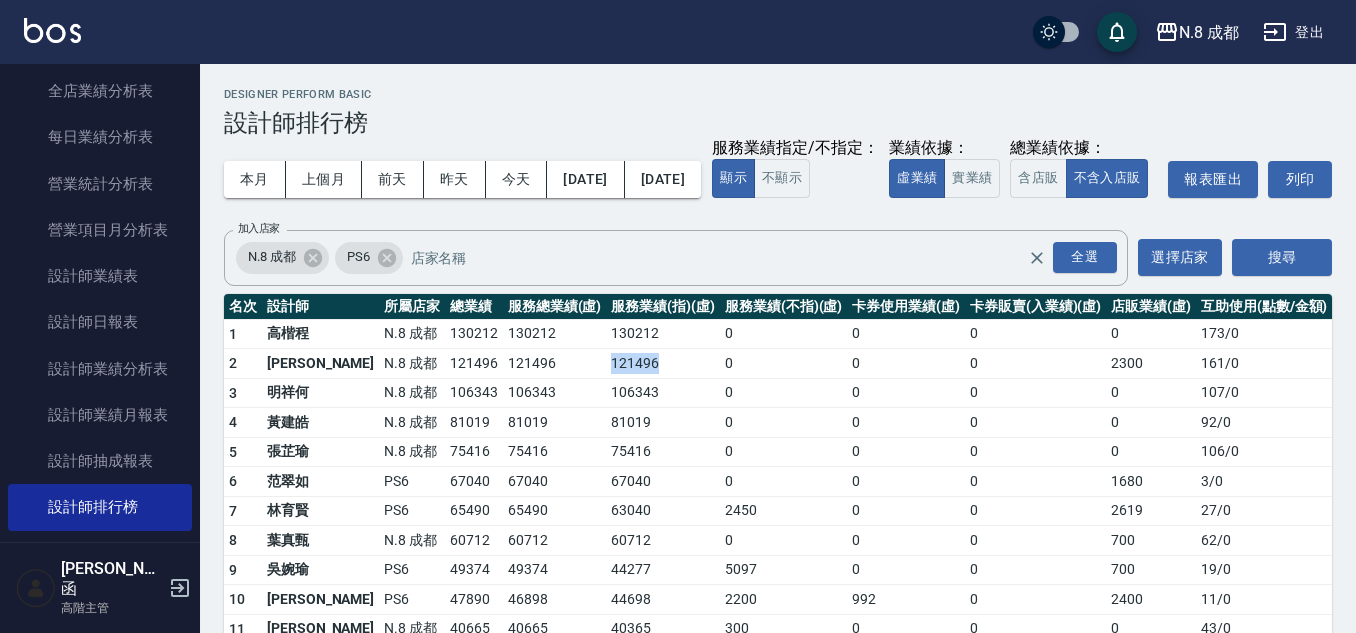 drag, startPoint x: 551, startPoint y: 404, endPoint x: 620, endPoint y: 404, distance: 69 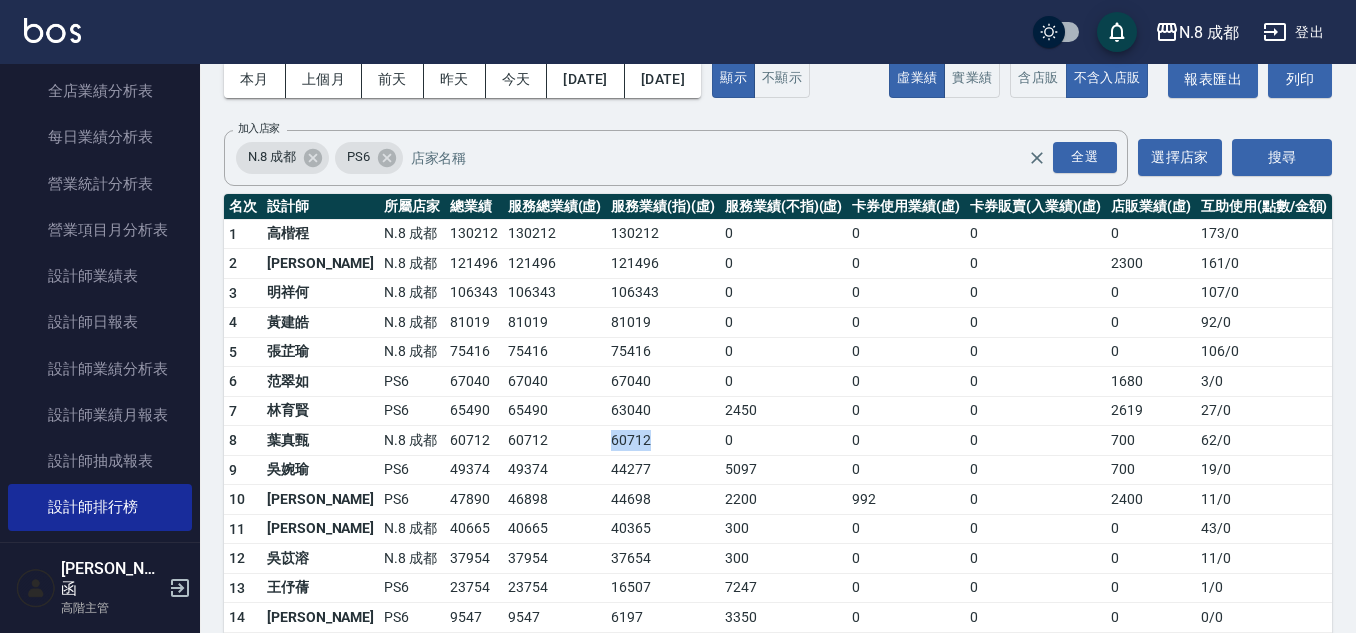 drag, startPoint x: 621, startPoint y: 483, endPoint x: 551, endPoint y: 484, distance: 70.00714 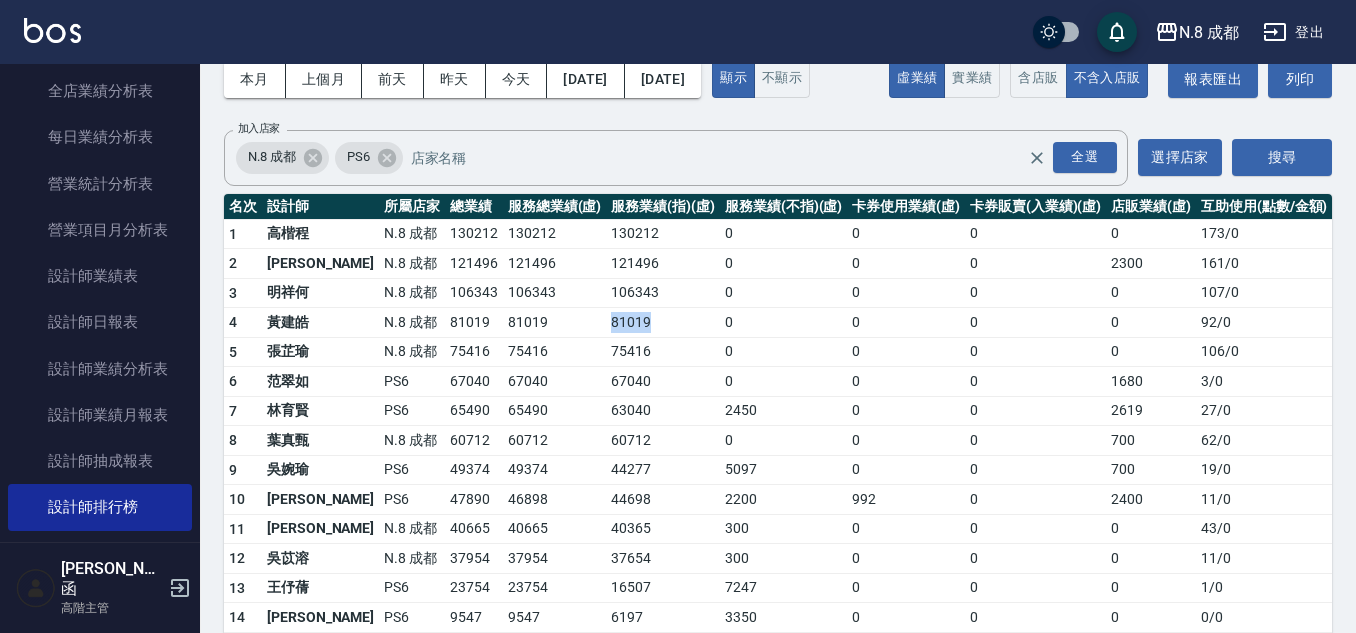 drag, startPoint x: 604, startPoint y: 361, endPoint x: 529, endPoint y: 374, distance: 76.11833 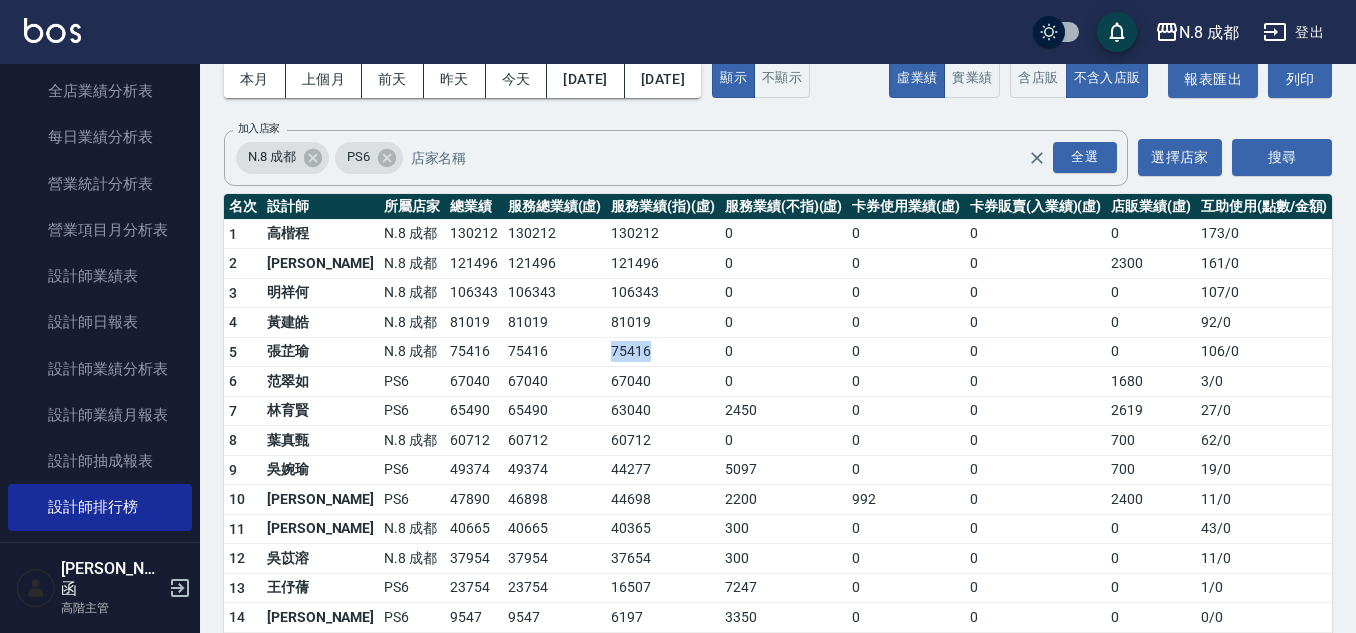 drag, startPoint x: 549, startPoint y: 400, endPoint x: 631, endPoint y: 384, distance: 83.546394 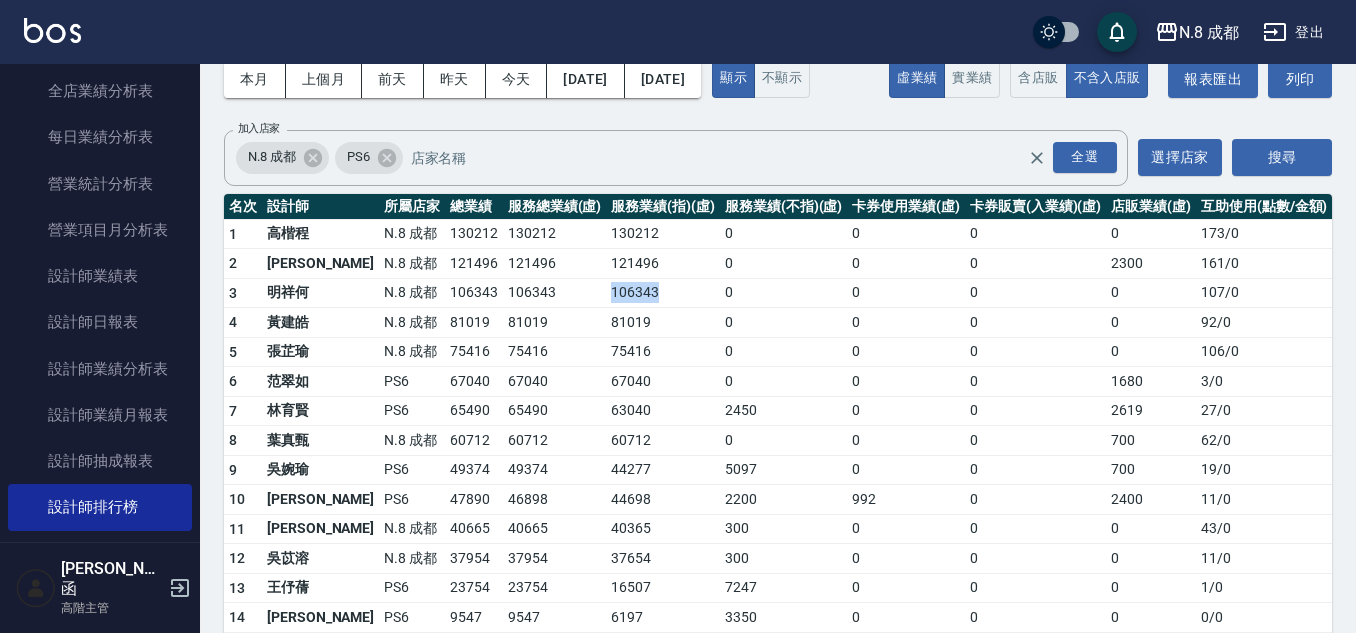 drag, startPoint x: 624, startPoint y: 332, endPoint x: 551, endPoint y: 343, distance: 73.82411 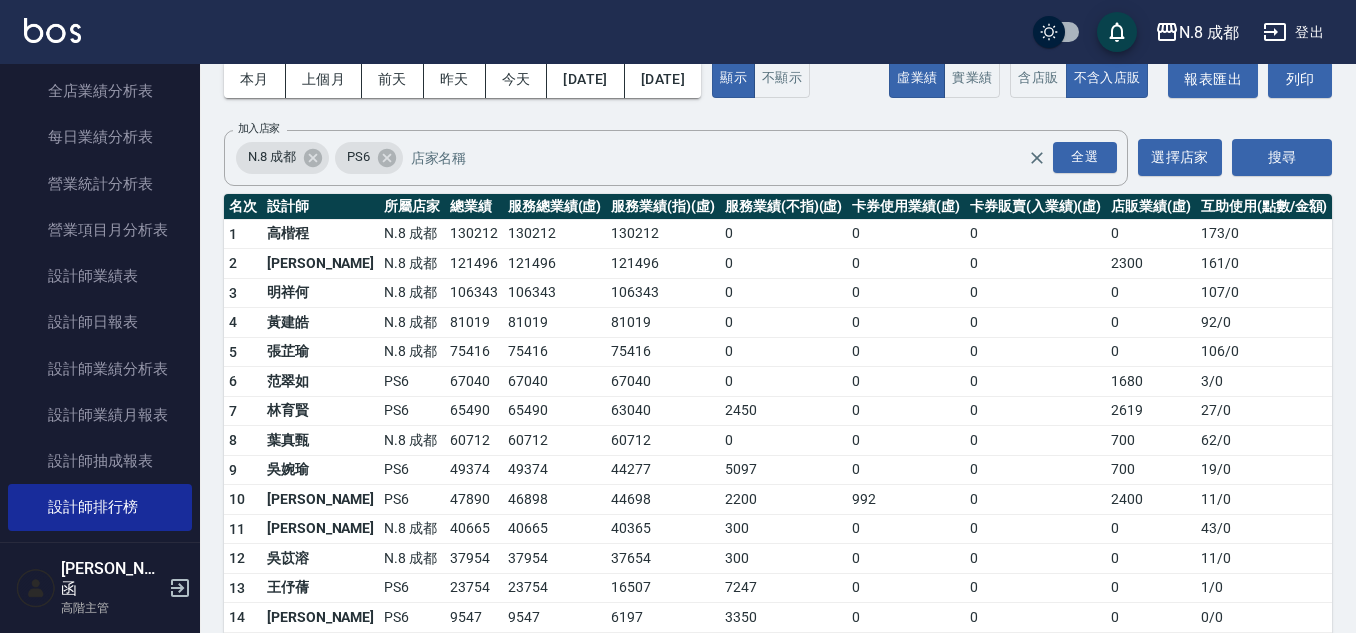 scroll, scrollTop: 0, scrollLeft: 0, axis: both 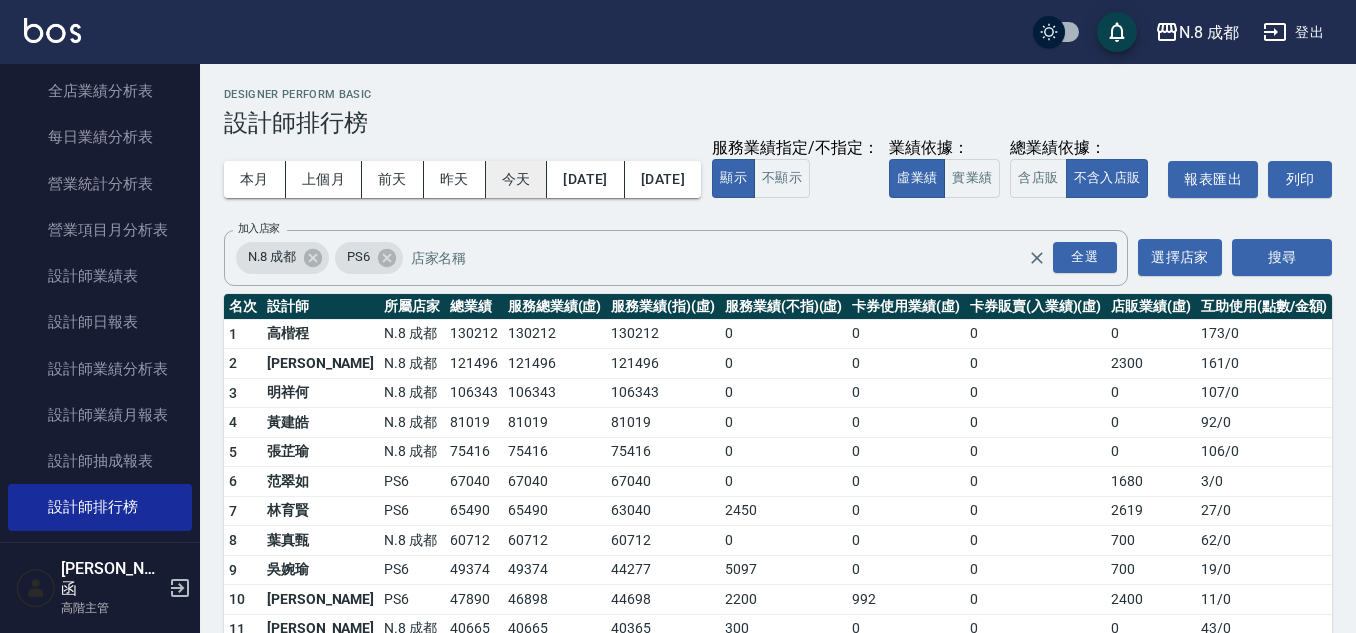 click on "今天" at bounding box center [517, 179] 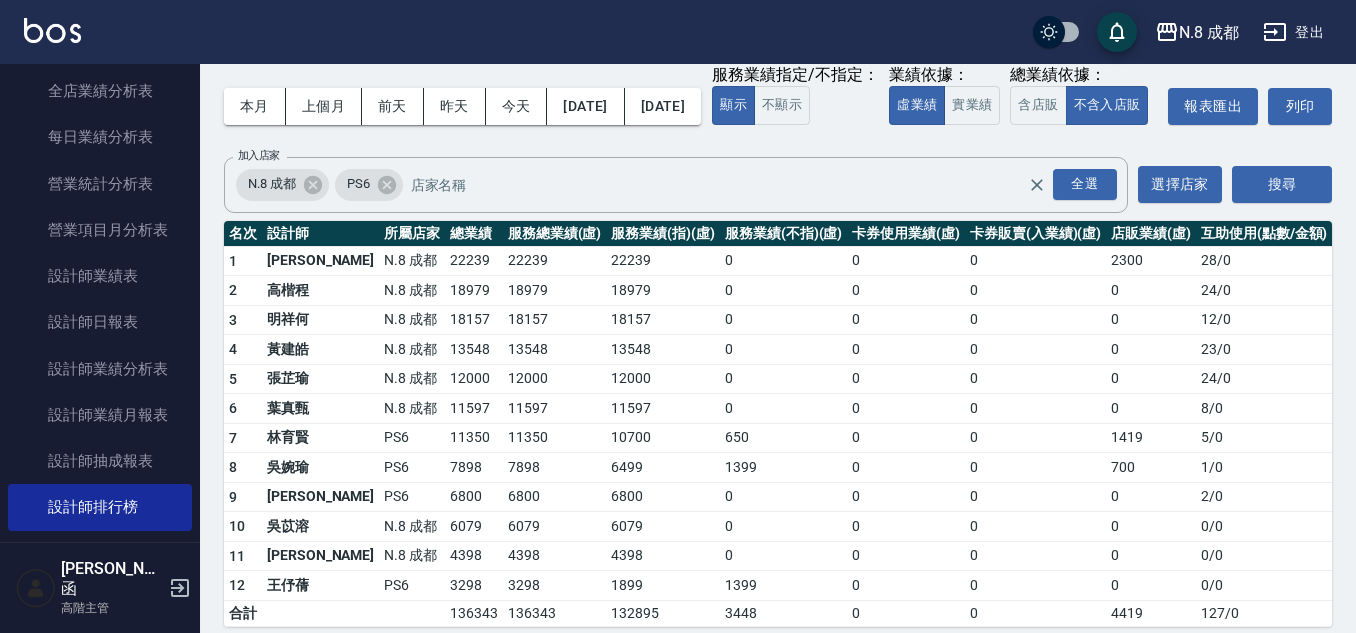 scroll, scrollTop: 130, scrollLeft: 0, axis: vertical 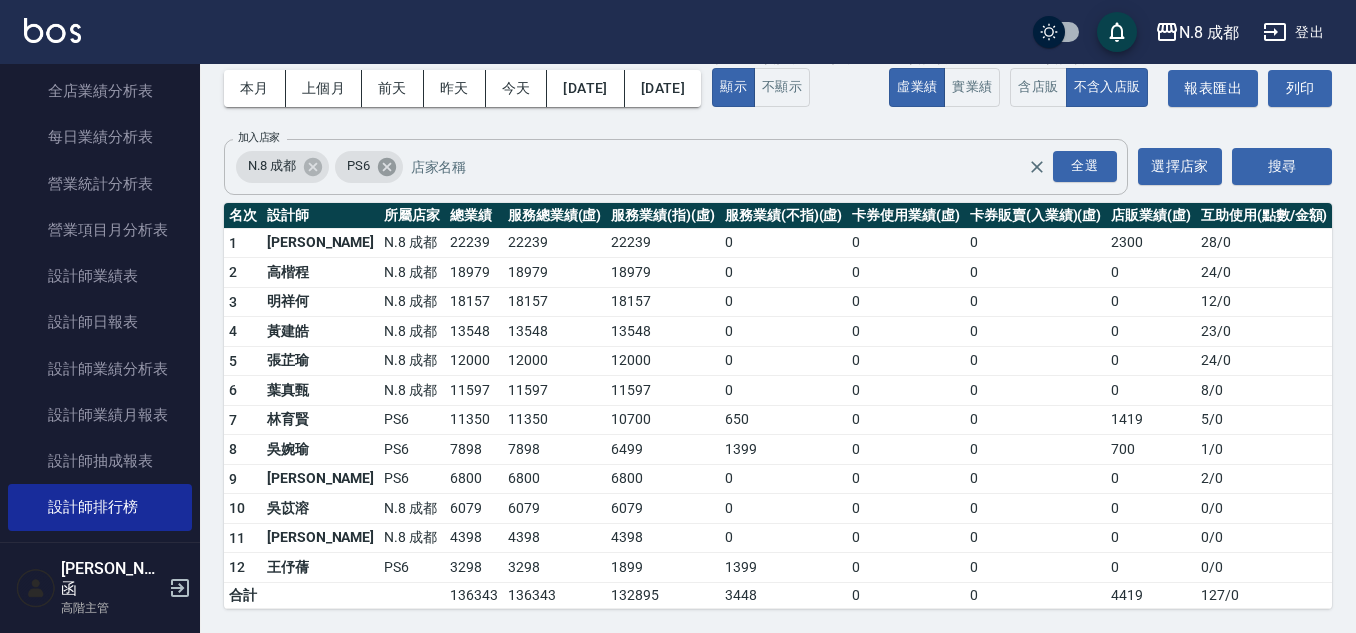 click 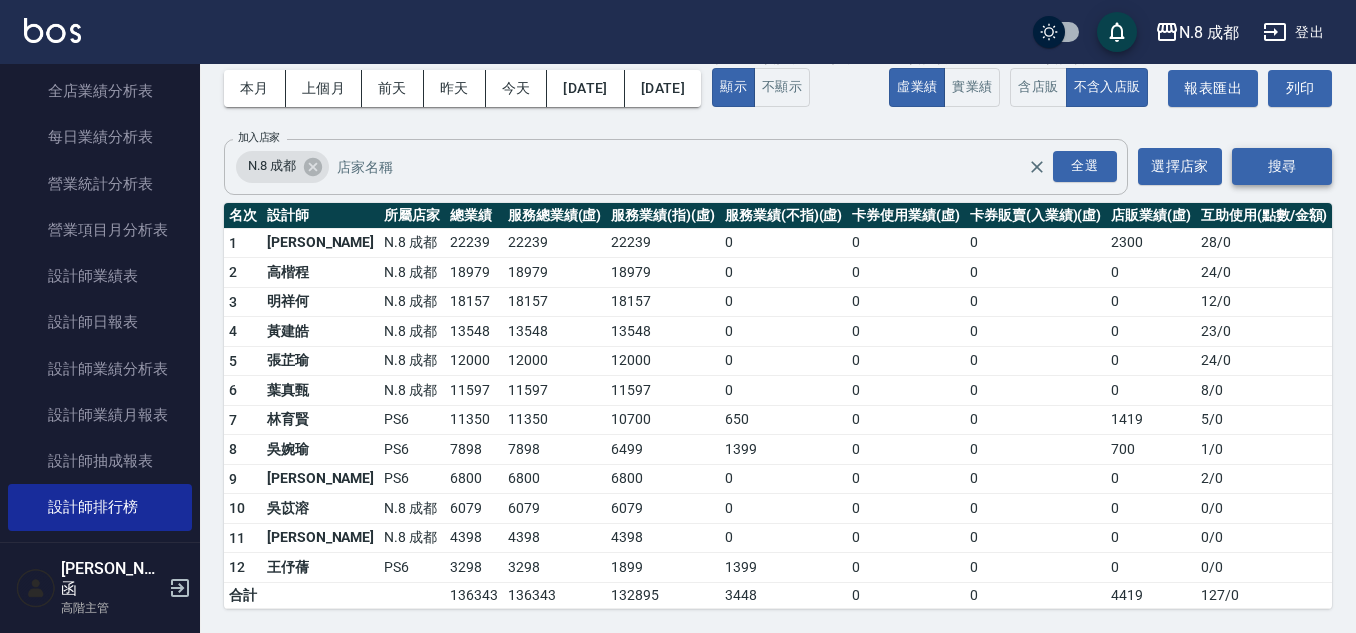 click on "搜尋" at bounding box center [1282, 166] 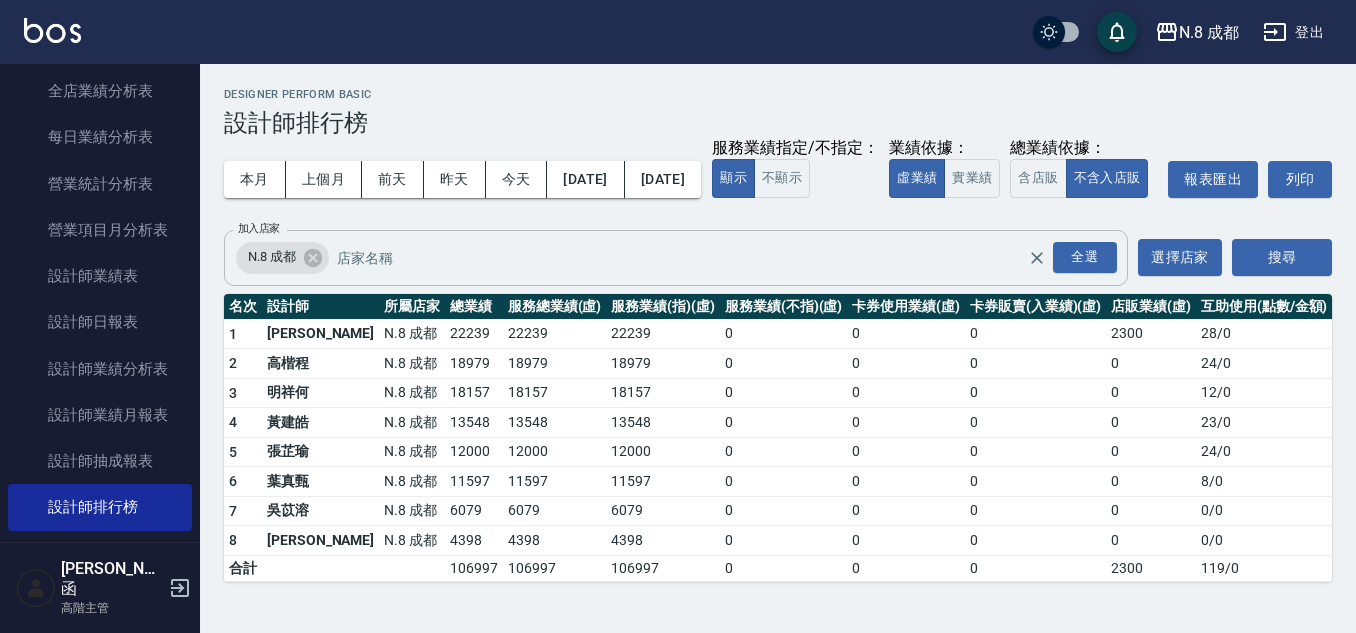 scroll, scrollTop: 12, scrollLeft: 0, axis: vertical 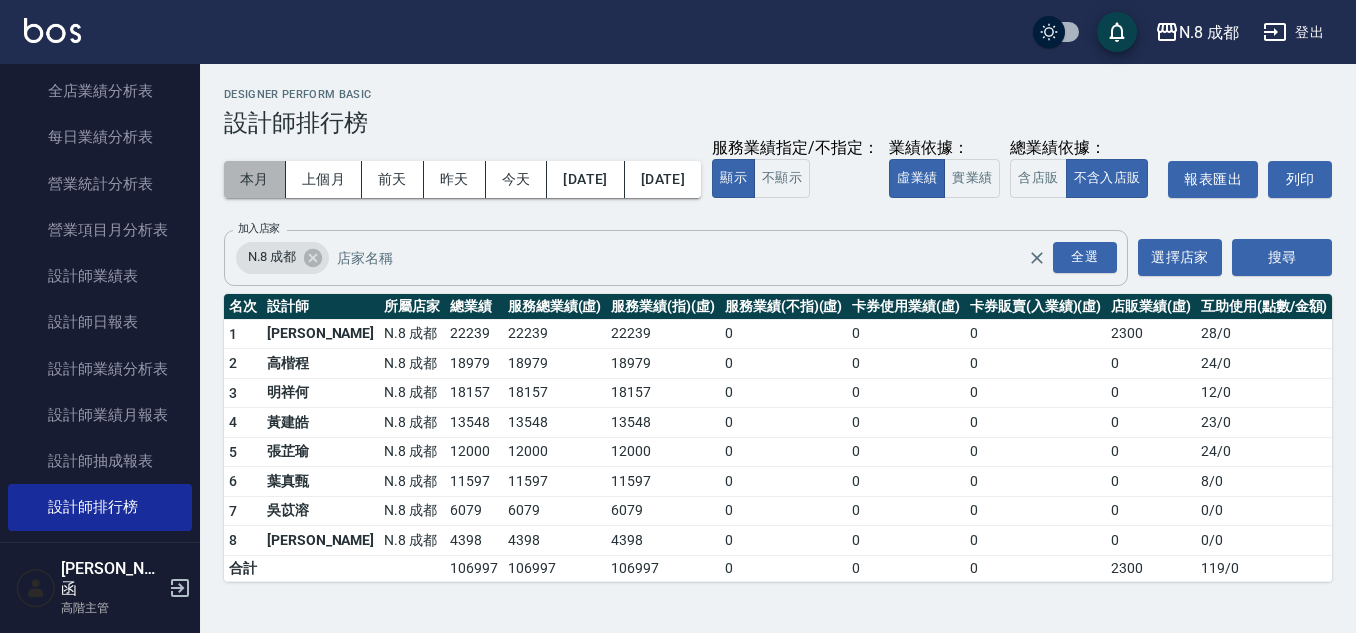 click on "本月" at bounding box center (255, 179) 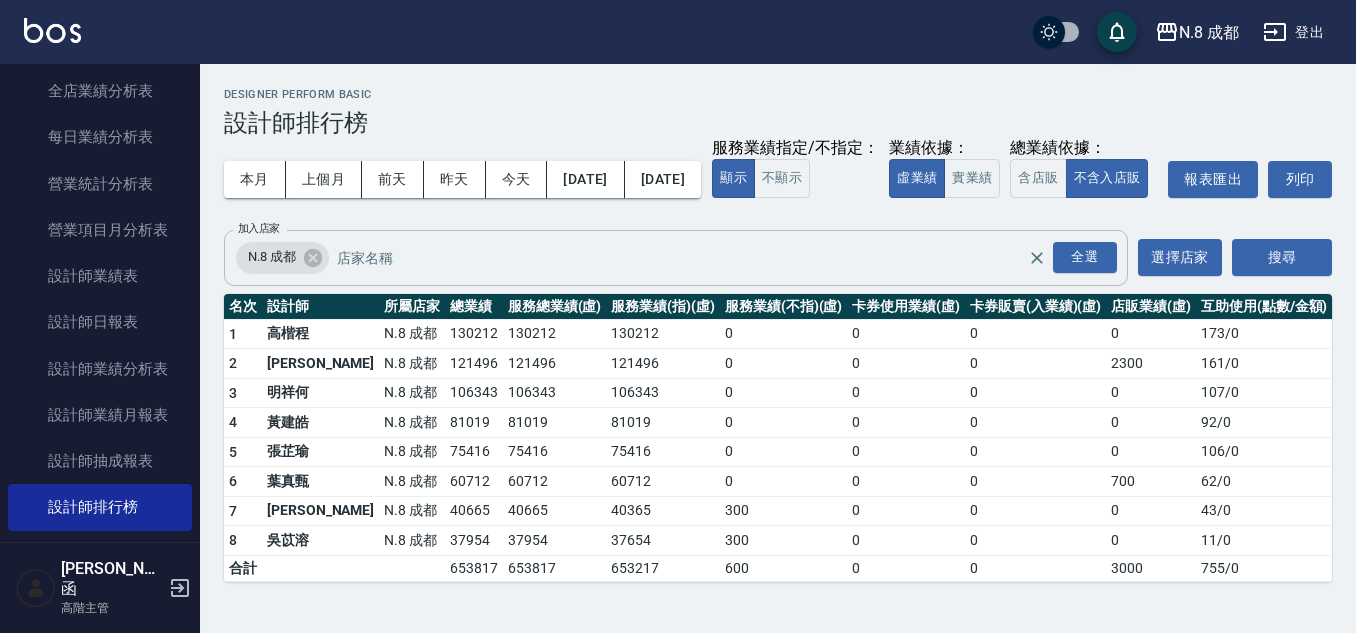 scroll, scrollTop: 12, scrollLeft: 0, axis: vertical 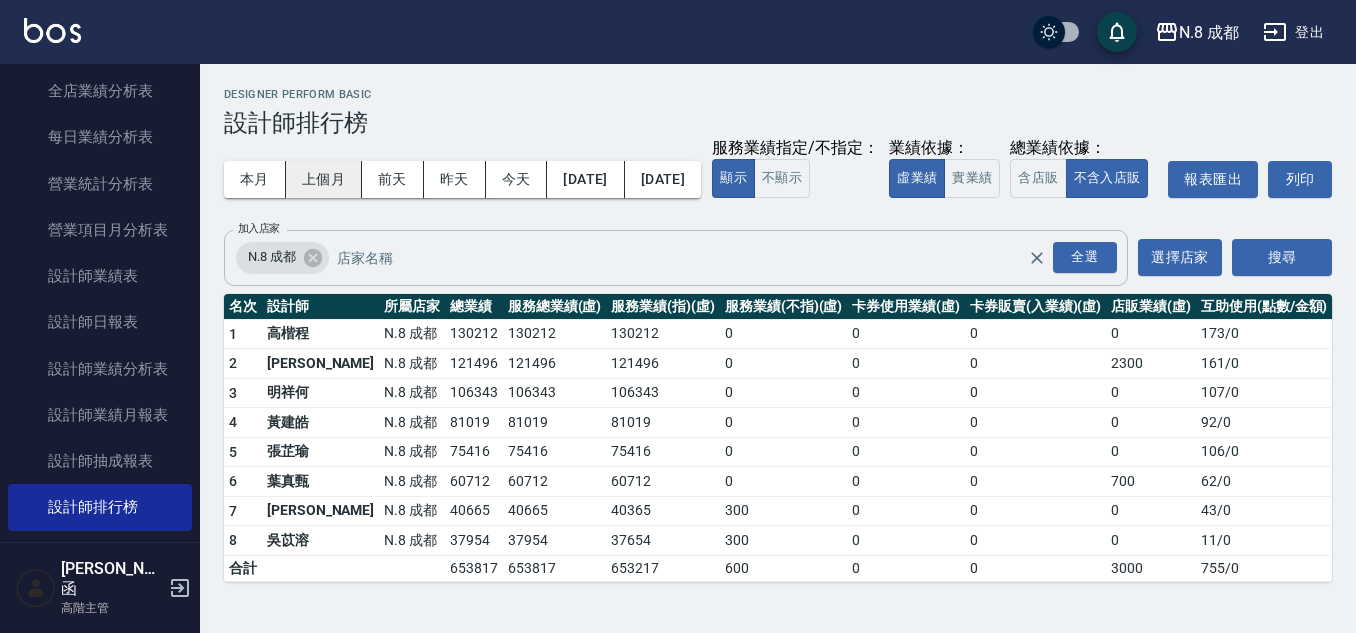 click on "上個月" at bounding box center [324, 179] 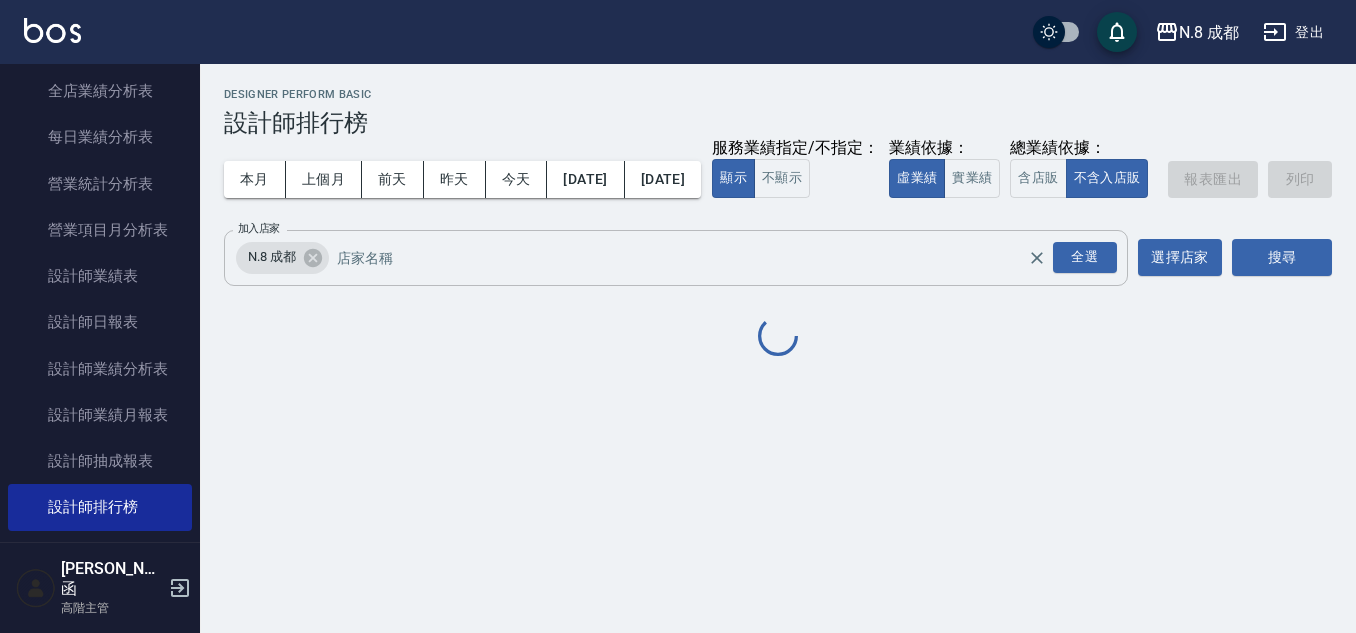scroll, scrollTop: 0, scrollLeft: 0, axis: both 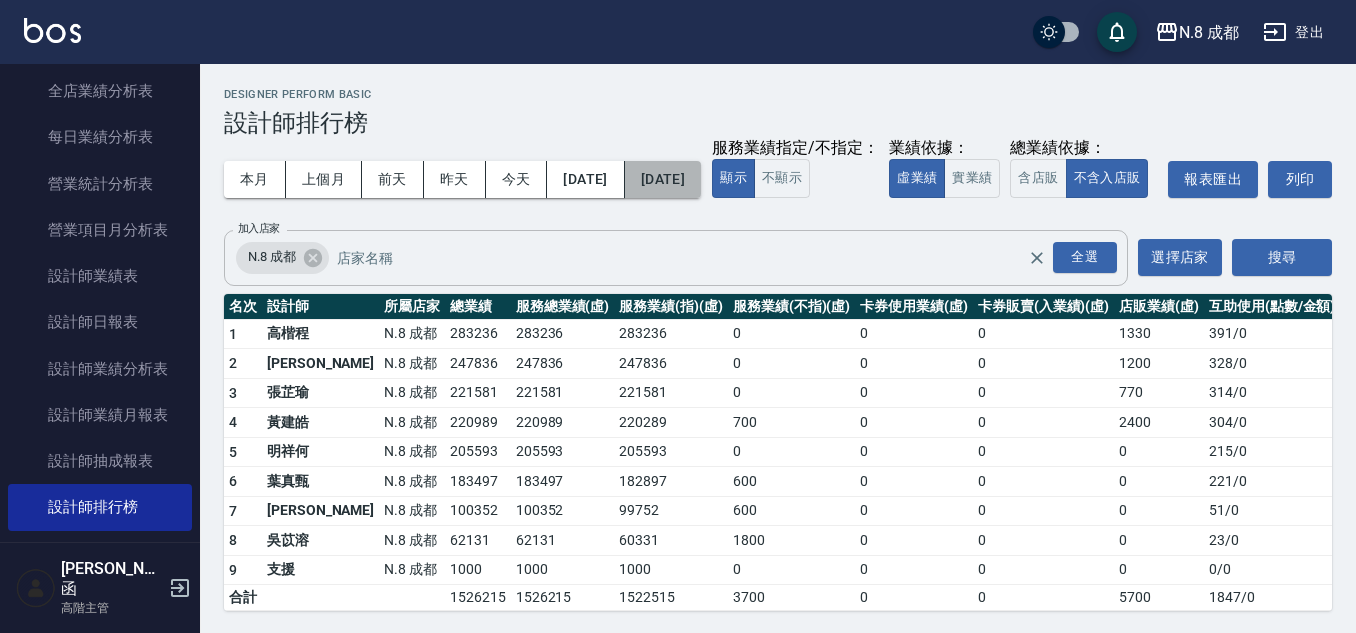 click on "[DATE]" at bounding box center (663, 179) 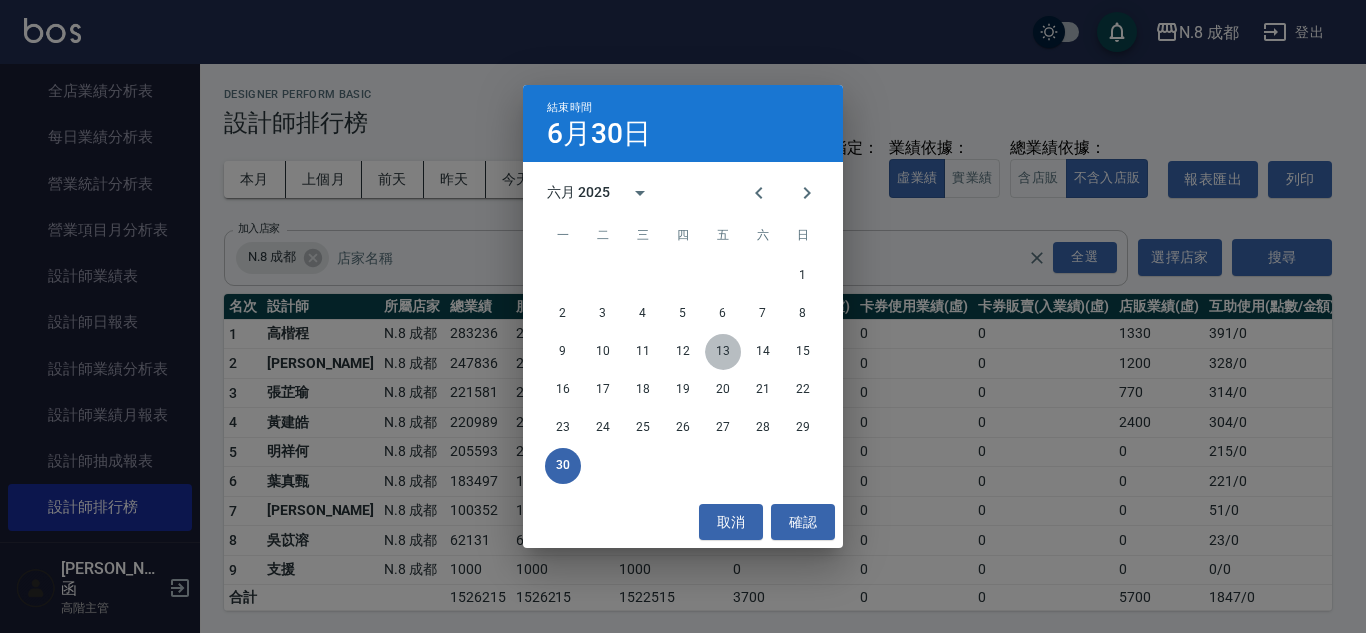 click on "13" at bounding box center [723, 352] 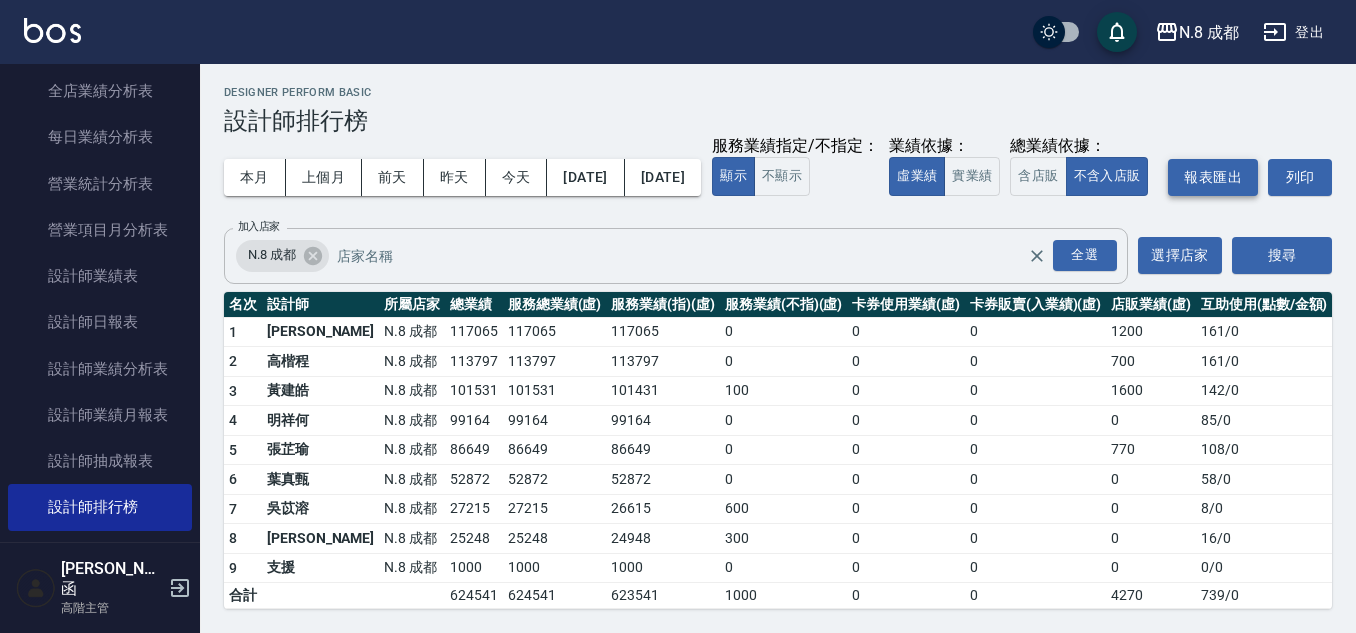 scroll, scrollTop: 42, scrollLeft: 0, axis: vertical 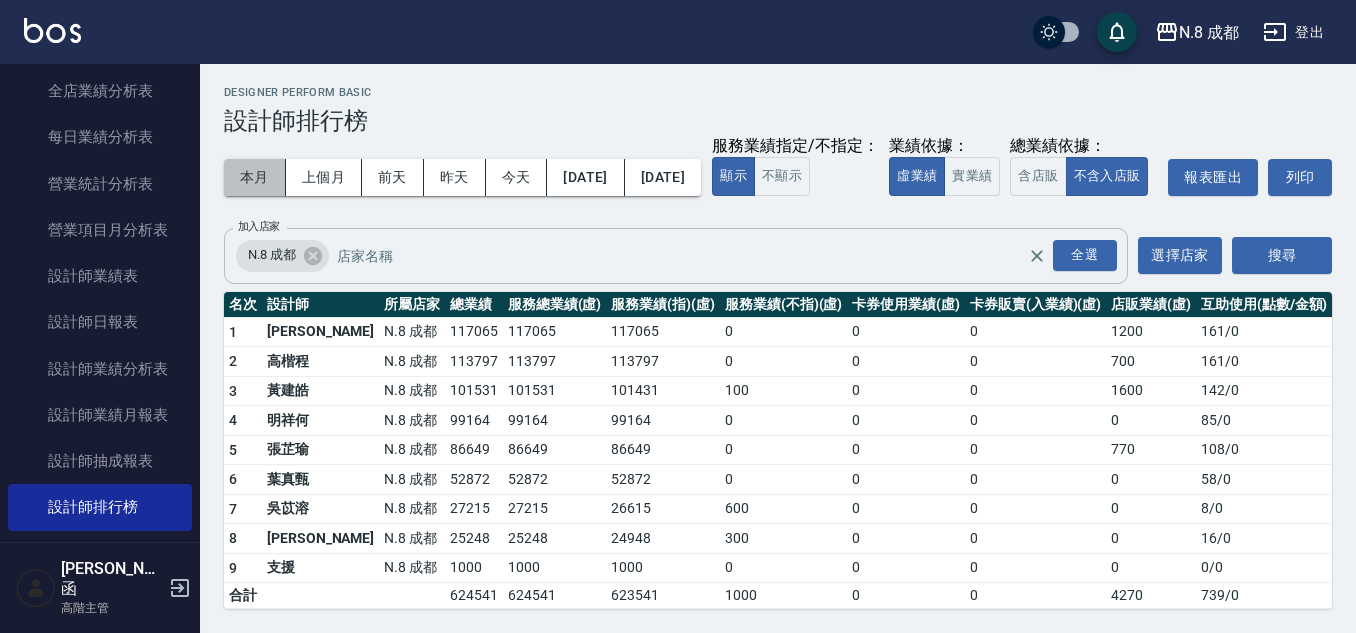 drag, startPoint x: 262, startPoint y: 129, endPoint x: 274, endPoint y: 134, distance: 13 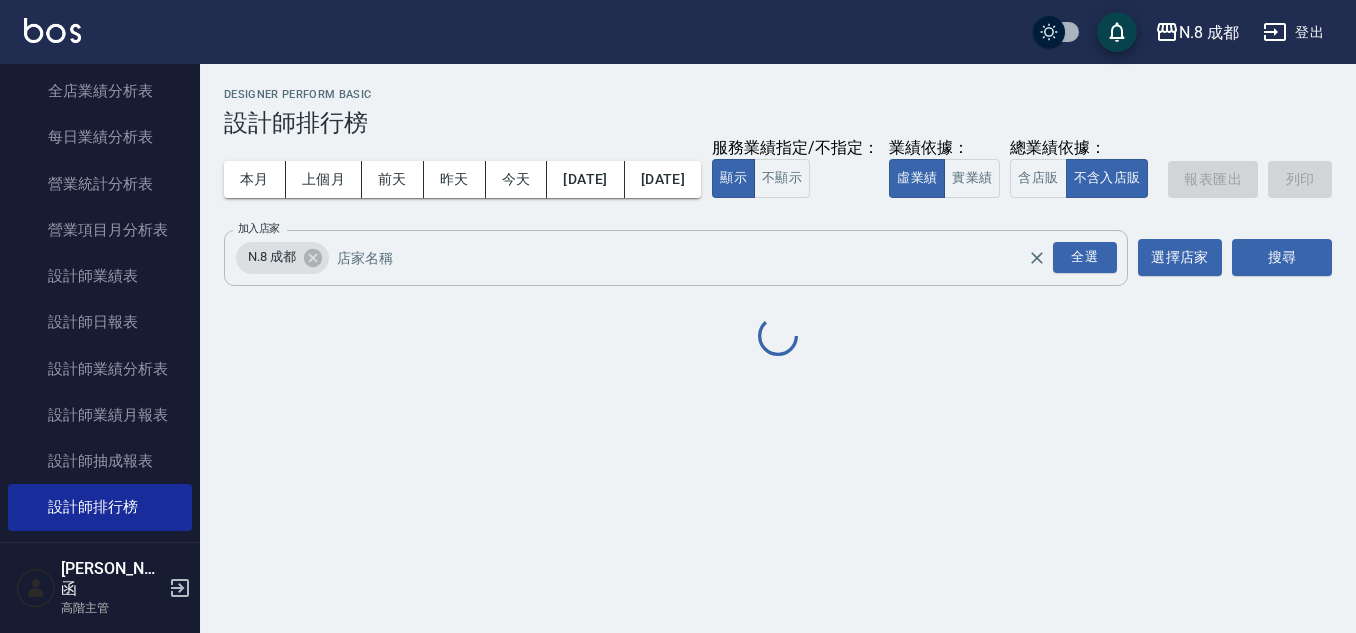 scroll, scrollTop: 0, scrollLeft: 0, axis: both 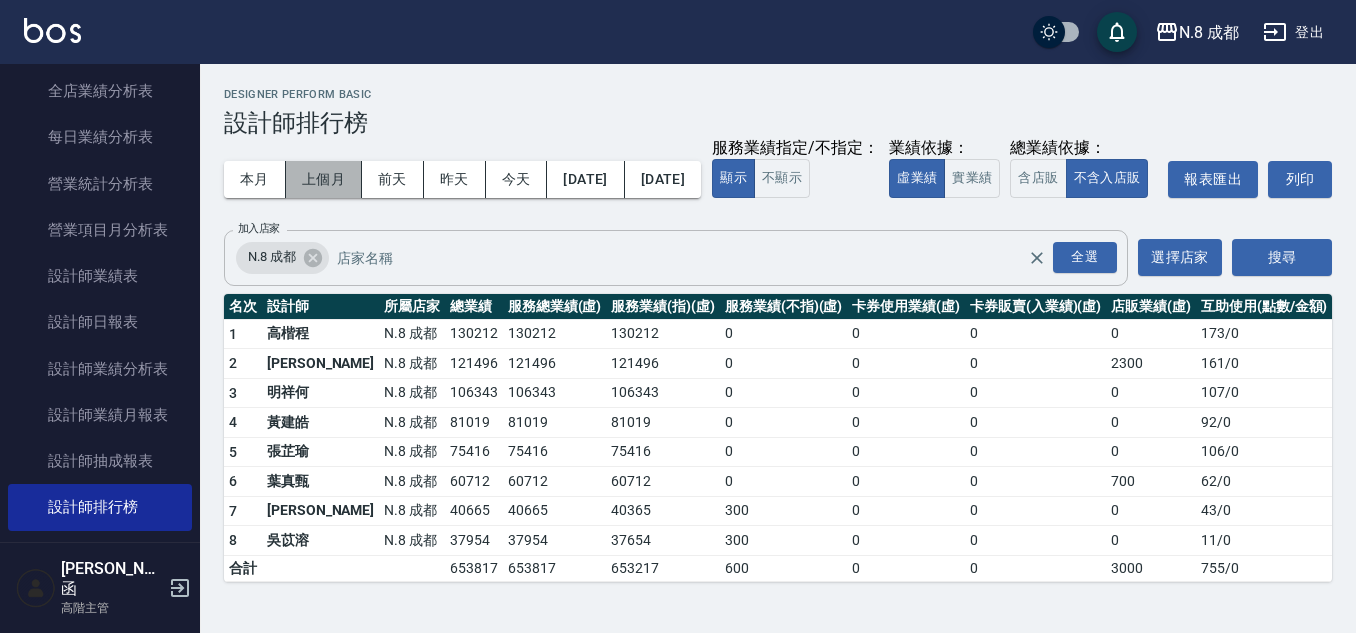 click on "上個月" at bounding box center [324, 179] 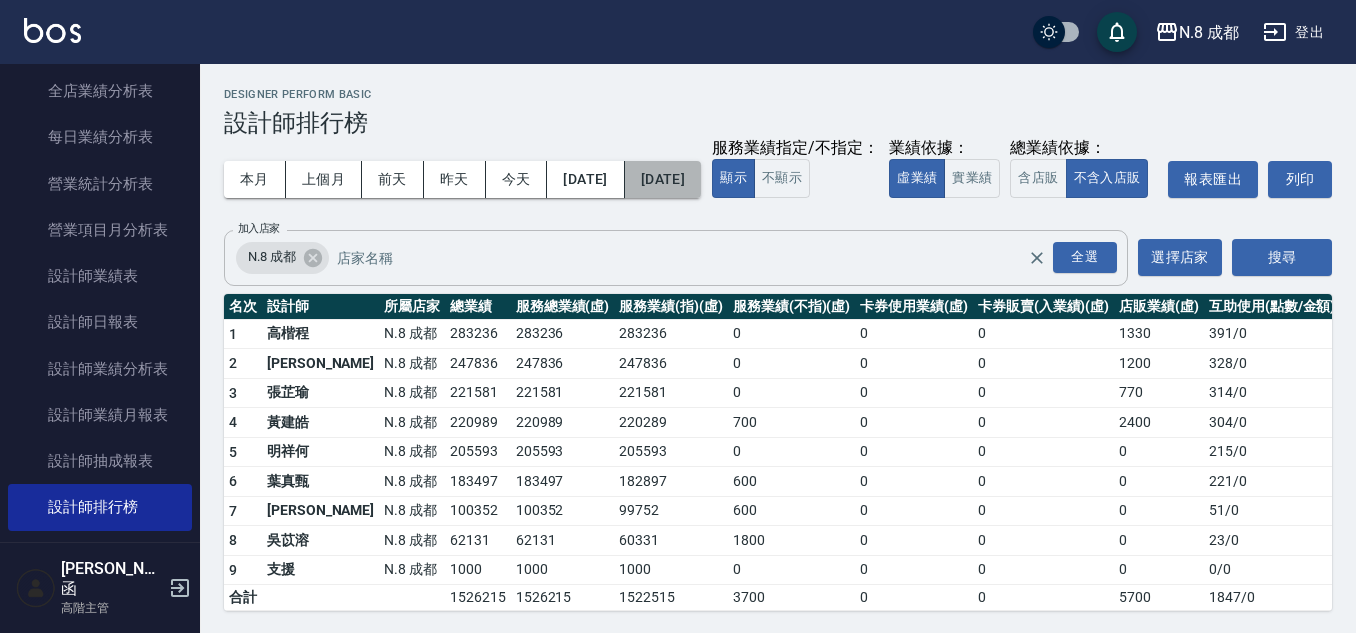 click on "[DATE]" at bounding box center (663, 179) 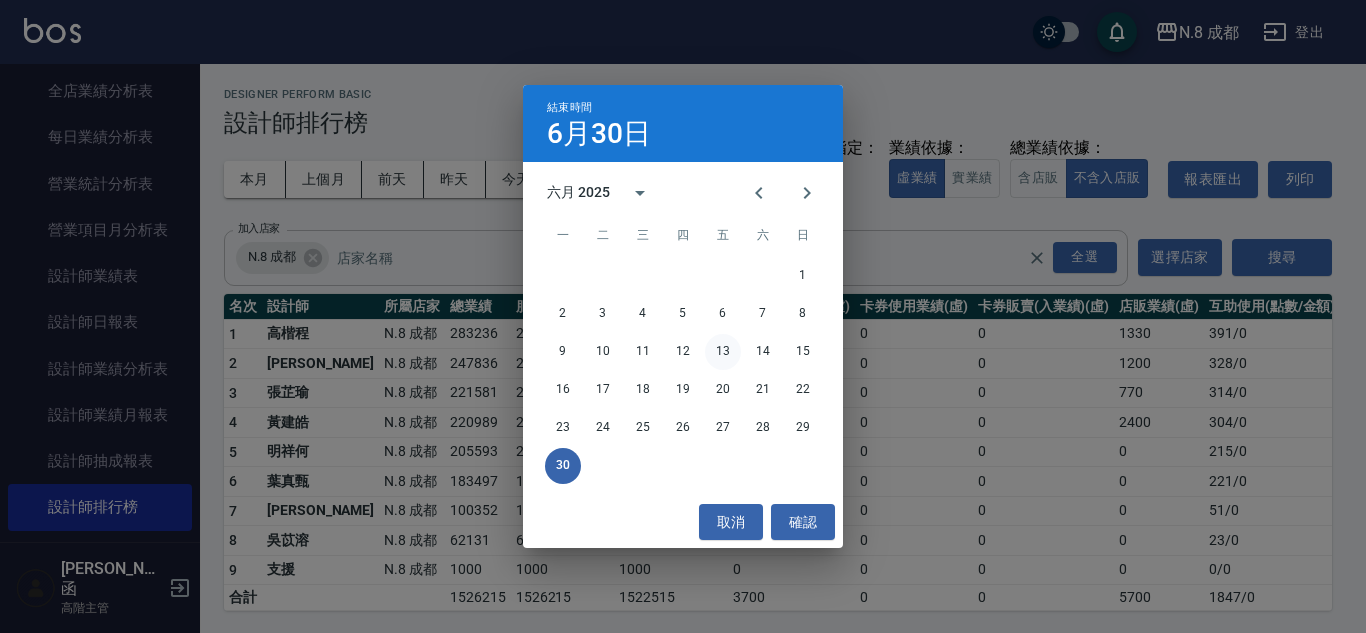 click on "13" at bounding box center (723, 352) 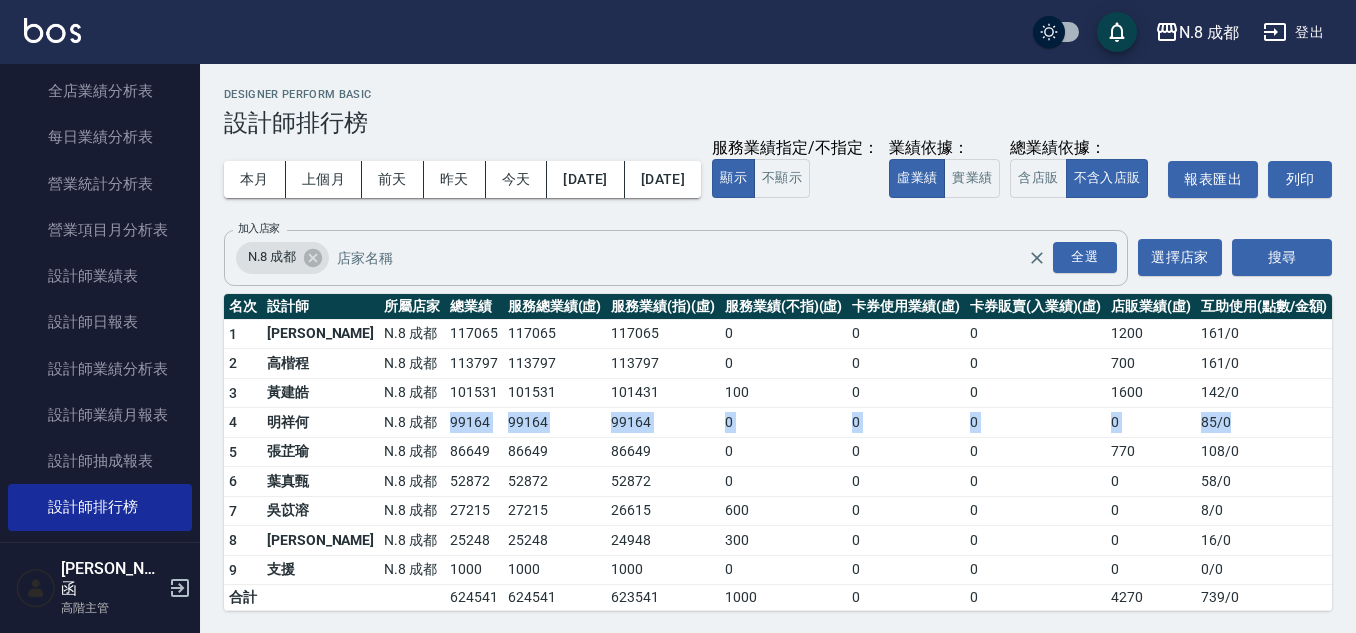 drag, startPoint x: 376, startPoint y: 459, endPoint x: 1261, endPoint y: 468, distance: 885.0458 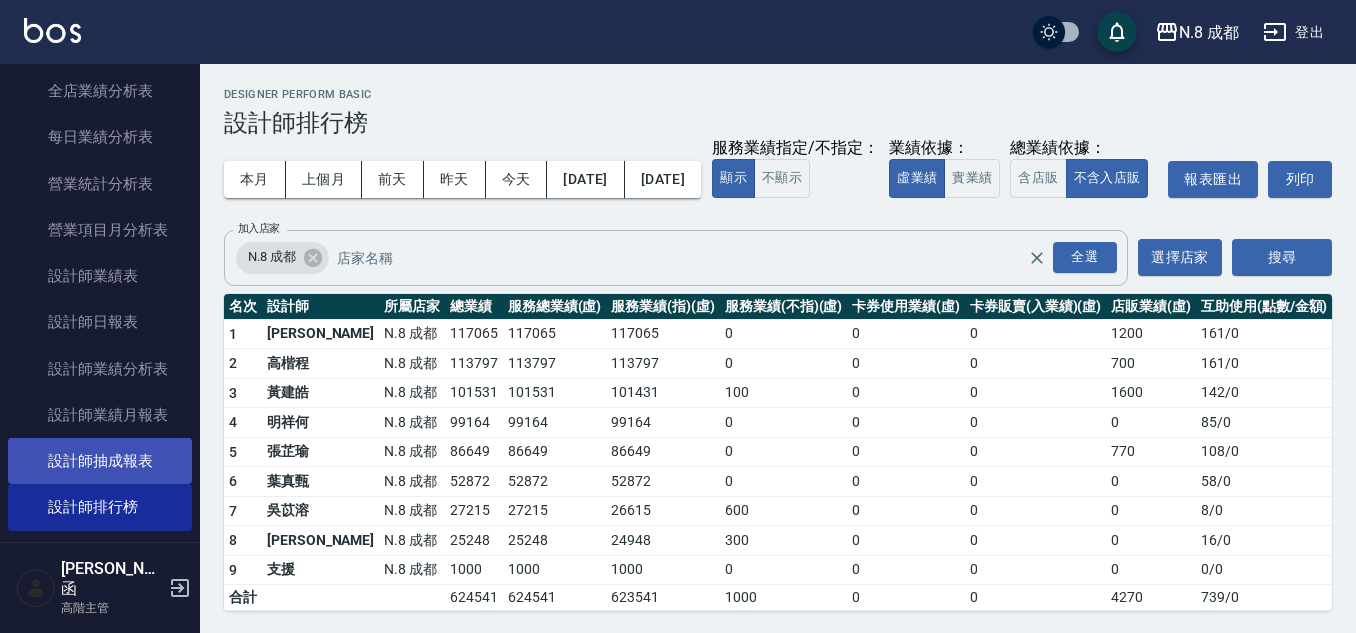 scroll, scrollTop: 1300, scrollLeft: 0, axis: vertical 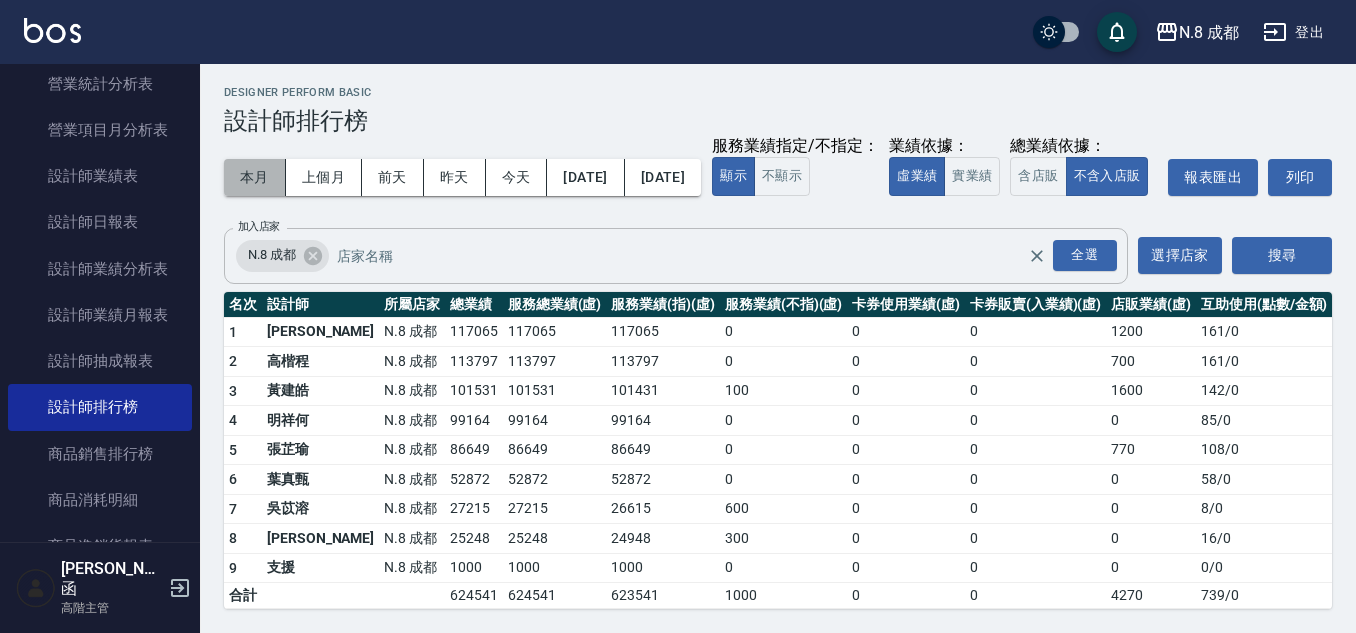 click on "本月" at bounding box center (255, 177) 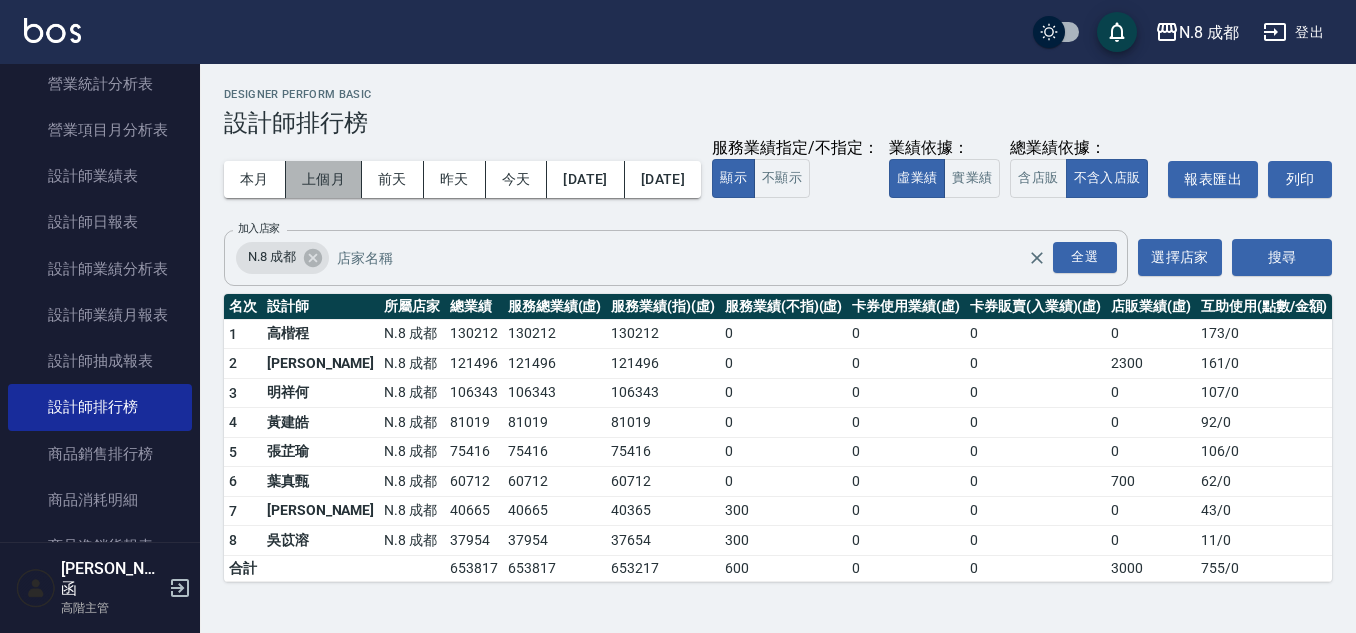 click on "上個月" at bounding box center (324, 179) 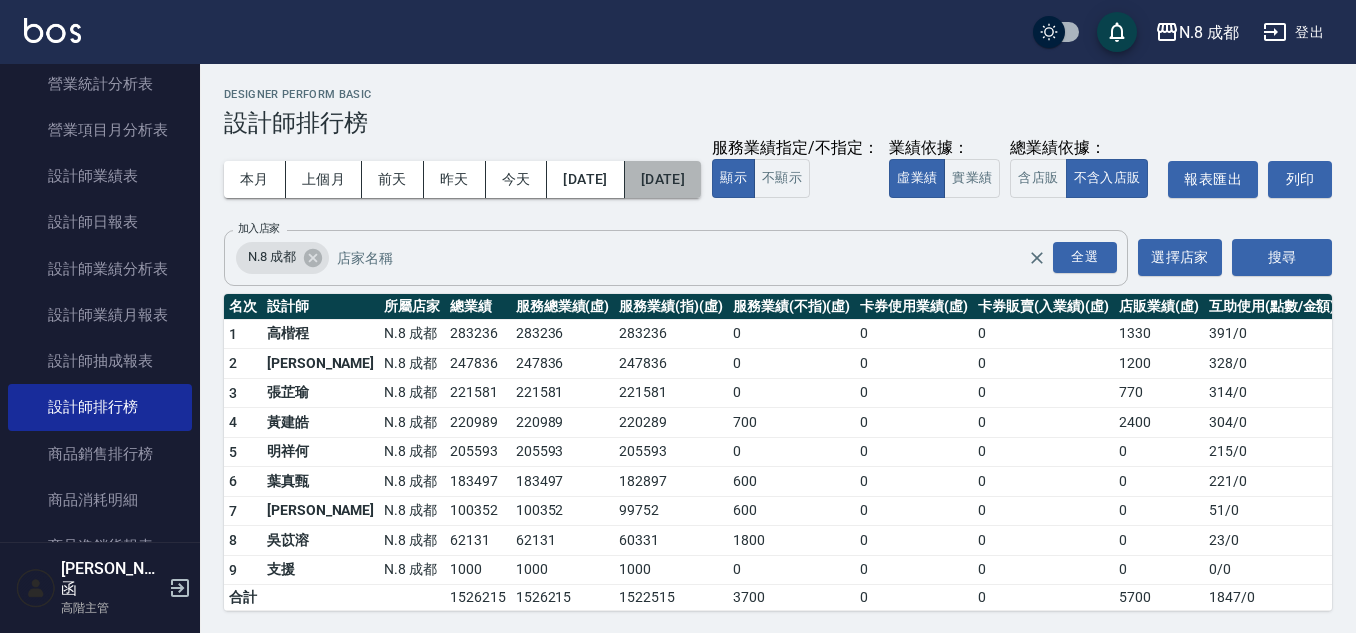 click on "[DATE]" at bounding box center (663, 179) 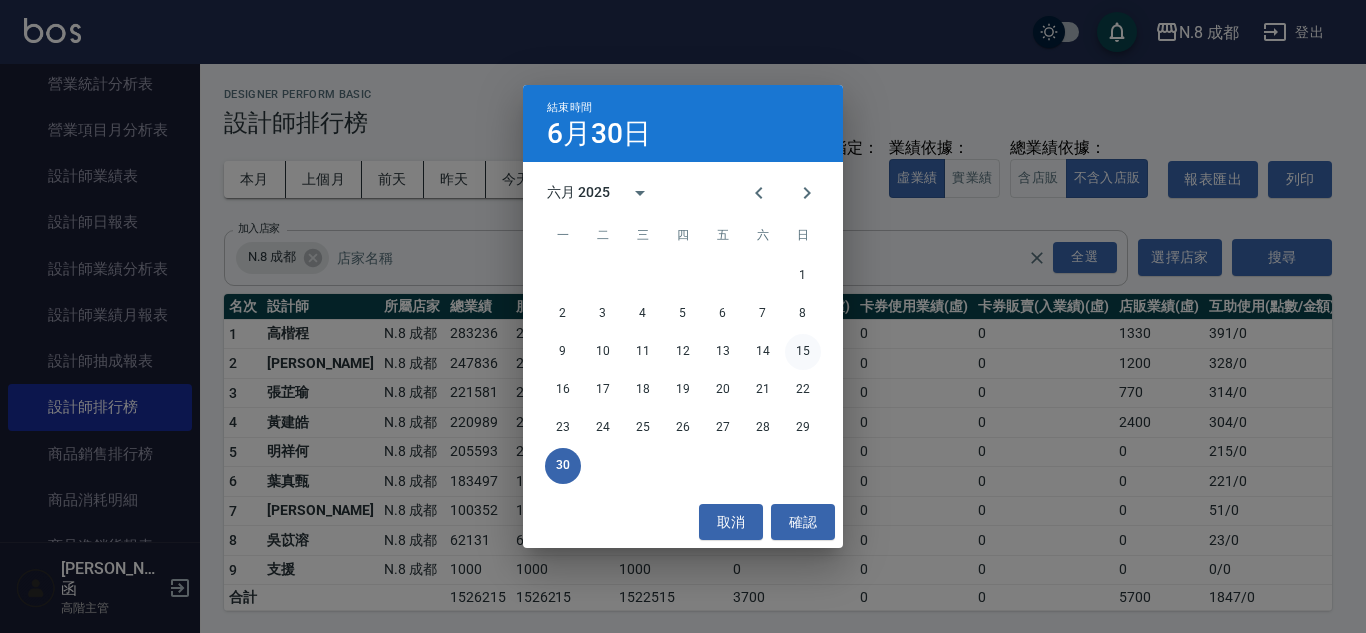 click on "15" at bounding box center [803, 352] 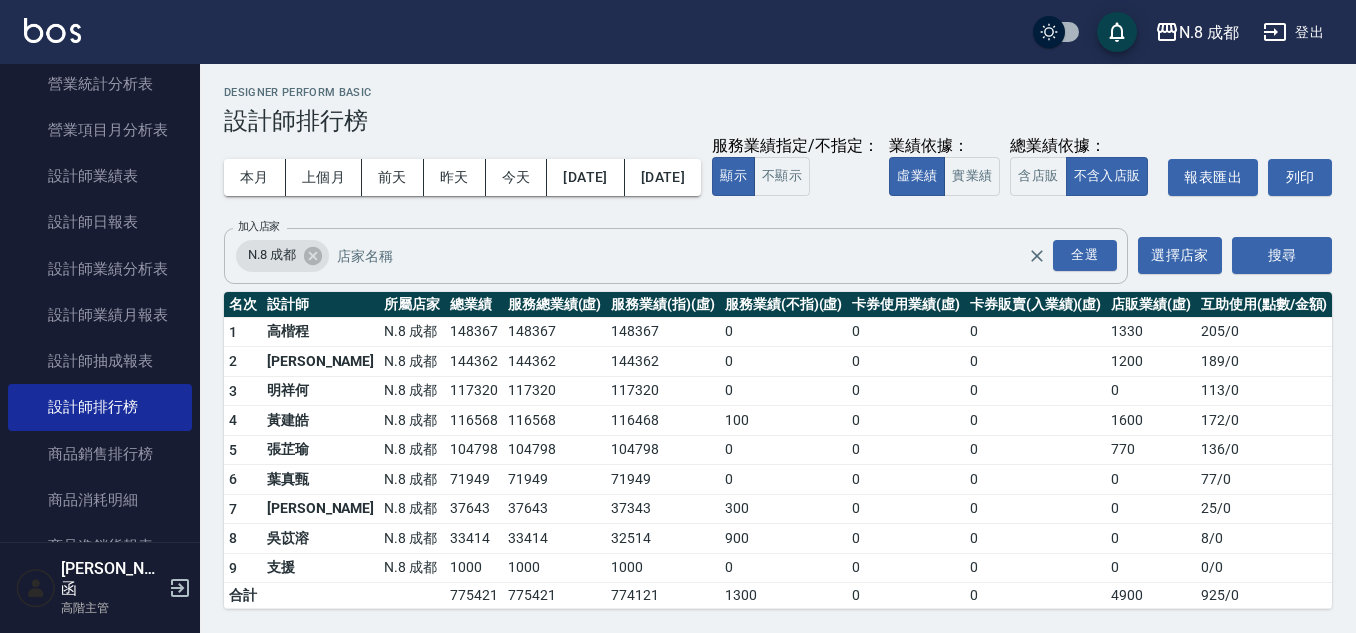 scroll, scrollTop: 42, scrollLeft: 0, axis: vertical 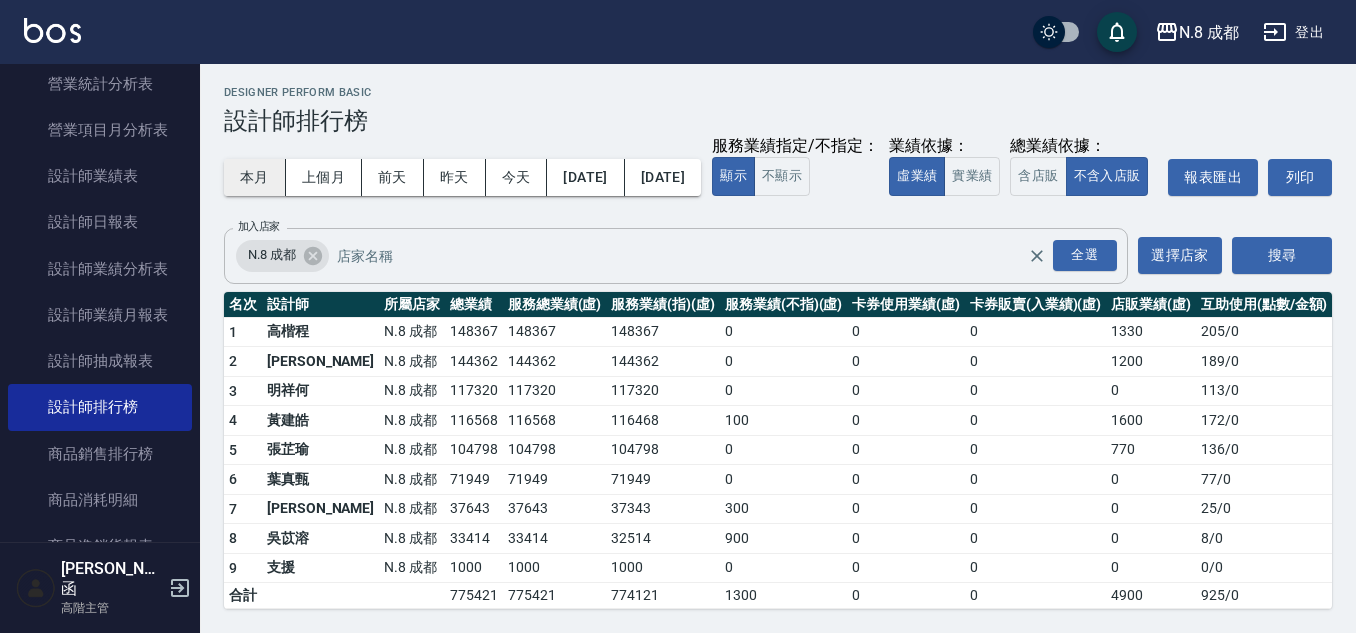 click on "本月" at bounding box center (255, 177) 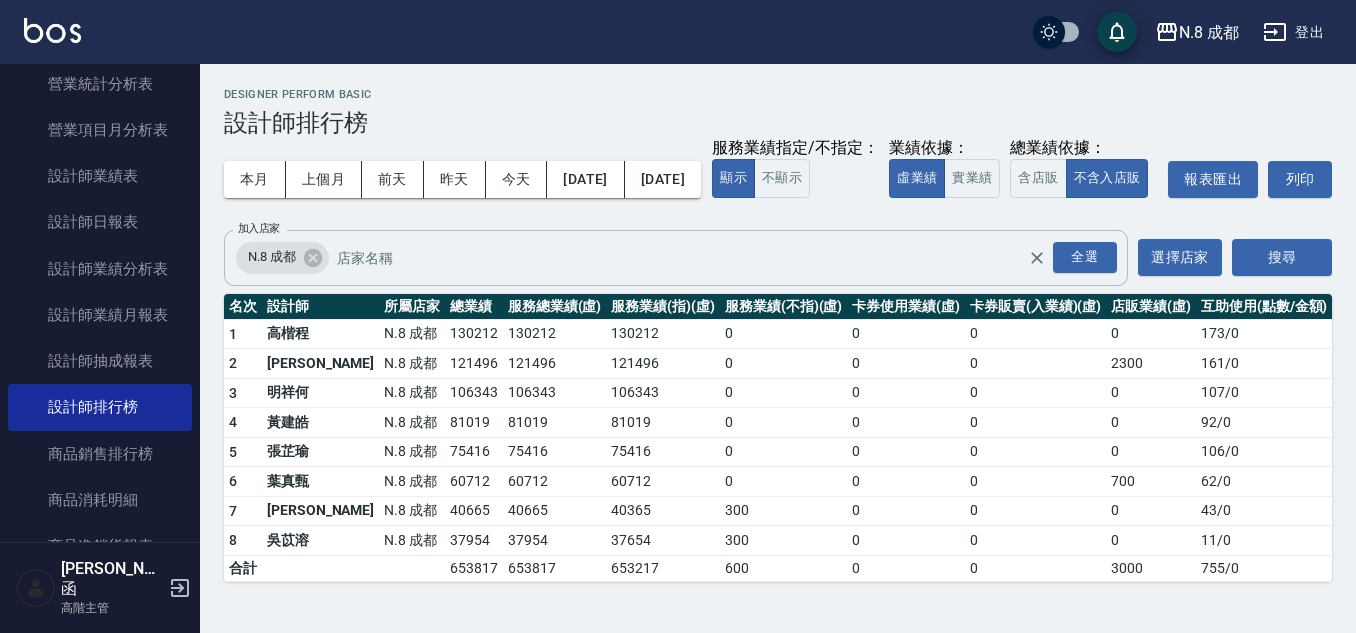 scroll, scrollTop: 12, scrollLeft: 0, axis: vertical 